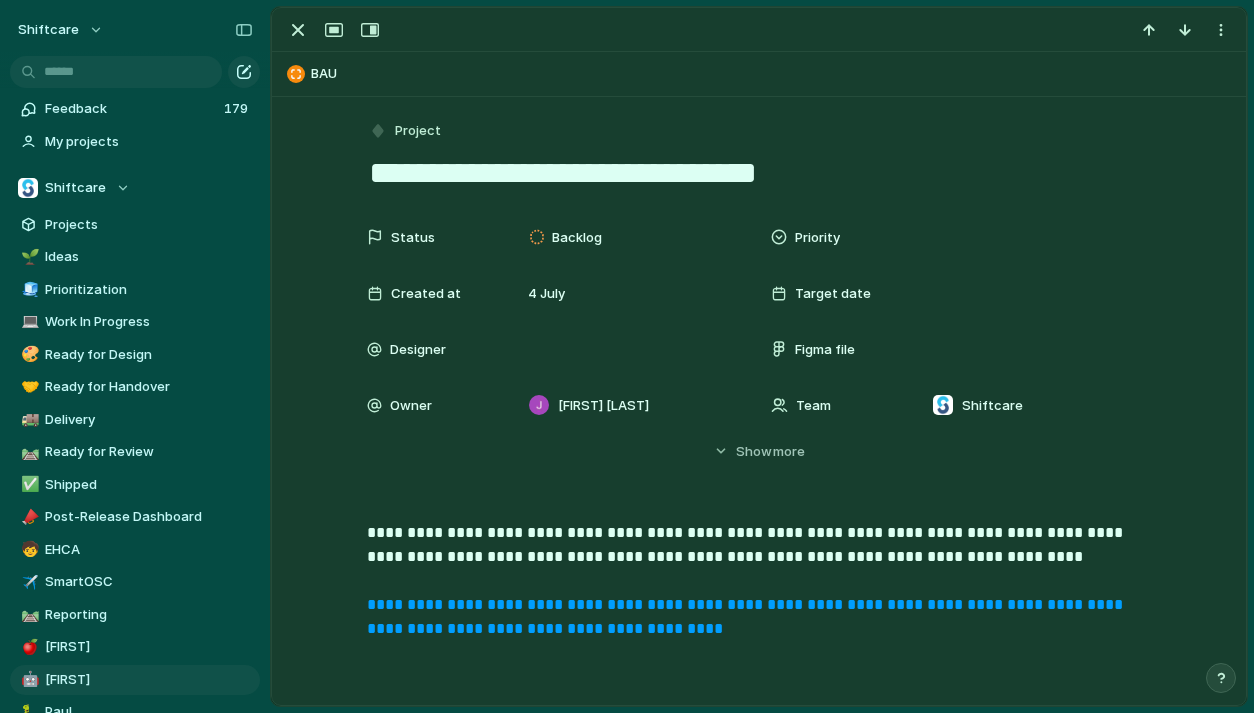 scroll, scrollTop: 0, scrollLeft: 0, axis: both 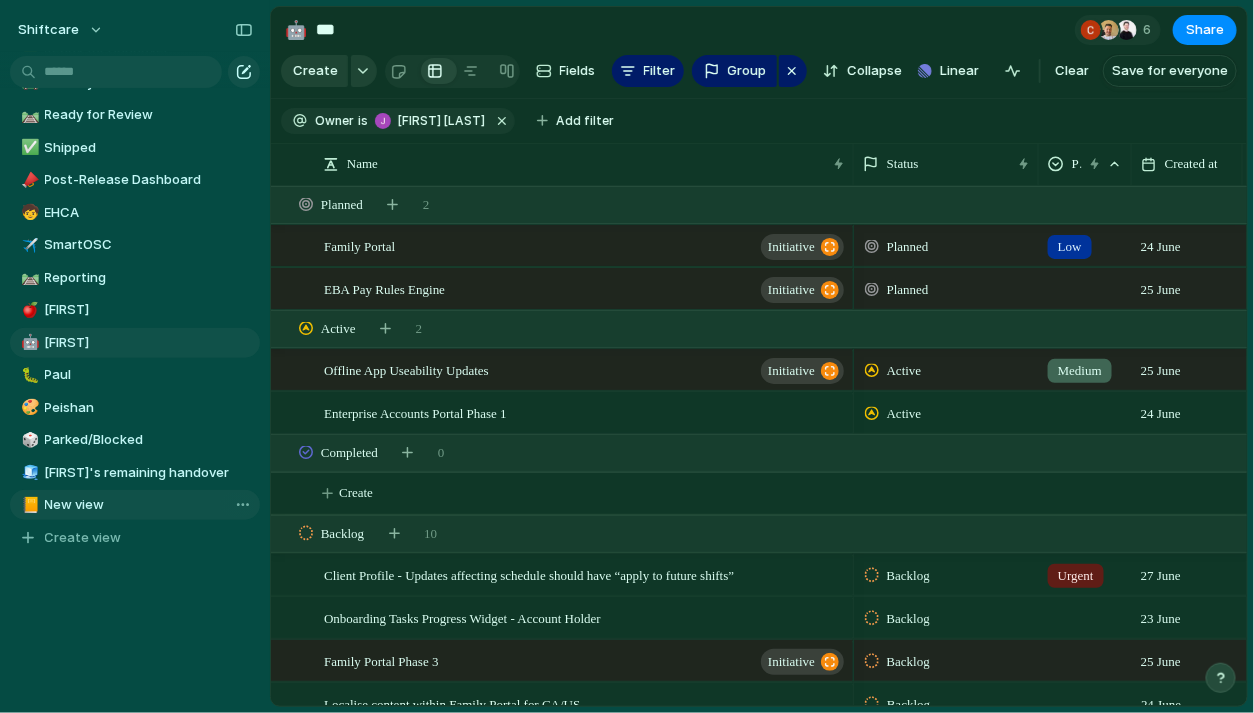 click on "New view" at bounding box center [149, 505] 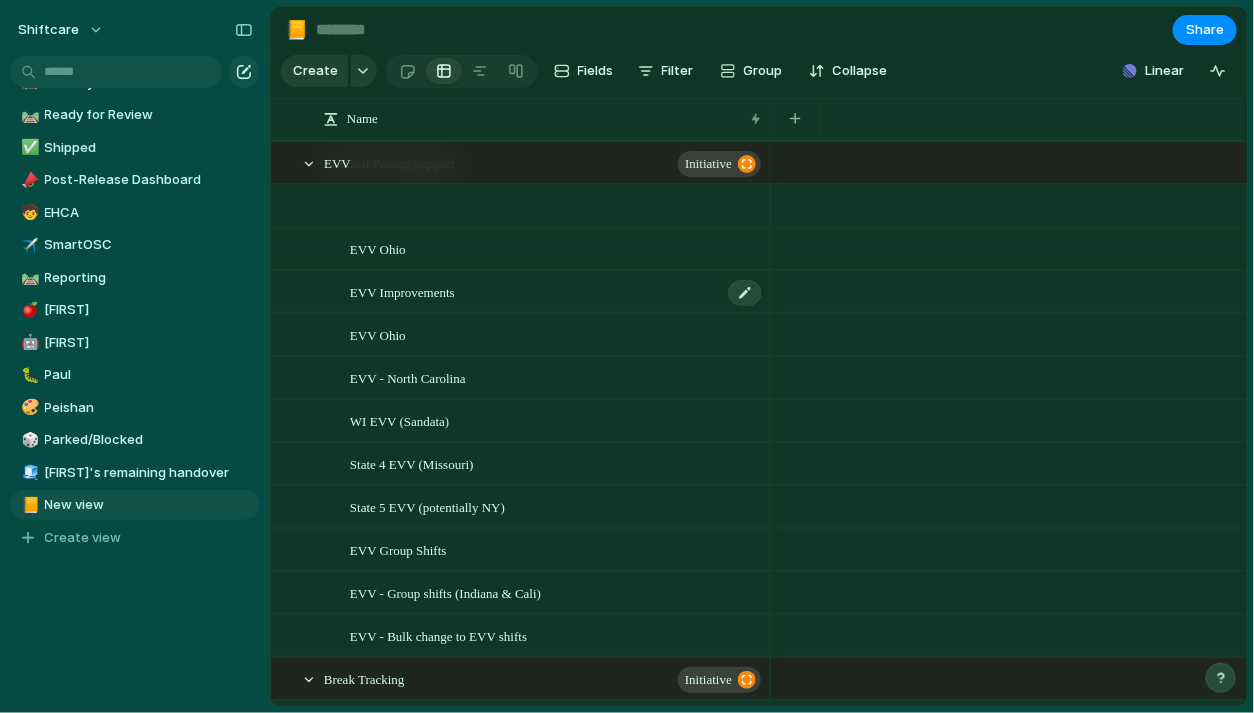 scroll, scrollTop: 466, scrollLeft: 0, axis: vertical 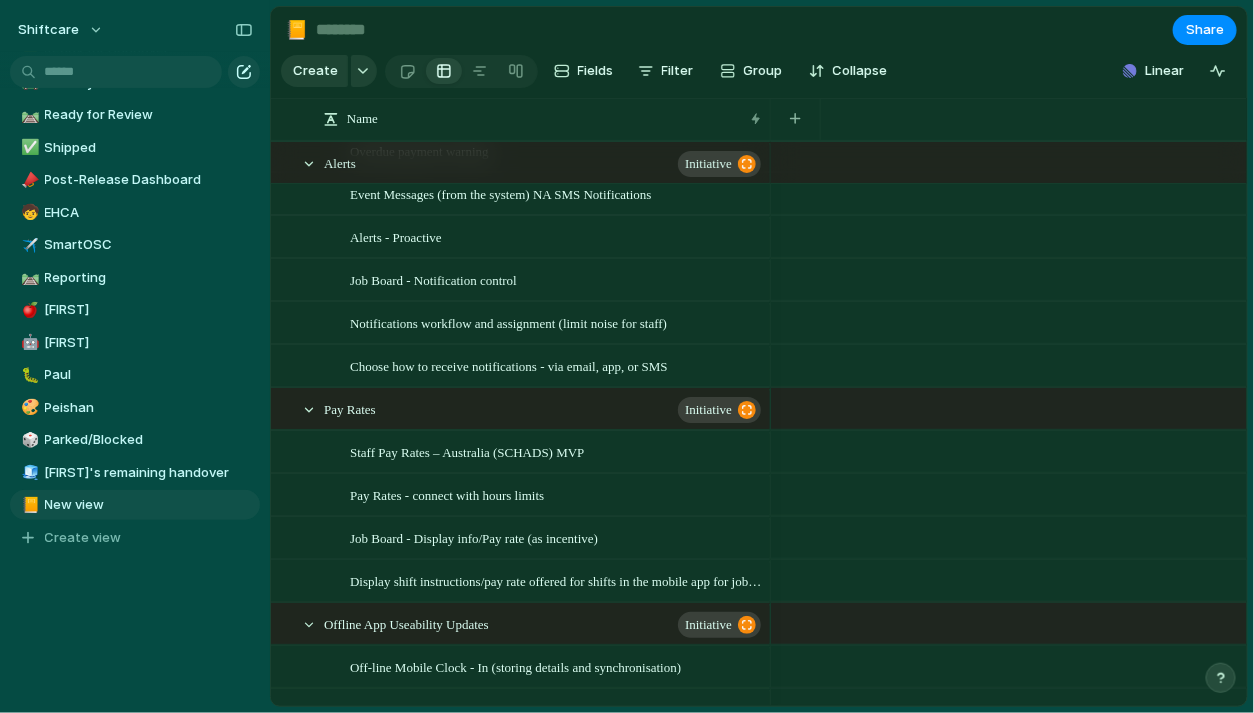 click at bounding box center (429, 30) 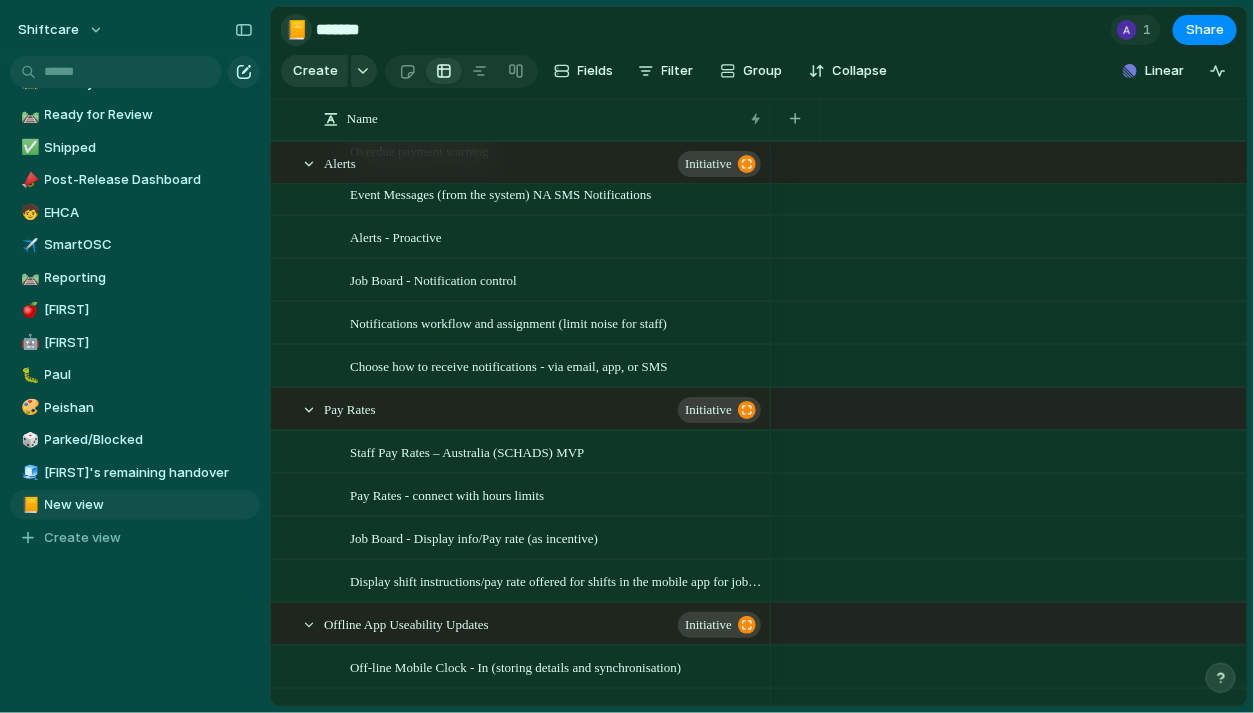 type on "*******" 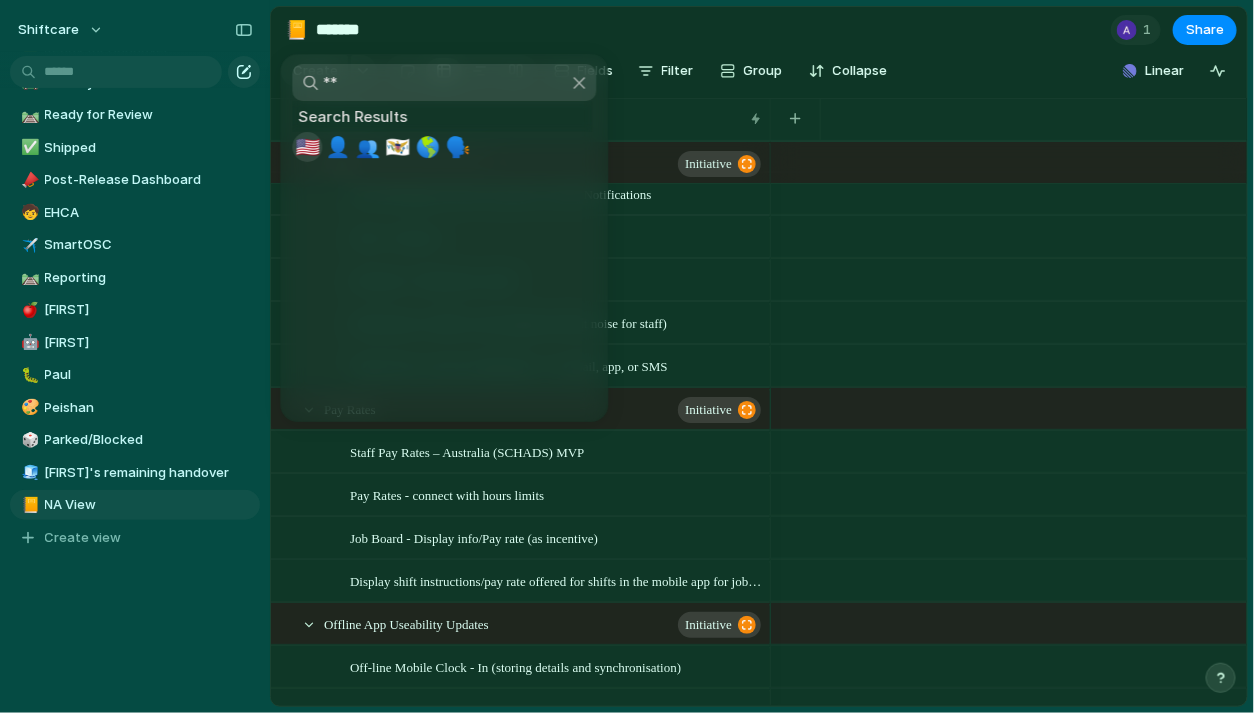 type on "*" 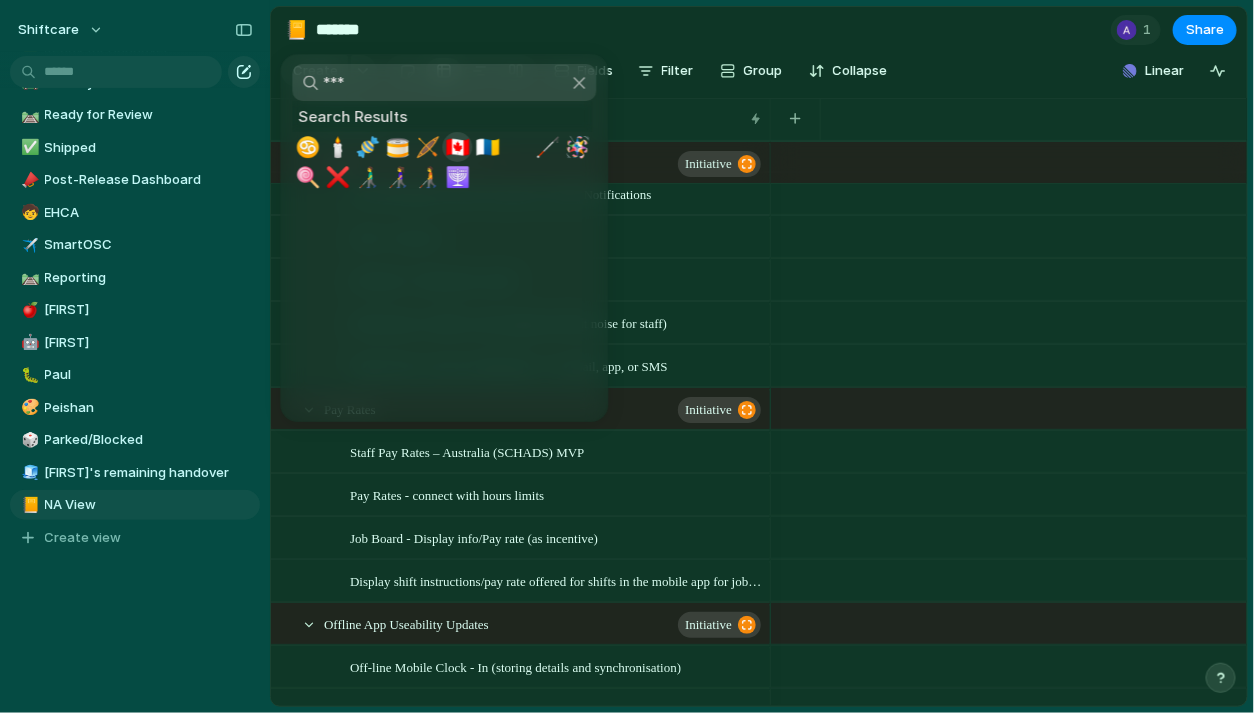 type on "***" 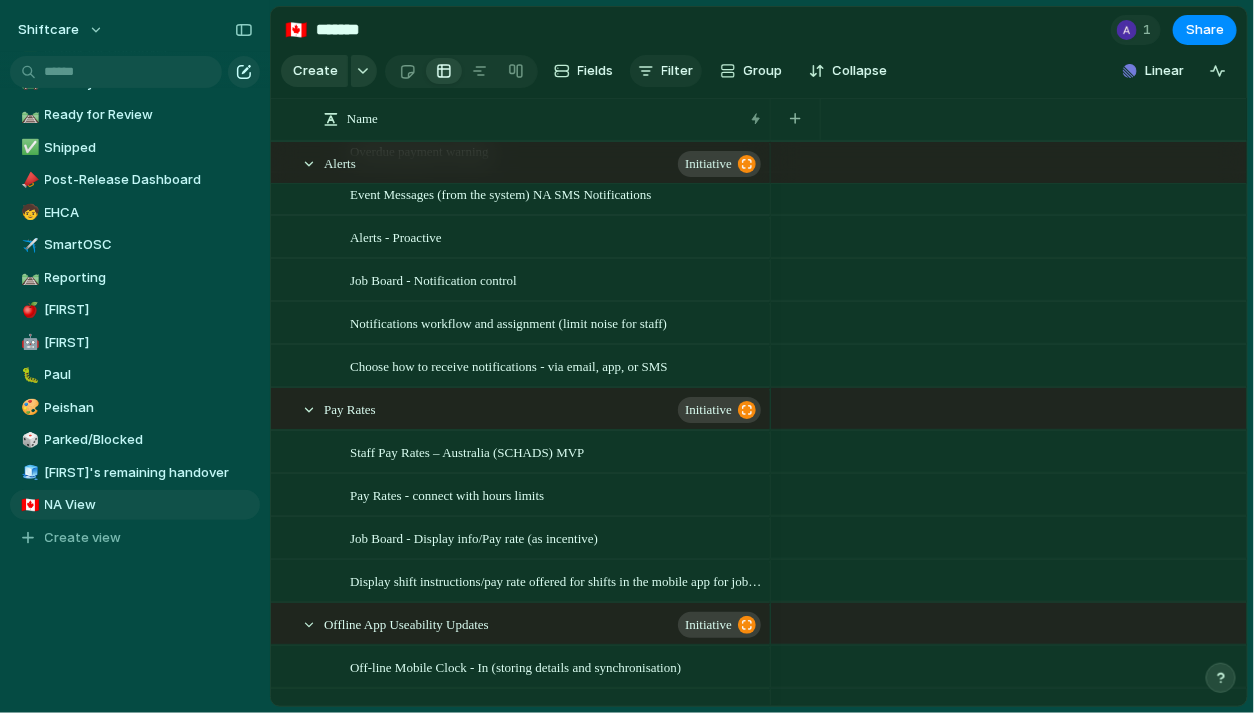 click on "Filter" at bounding box center (678, 71) 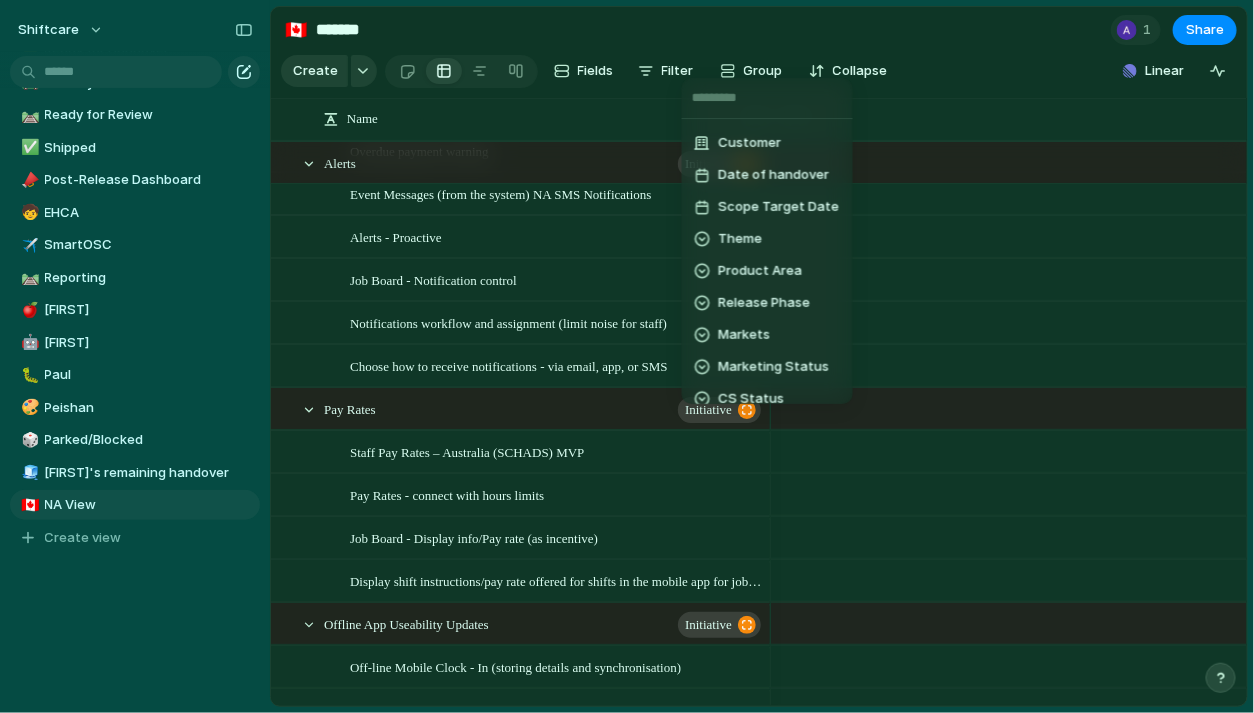 scroll, scrollTop: 254, scrollLeft: 0, axis: vertical 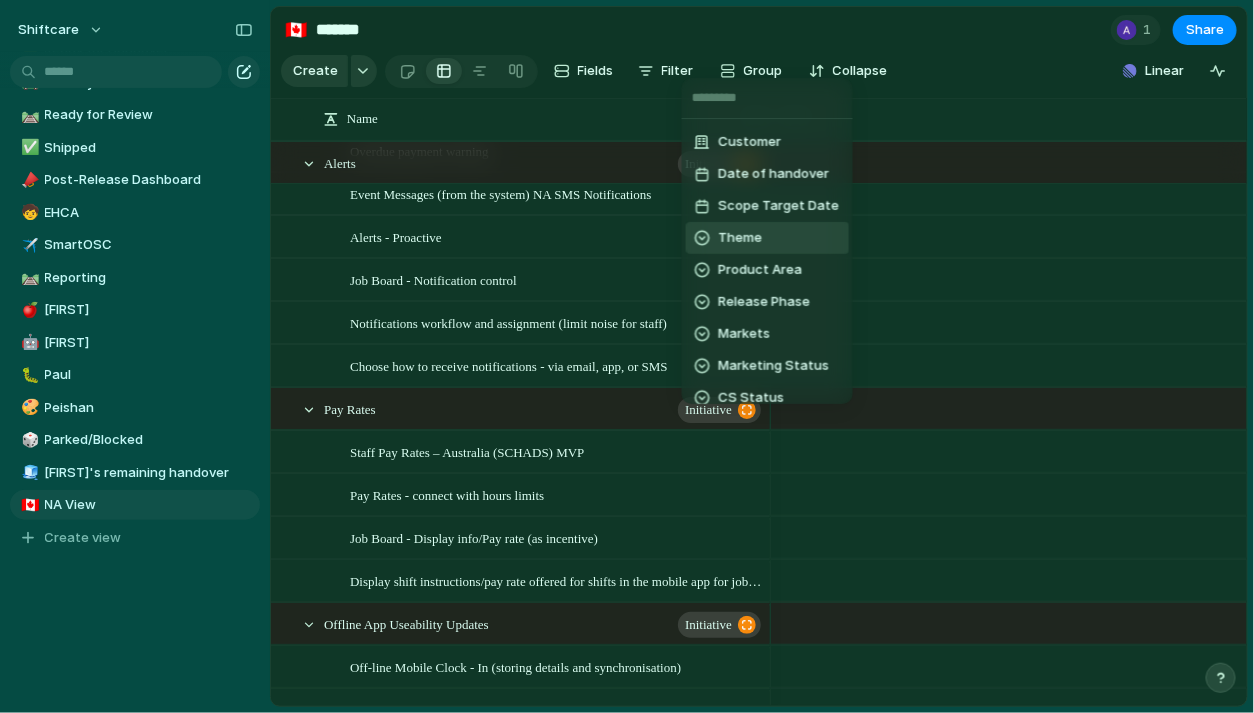 click on "Theme" at bounding box center [767, 238] 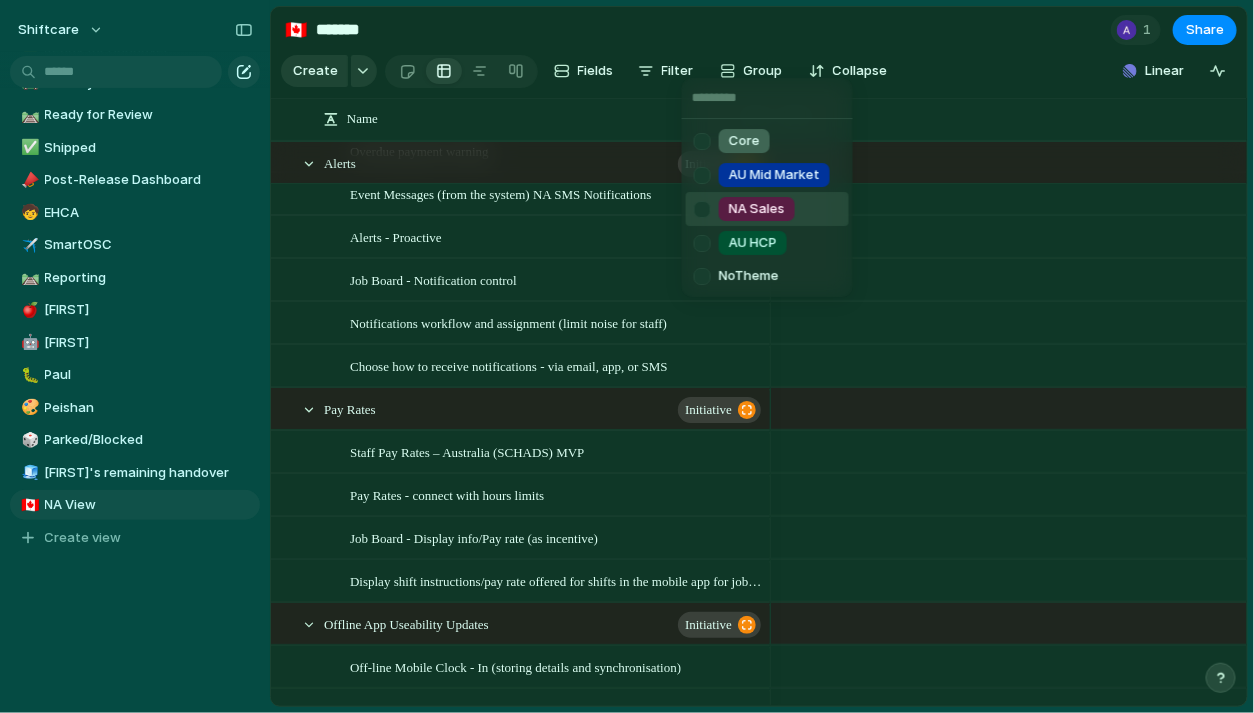 click at bounding box center (702, 209) 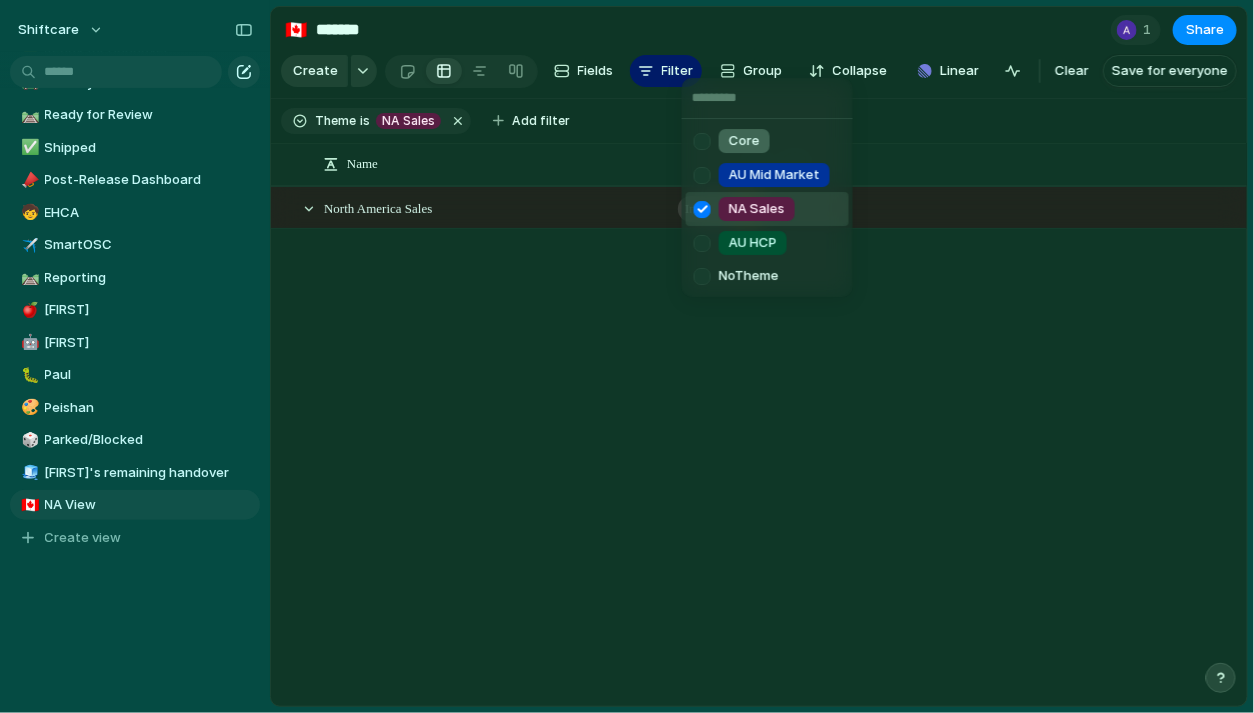 scroll, scrollTop: 242, scrollLeft: 0, axis: vertical 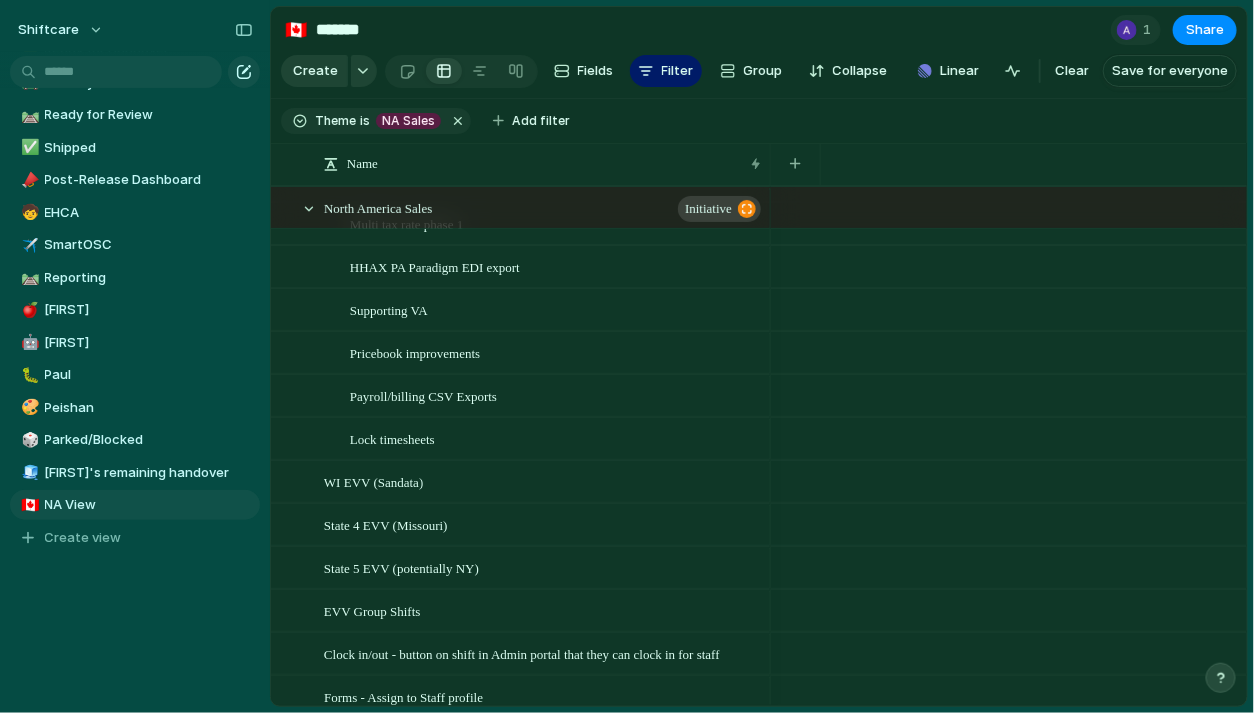 click on "Core AU Mid Market NA Sales AU HCP No Theme" at bounding box center [627, 356] 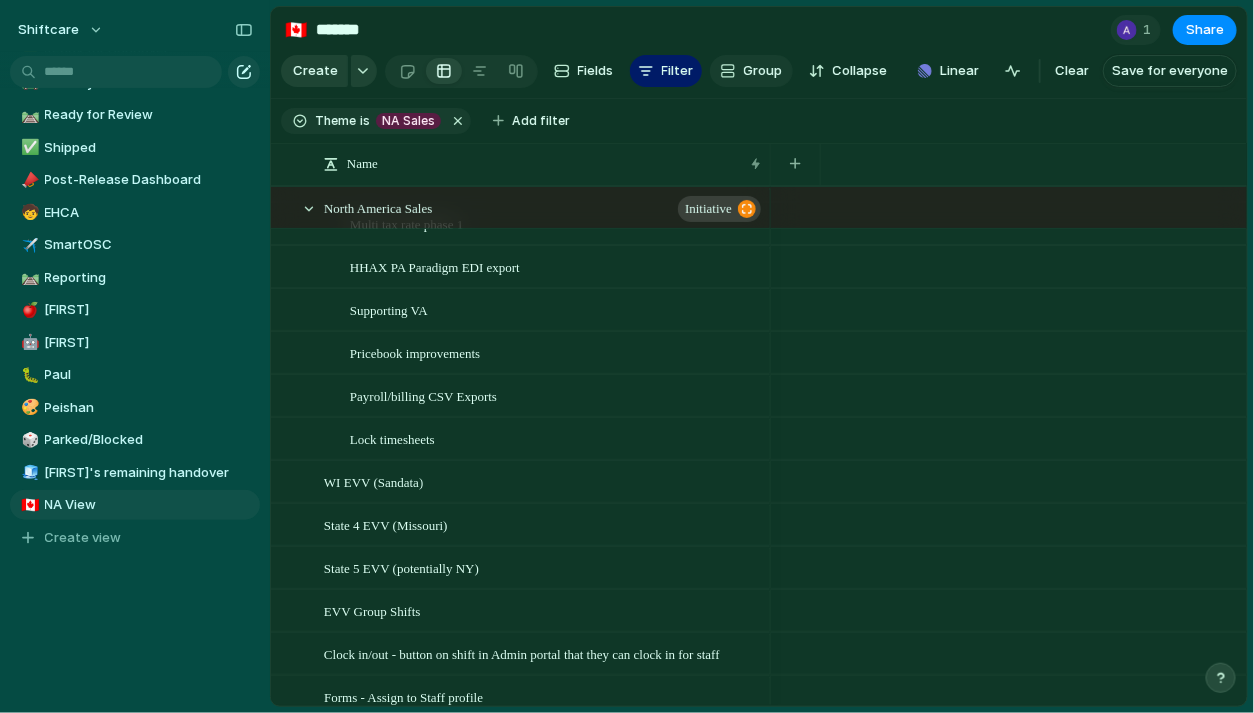 click on "Group" at bounding box center [763, 71] 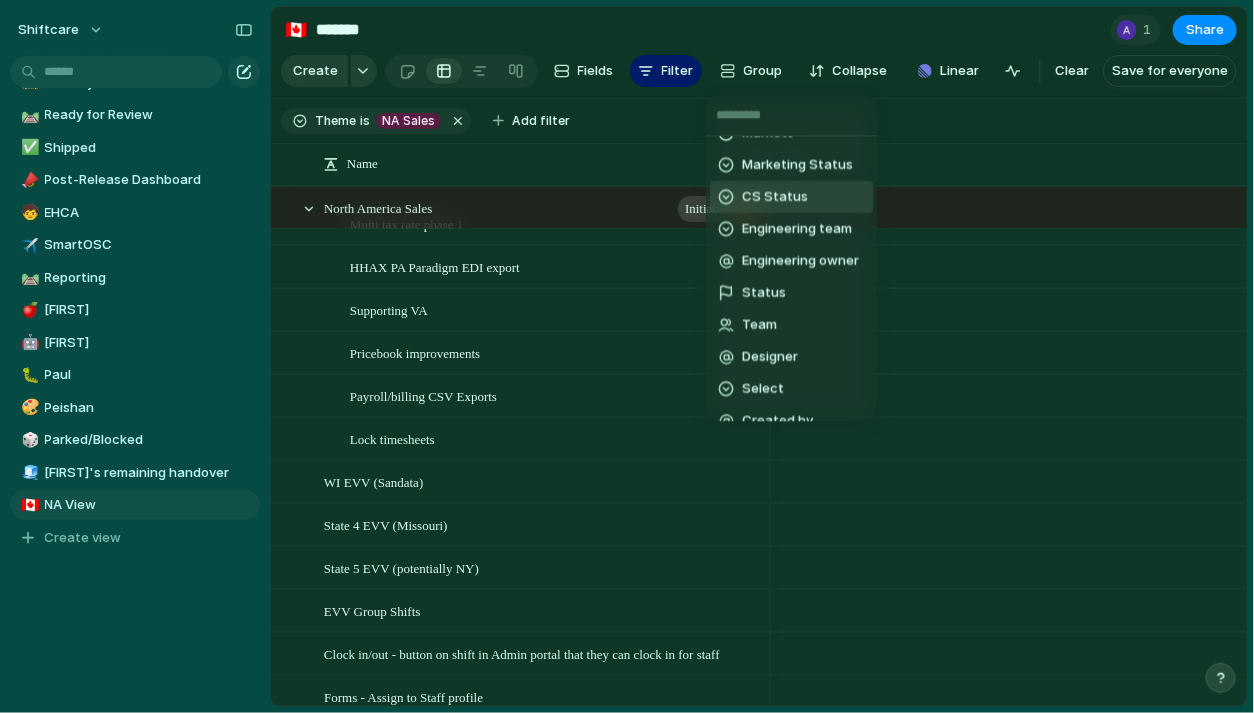scroll, scrollTop: 332, scrollLeft: 0, axis: vertical 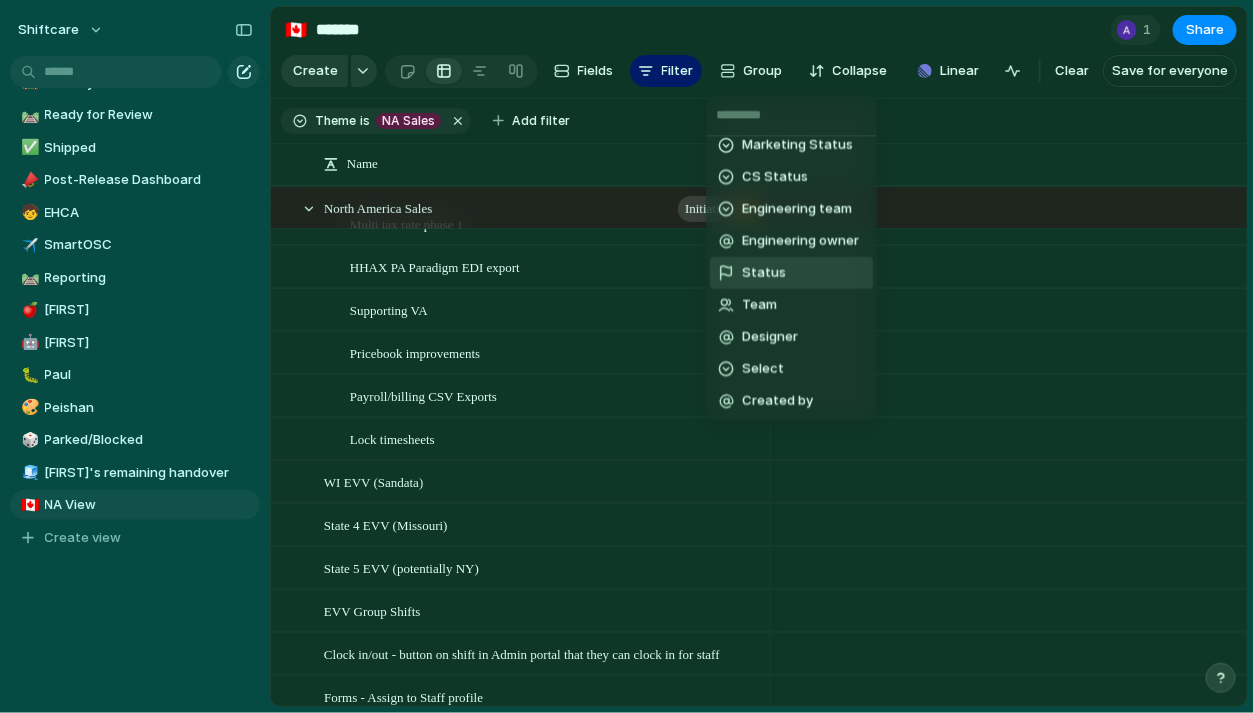 click on "Status" at bounding box center [764, 274] 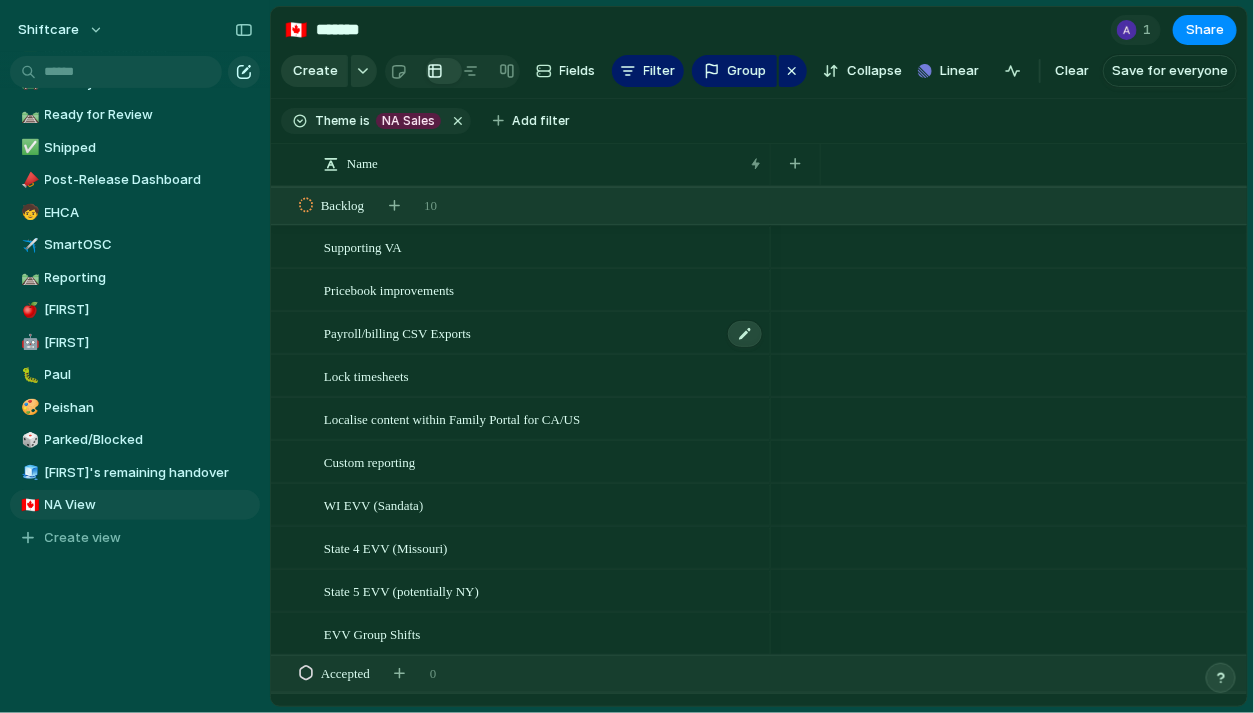 scroll, scrollTop: 606, scrollLeft: 0, axis: vertical 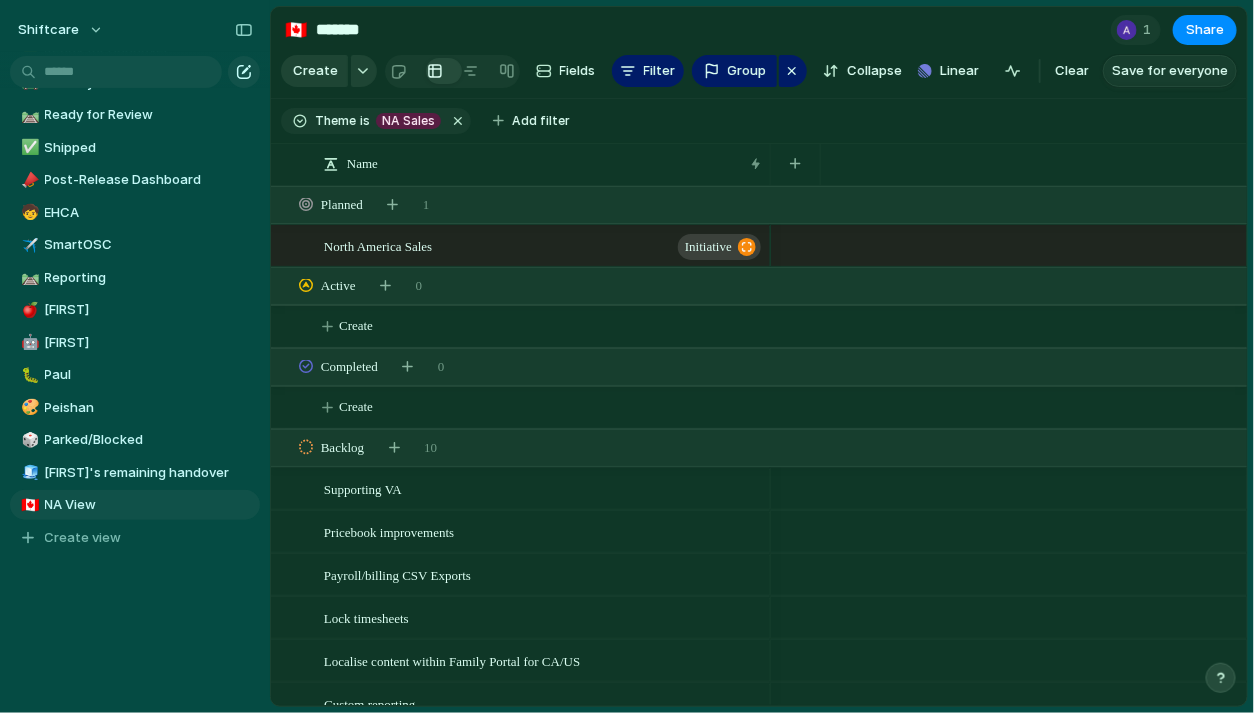 click on "Save for everyone" at bounding box center (1170, 71) 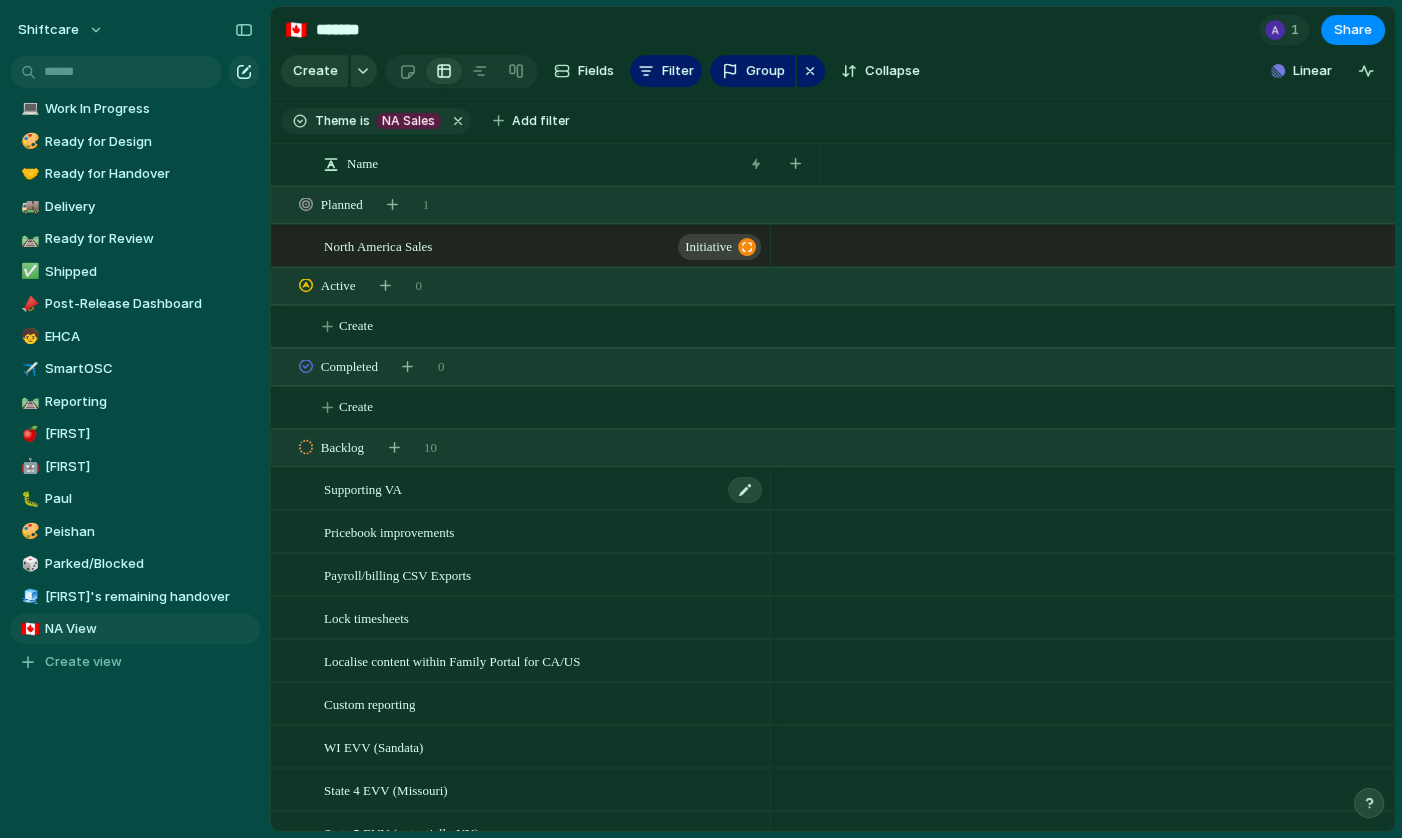 scroll, scrollTop: 213, scrollLeft: 0, axis: vertical 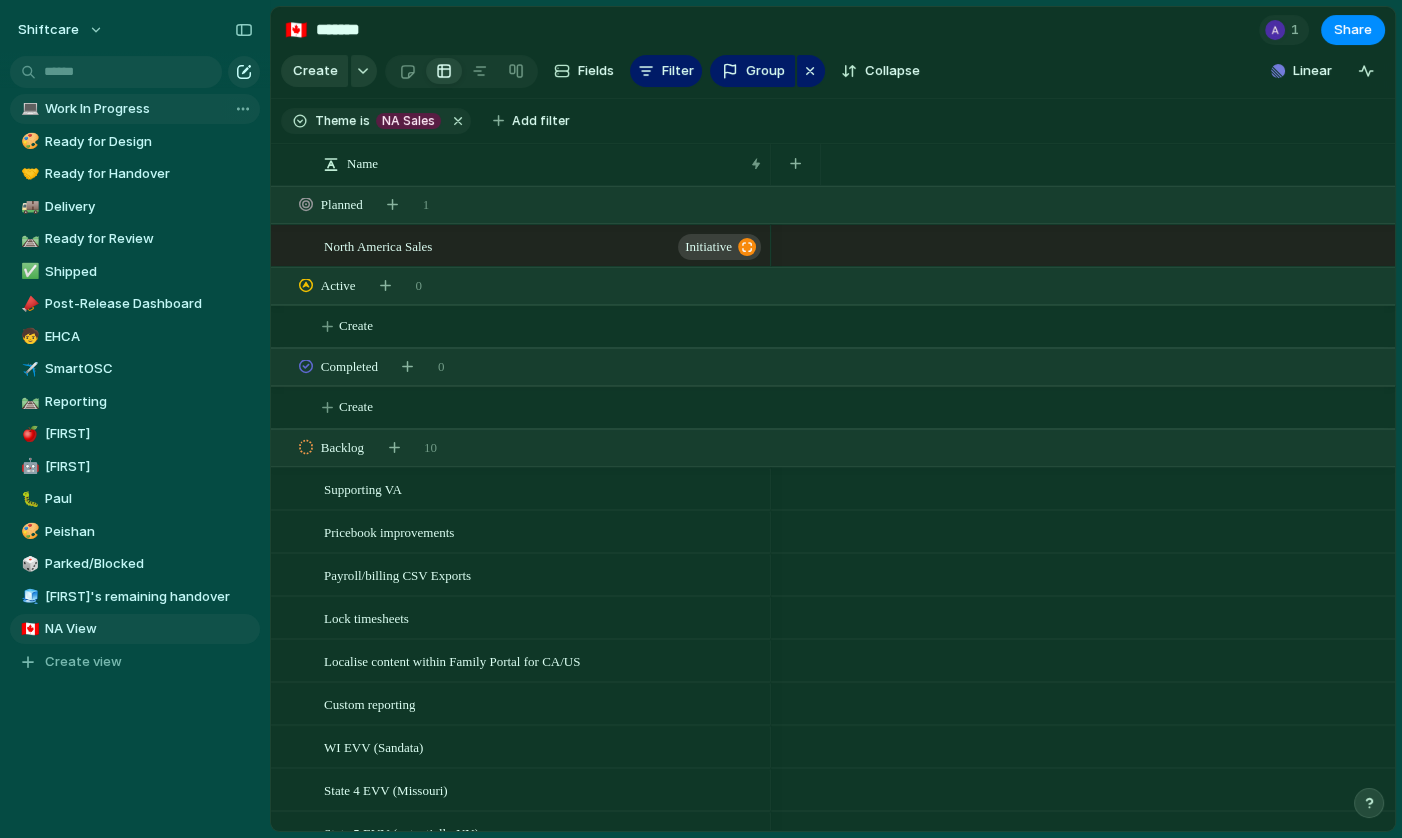 click on "Work In Progress" at bounding box center [149, 109] 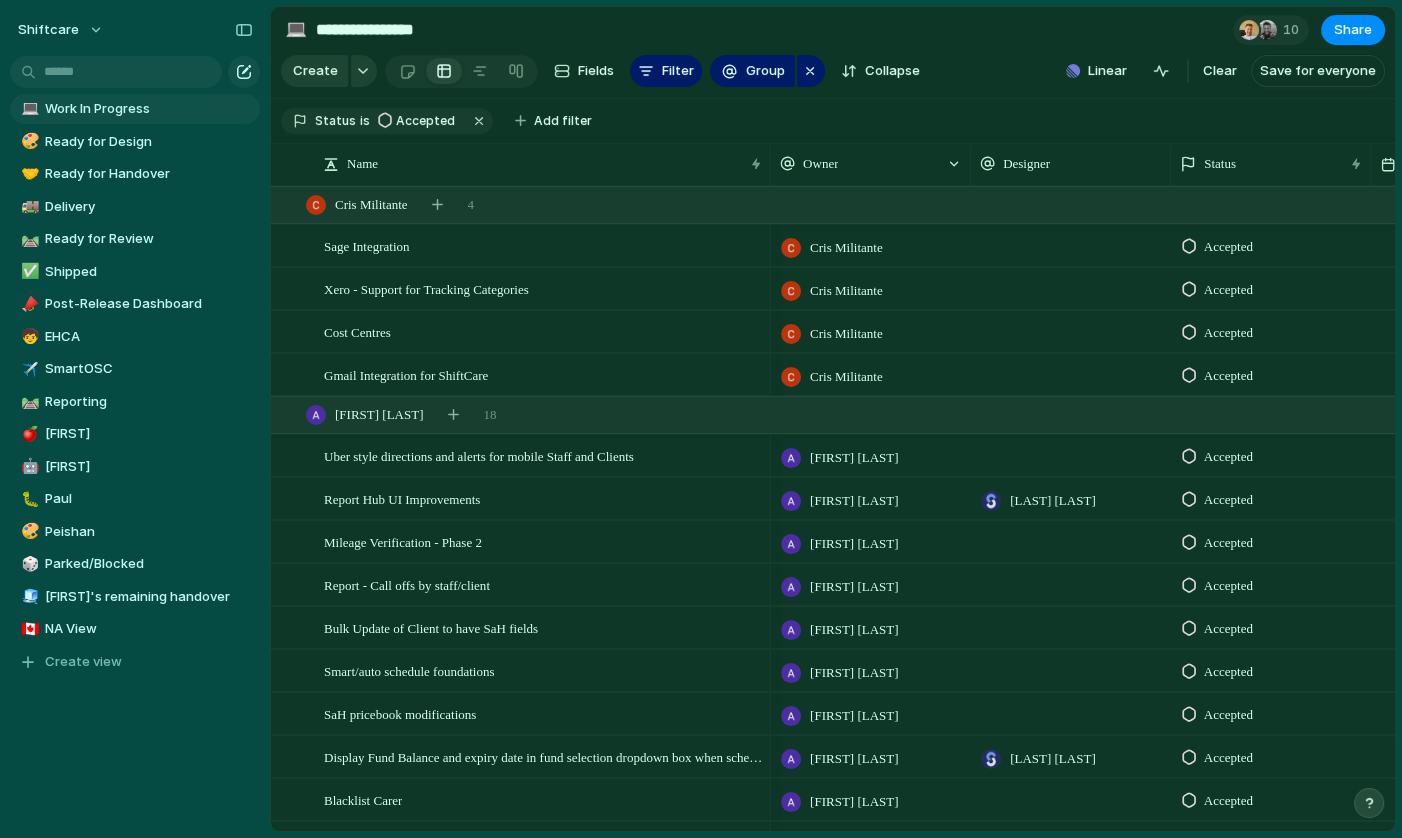 scroll, scrollTop: 0, scrollLeft: 42, axis: horizontal 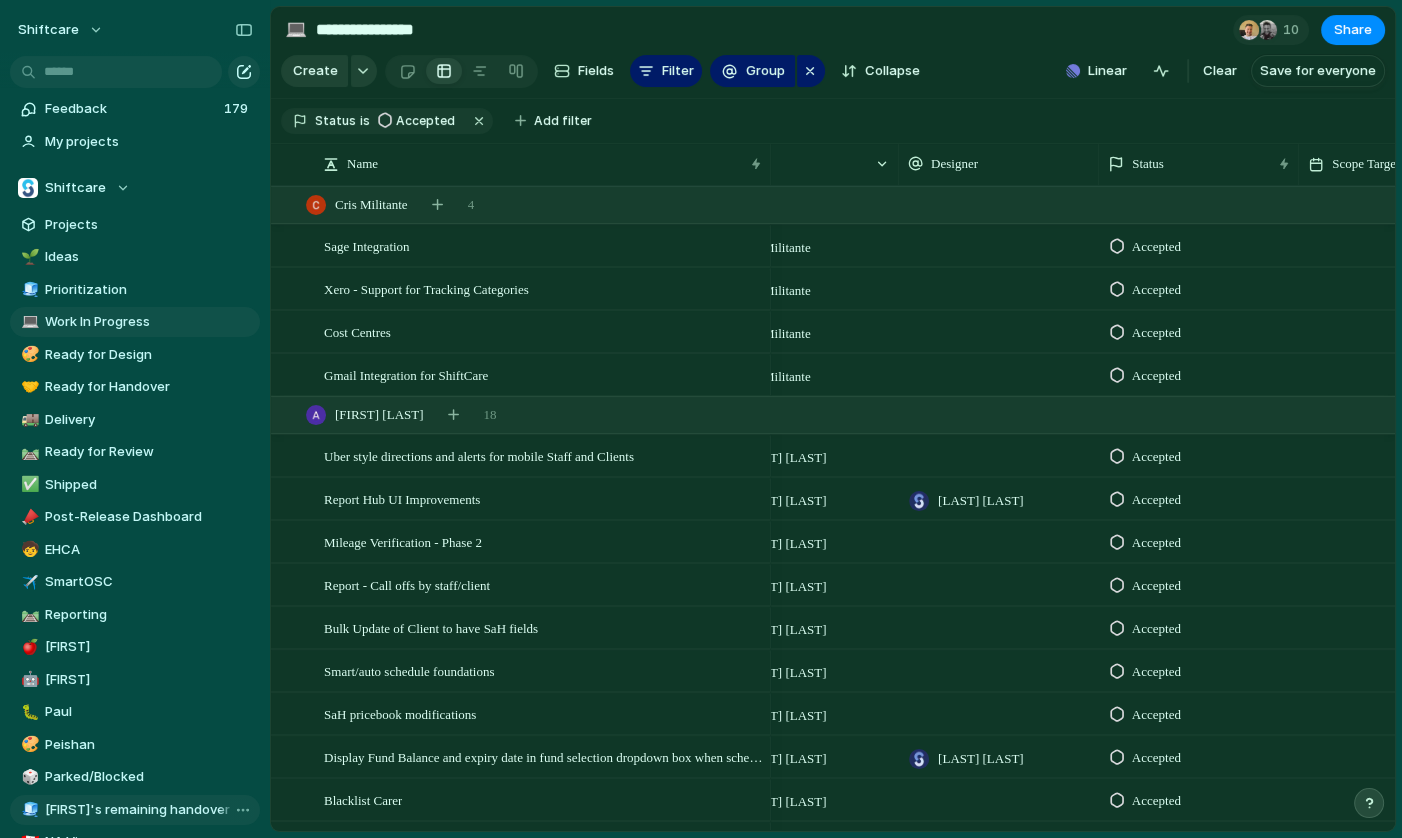 click on "🧊 Ethan's remaining handover" at bounding box center (135, 810) 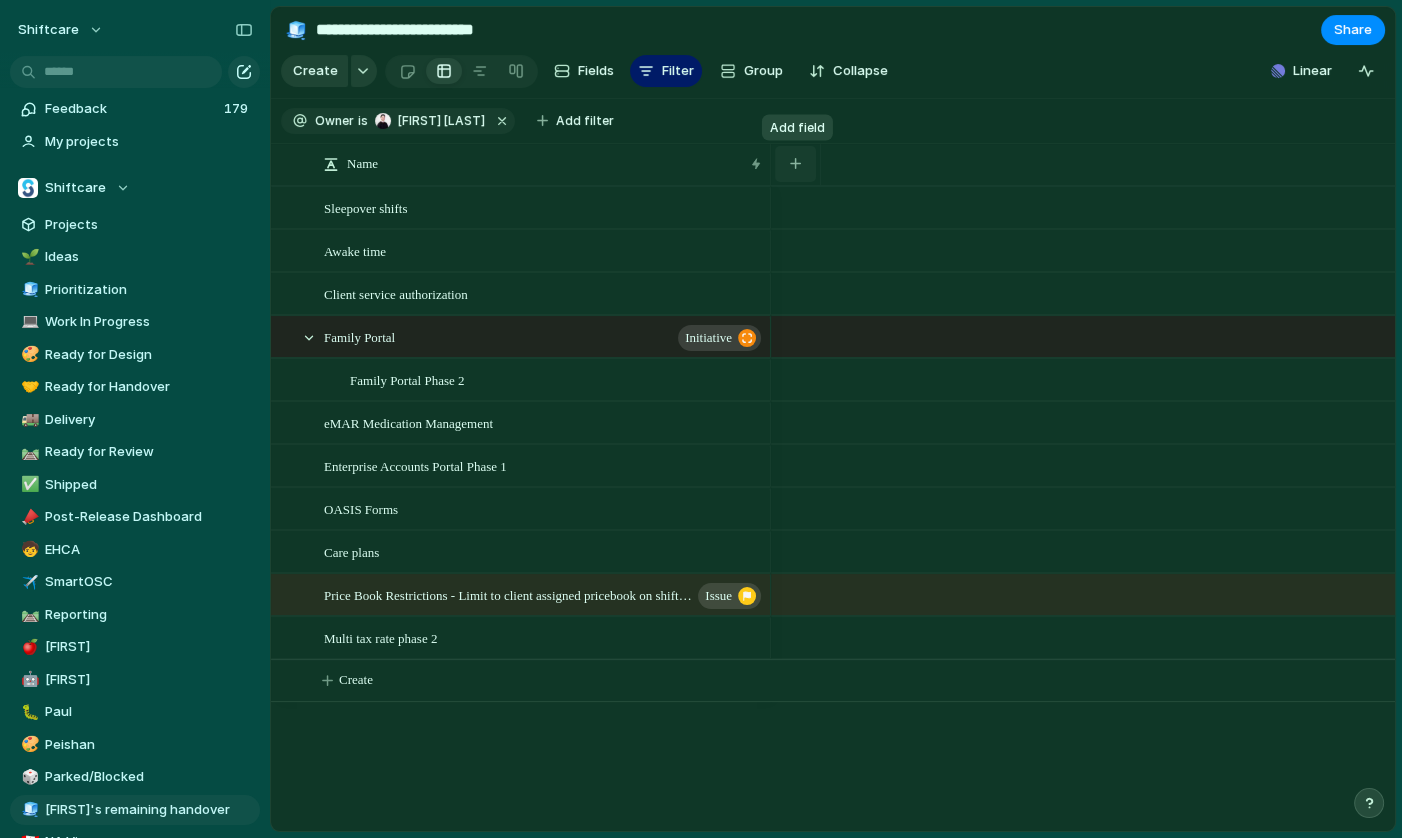 click at bounding box center [795, 163] 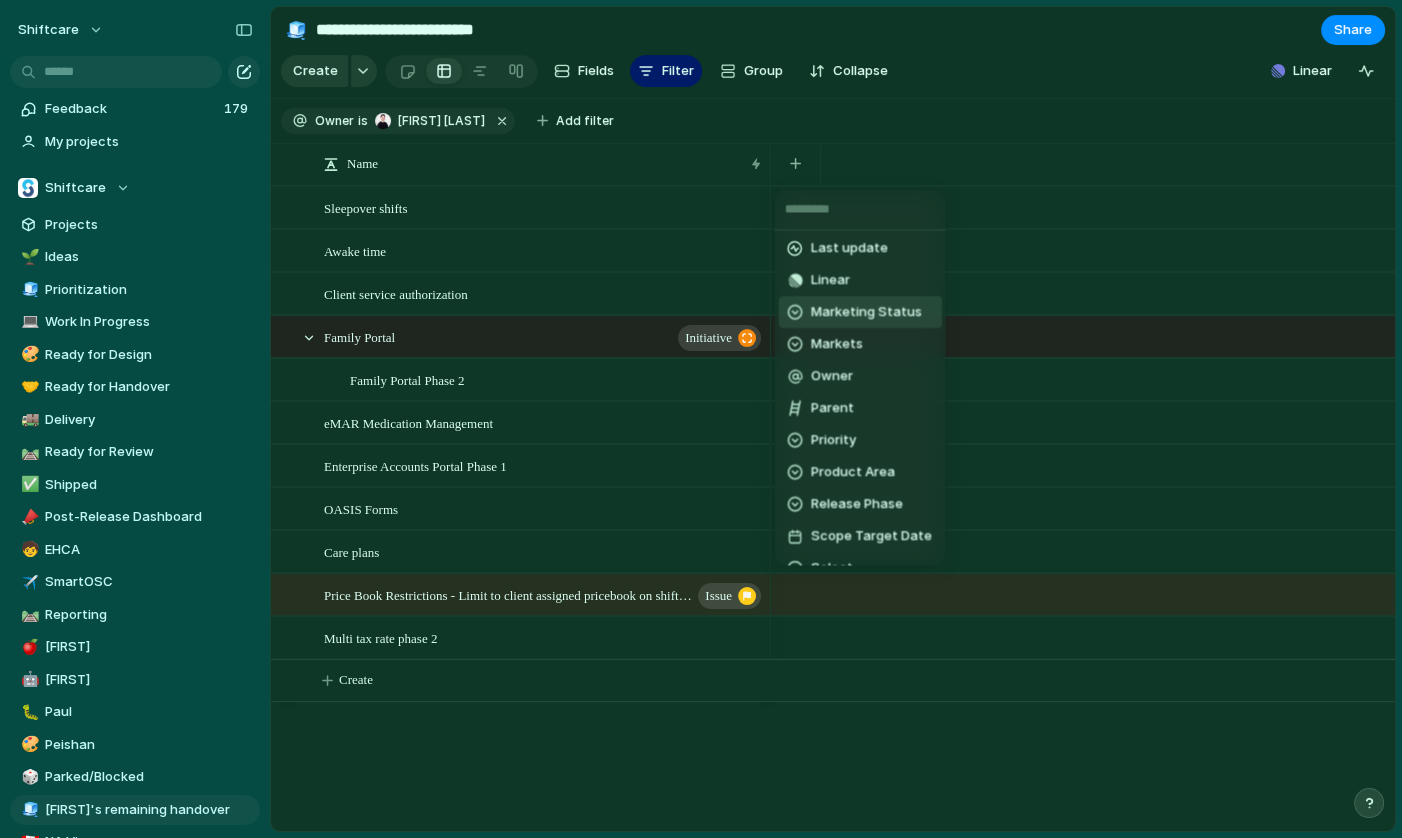 scroll, scrollTop: 520, scrollLeft: 0, axis: vertical 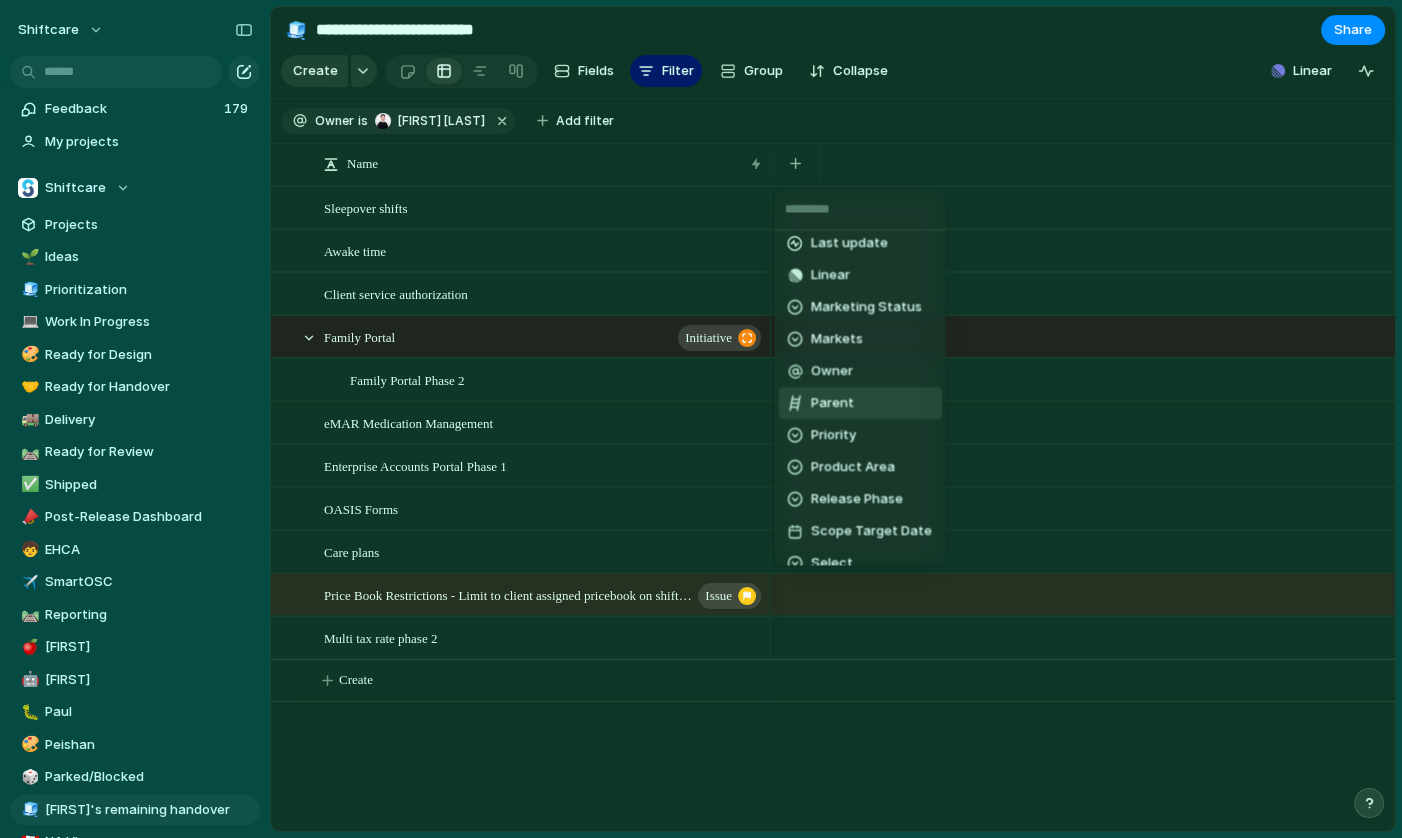 click on "Priority" at bounding box center (833, 436) 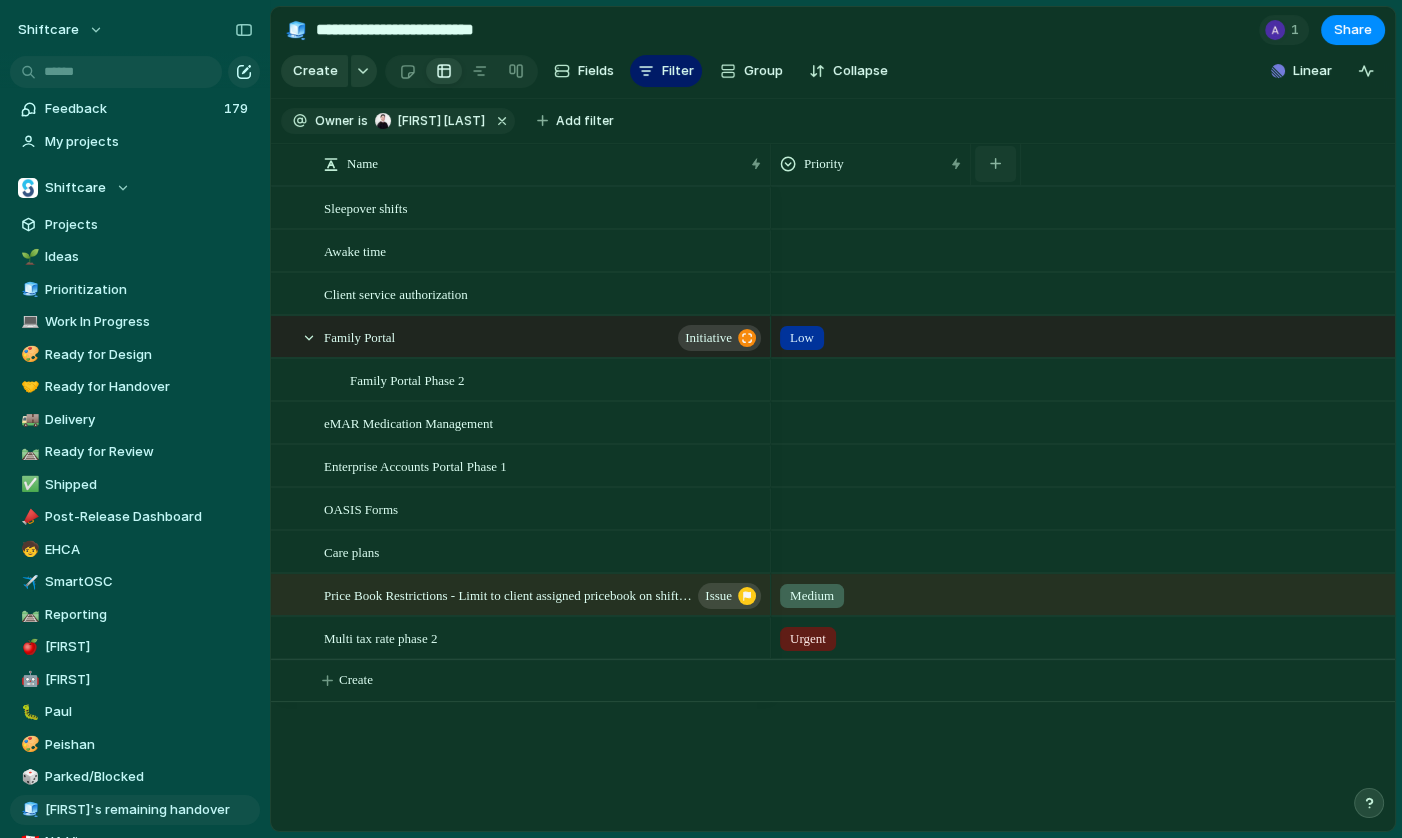click at bounding box center [995, 164] 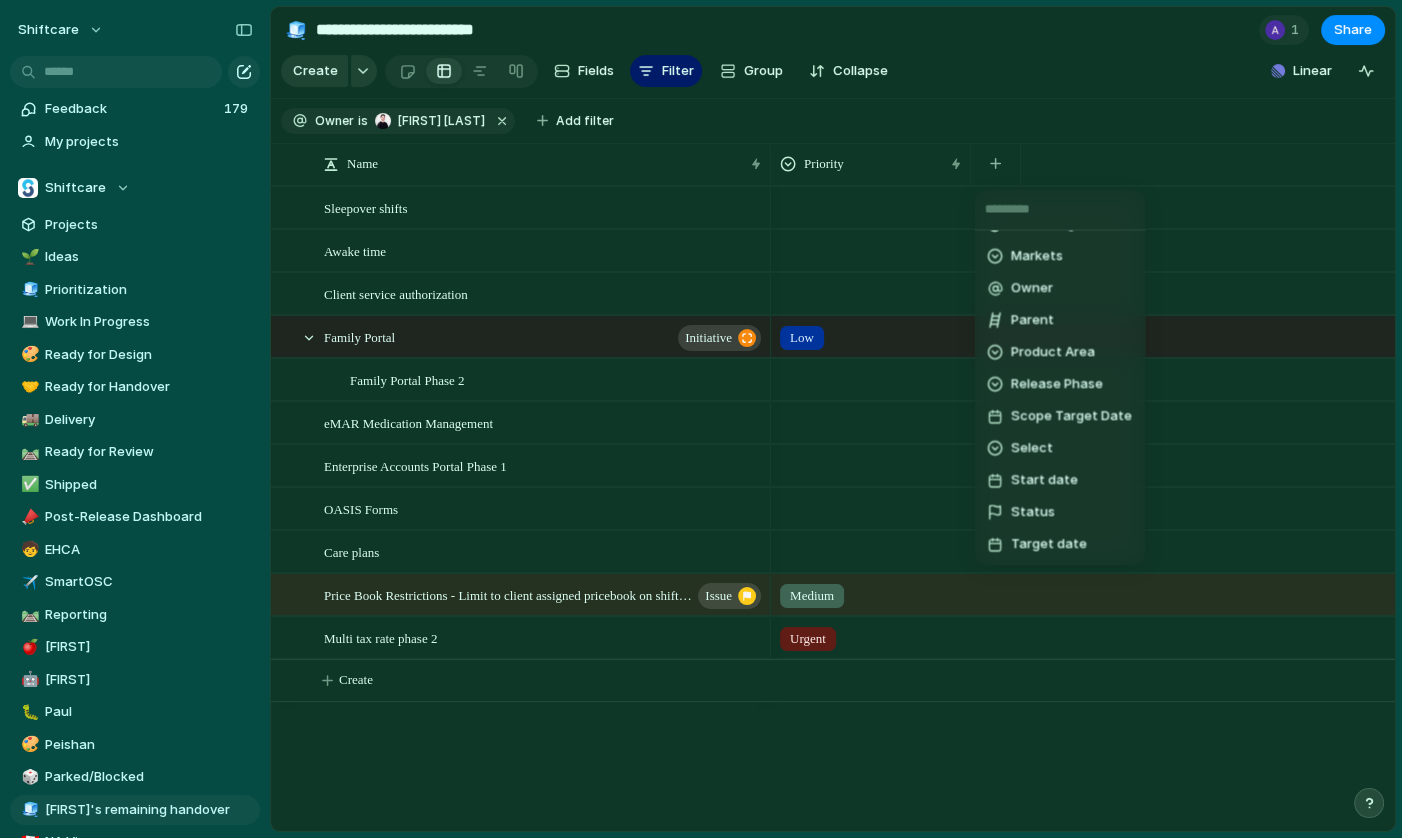 scroll, scrollTop: 724, scrollLeft: 0, axis: vertical 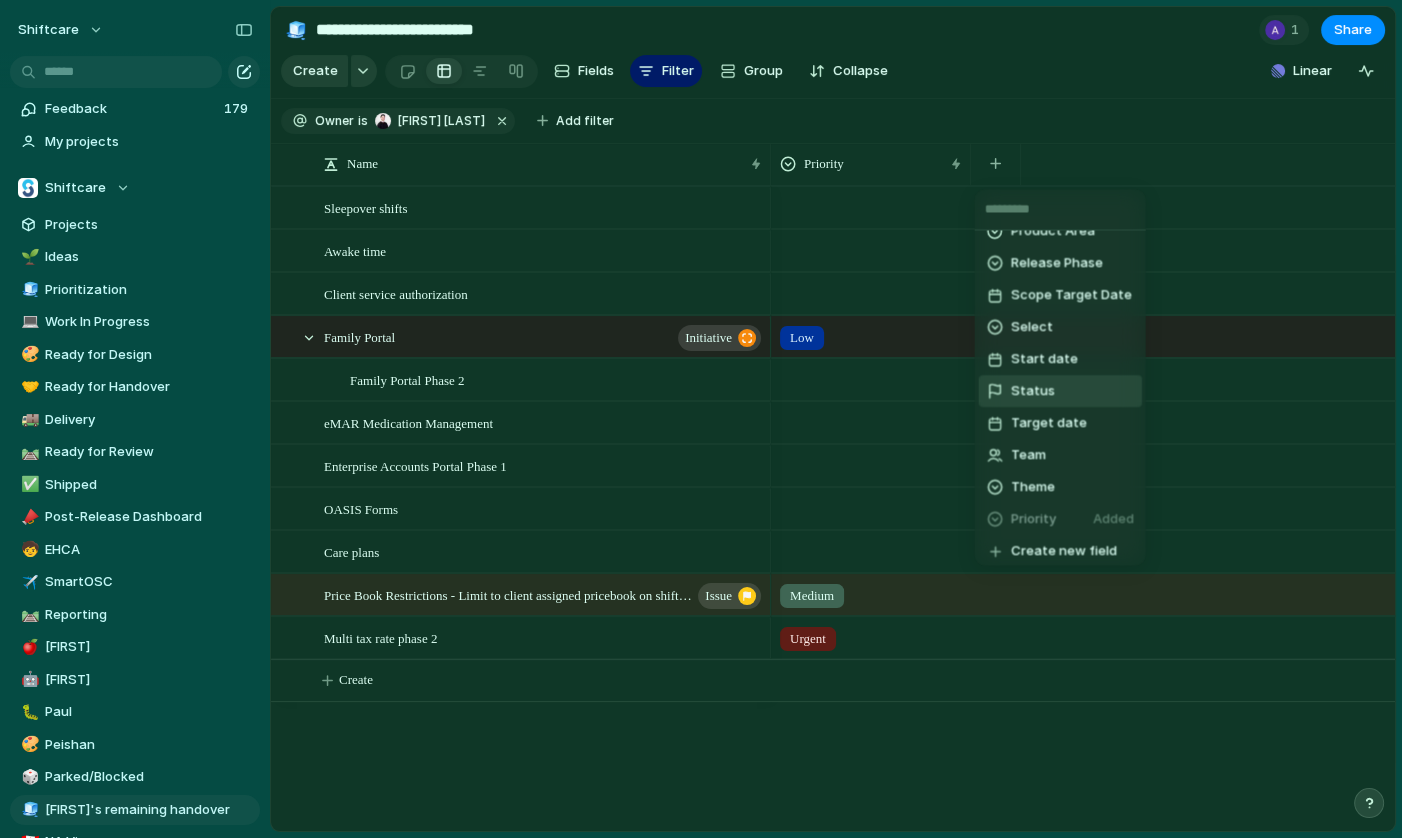 click on "Status" at bounding box center (1033, 392) 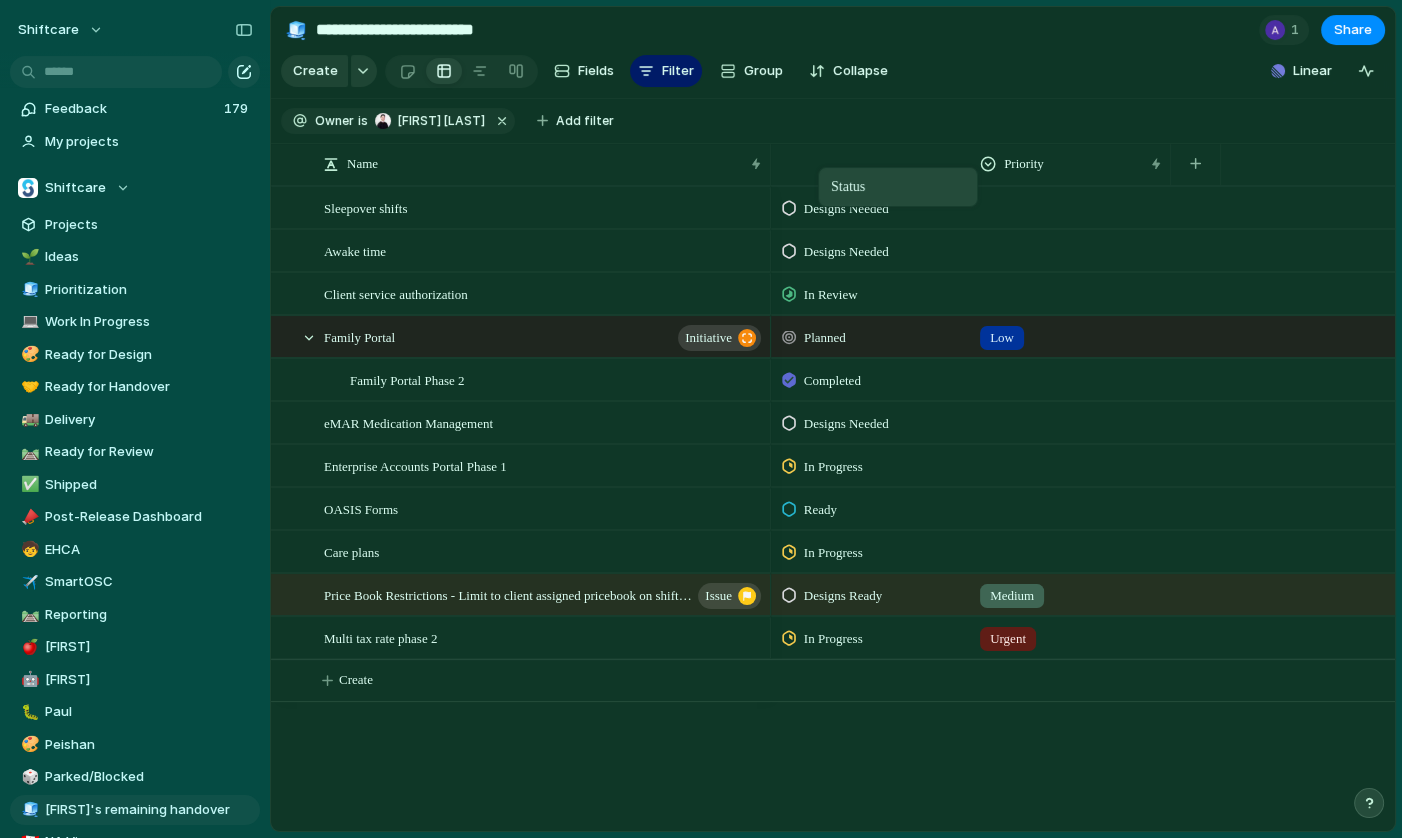 drag, startPoint x: 1029, startPoint y: 172, endPoint x: 828, endPoint y: 172, distance: 201 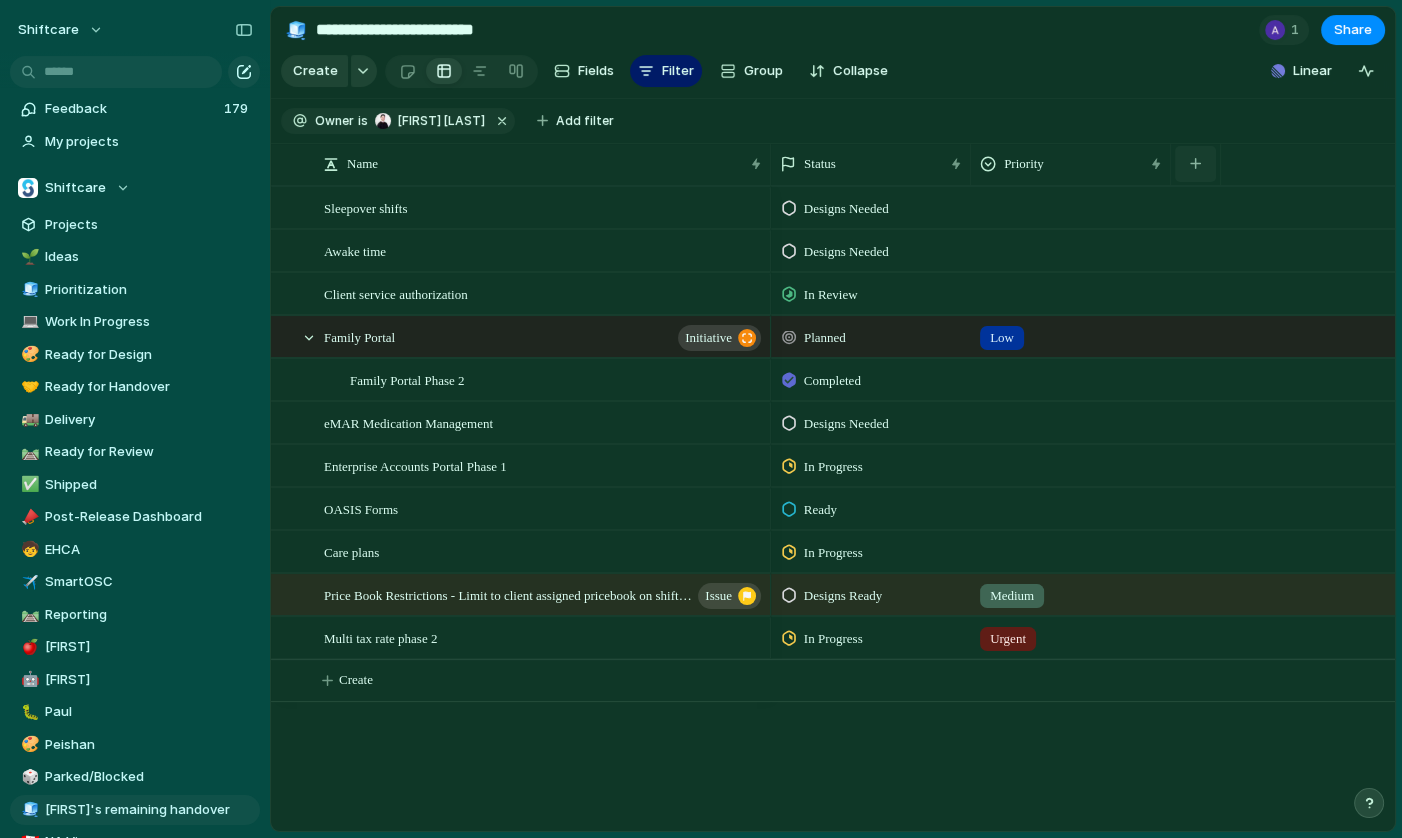 click at bounding box center (1195, 164) 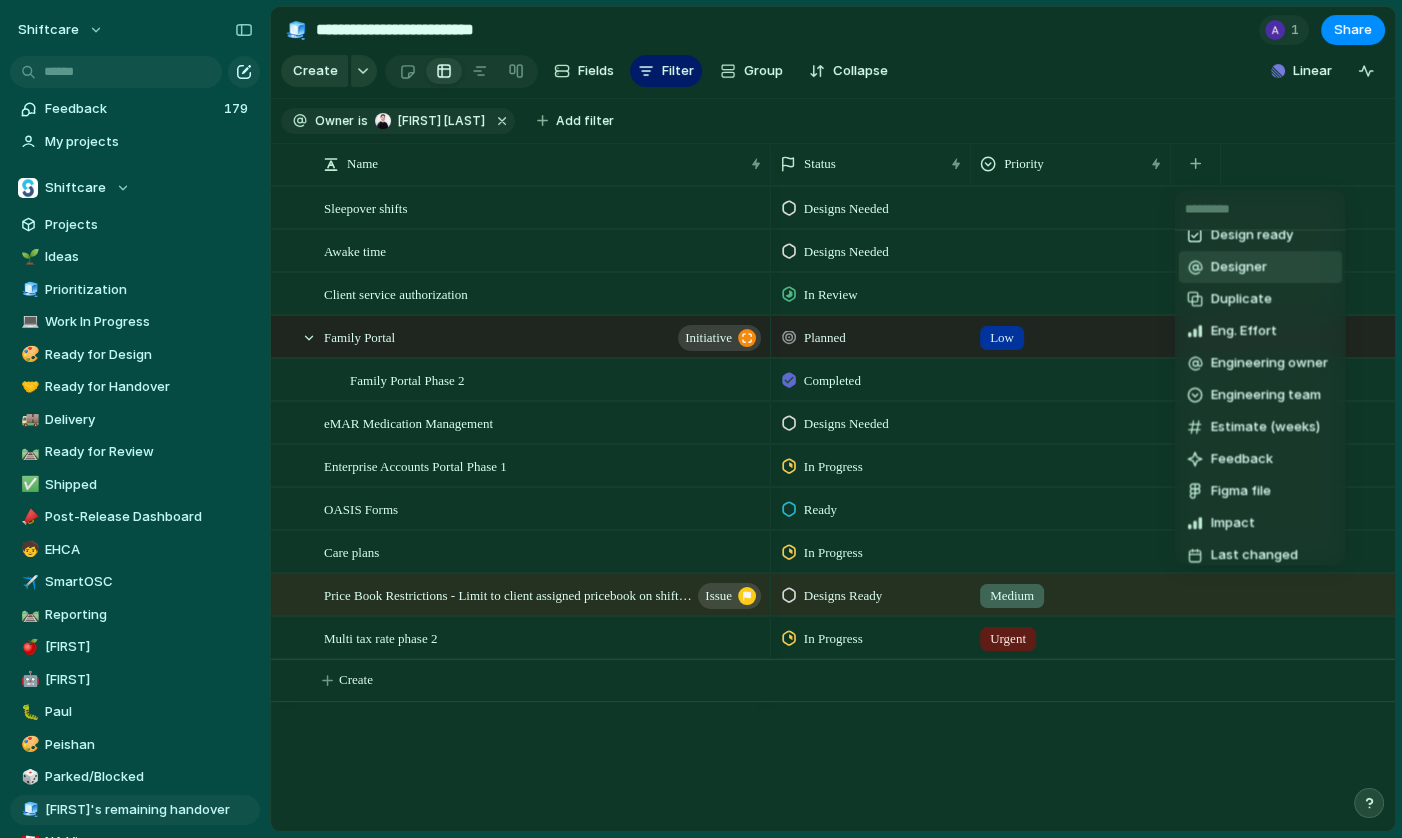 scroll, scrollTop: 194, scrollLeft: 0, axis: vertical 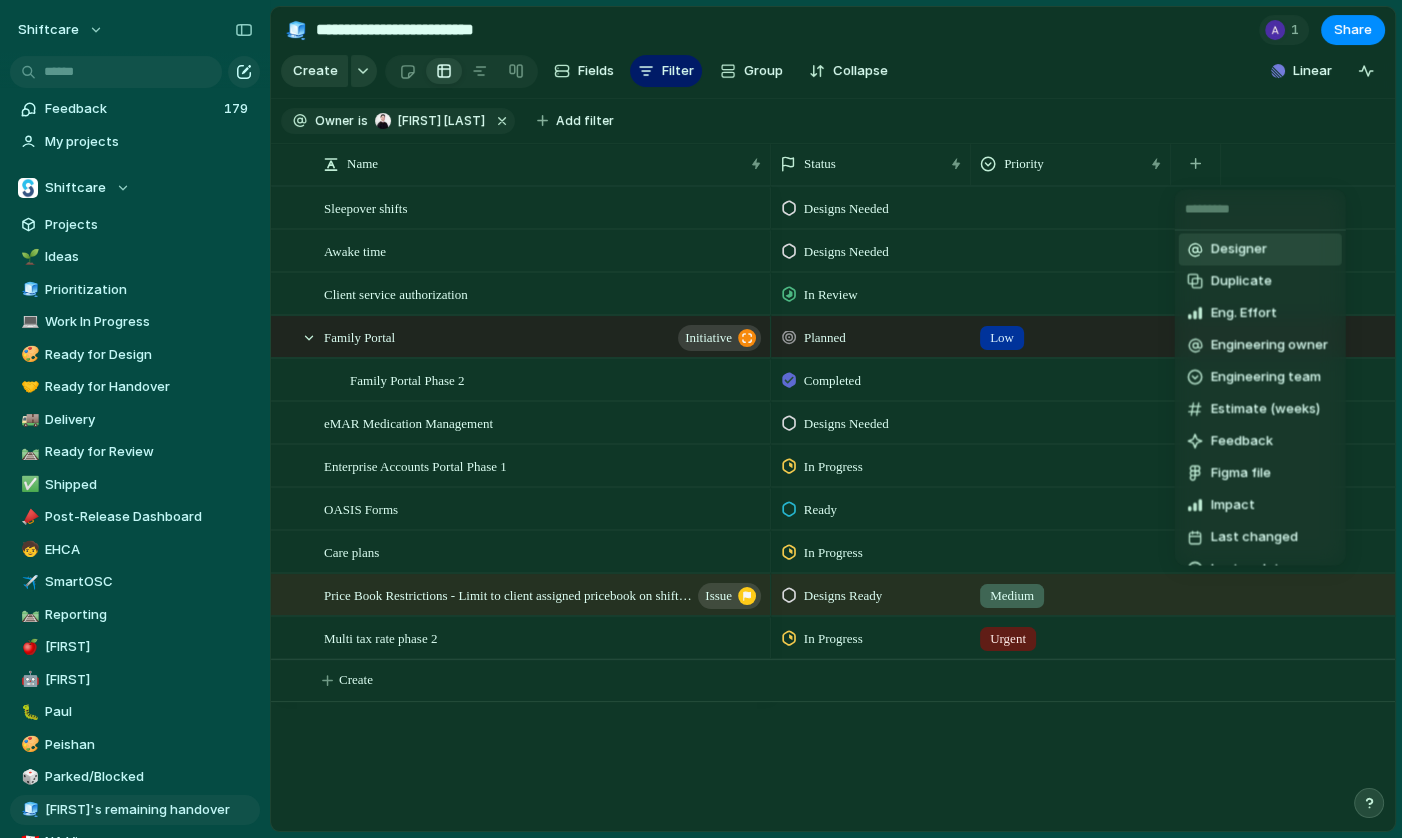 click on "Created at Created by CS Status Customer Date of handover Design ready Designer Duplicate Eng. Effort Engineering owner Engineering team Estimate (weeks) Feedback Figma file Impact Last changed Last update Linear Marketing Status Markets Owner Parent Product Area Release Phase Scope Target Date Select Start date Target date Team Theme Priority Added Status Added Create new field" at bounding box center [701, 419] 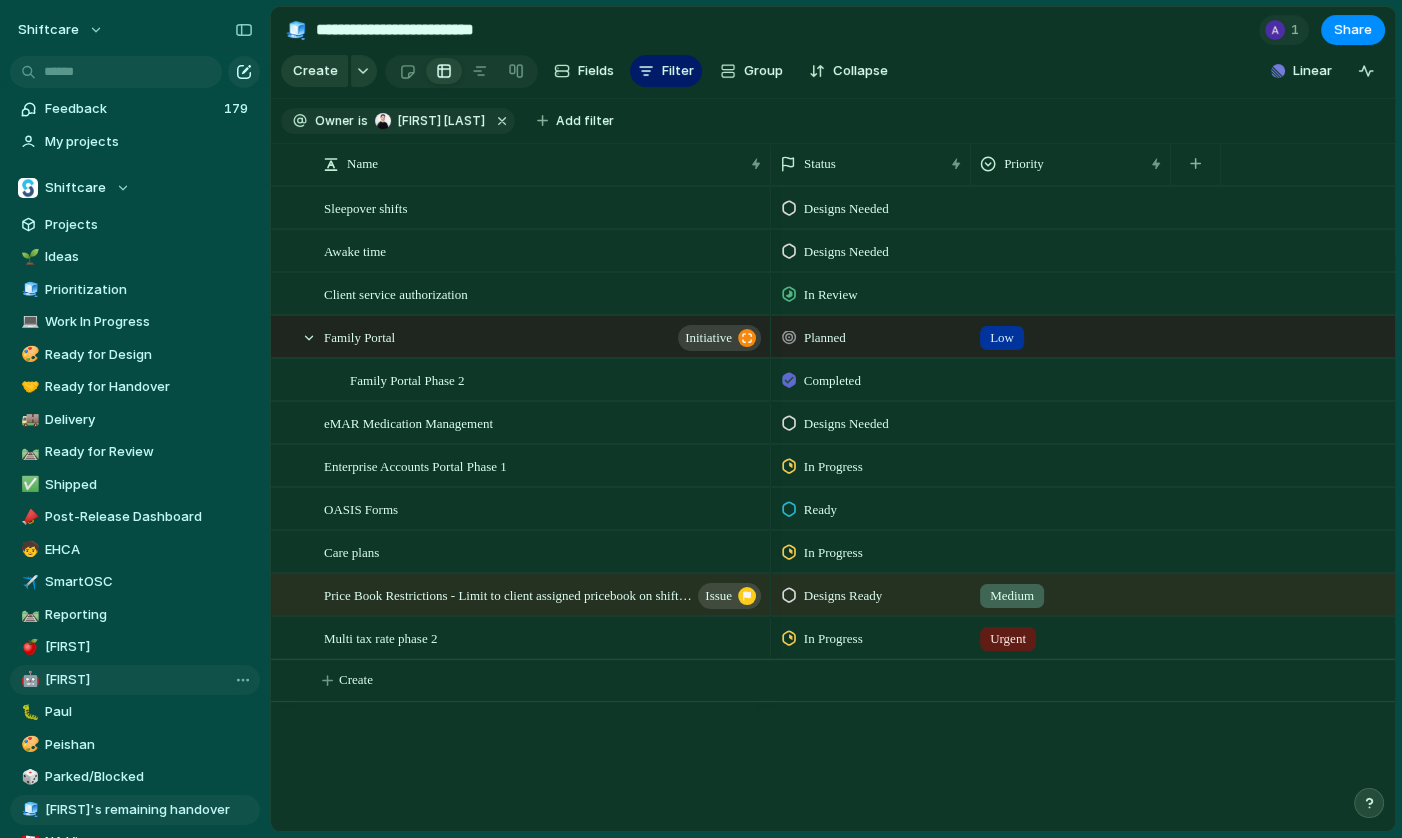 click on "[FIRST]" at bounding box center (149, 680) 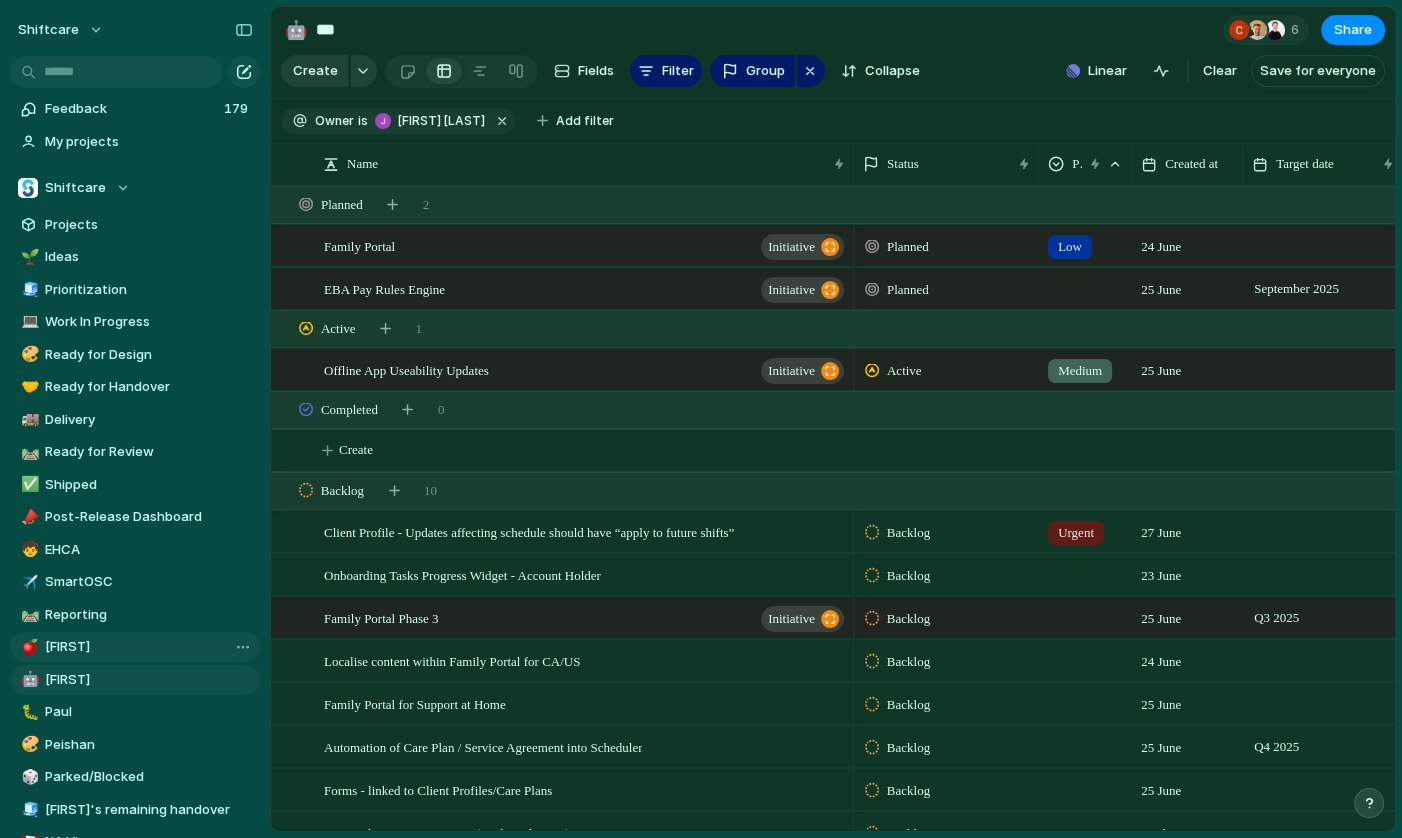 click on "[FIRST]" at bounding box center (149, 647) 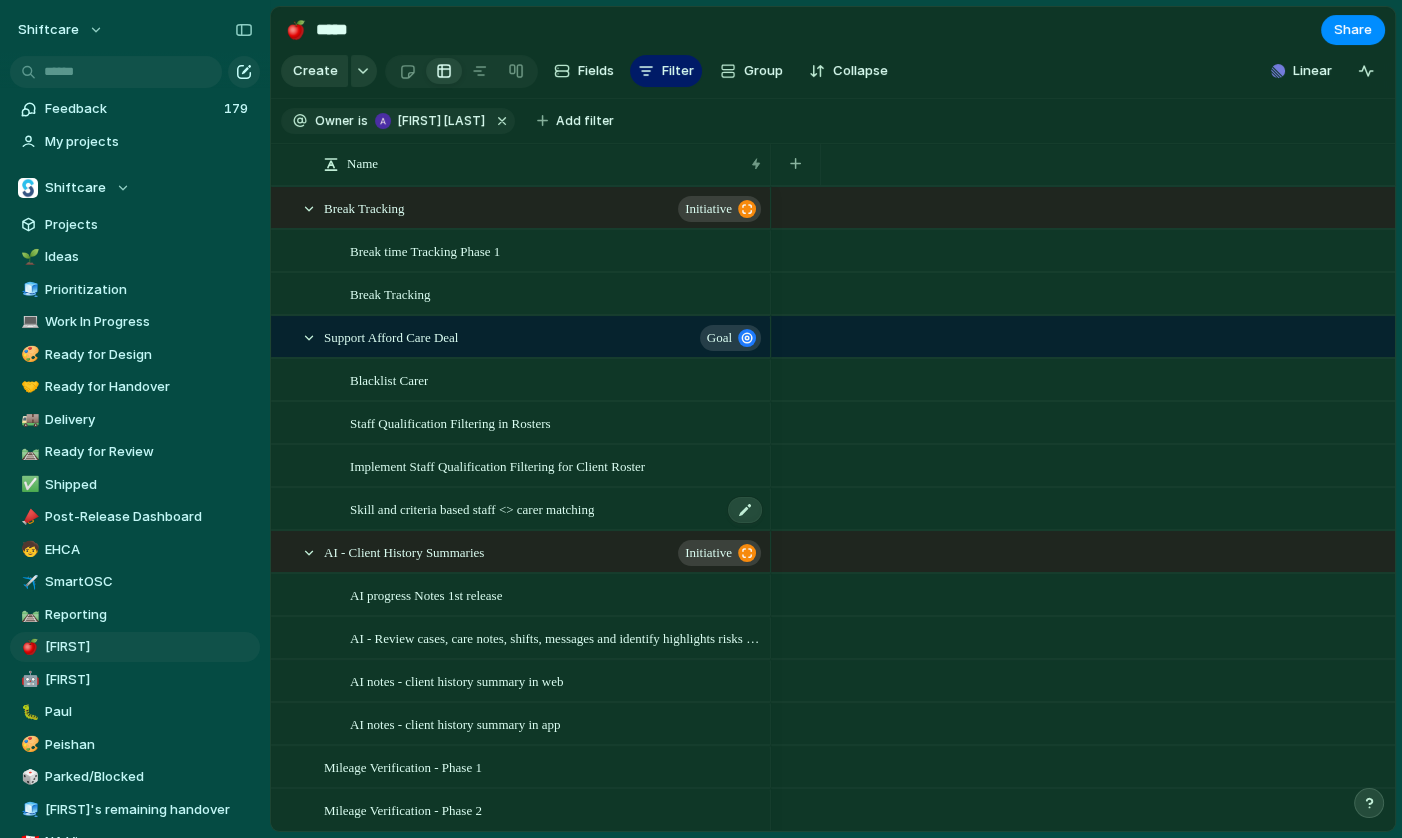 scroll, scrollTop: 142, scrollLeft: 0, axis: vertical 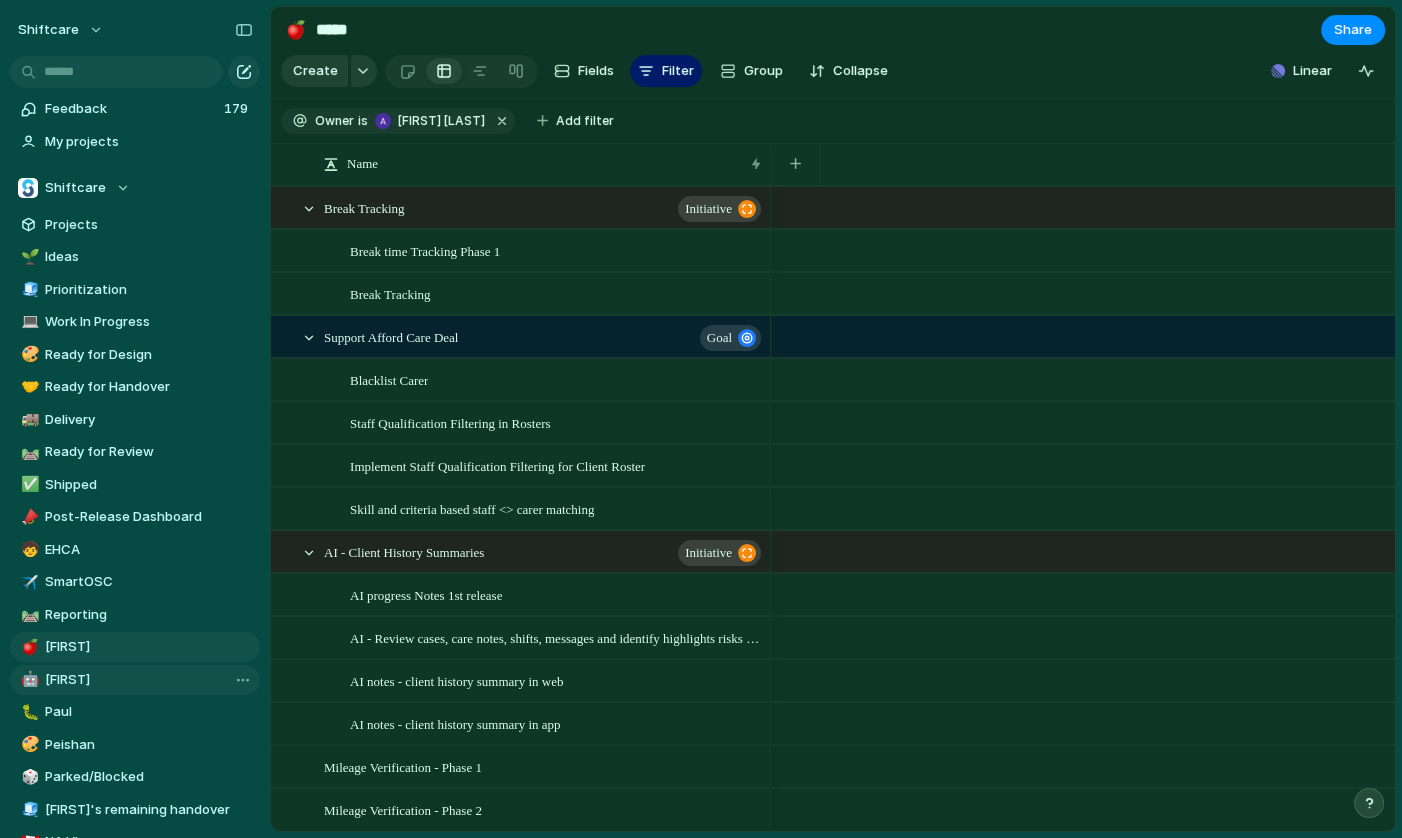 click on "[FIRST]" at bounding box center (149, 680) 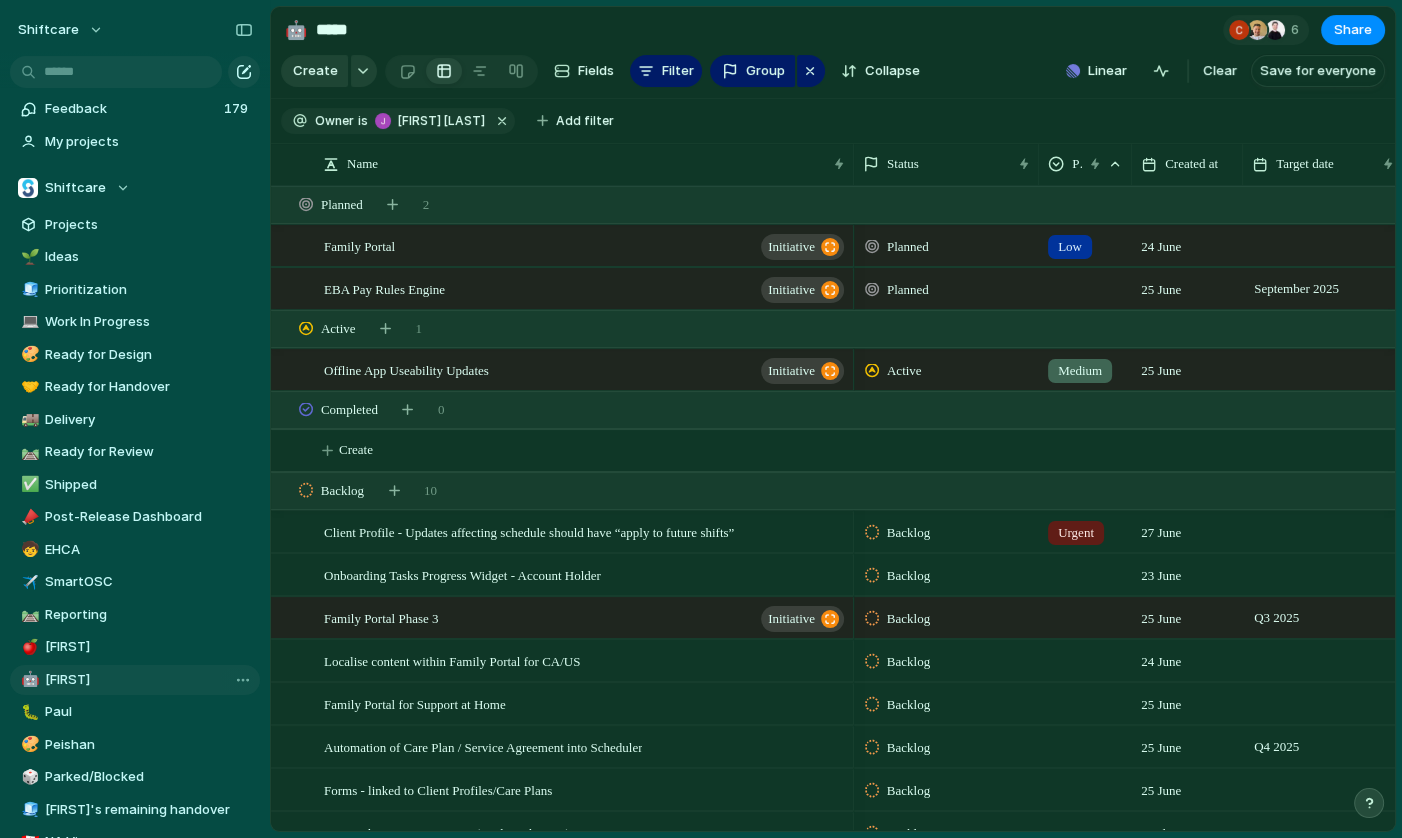 type on "***" 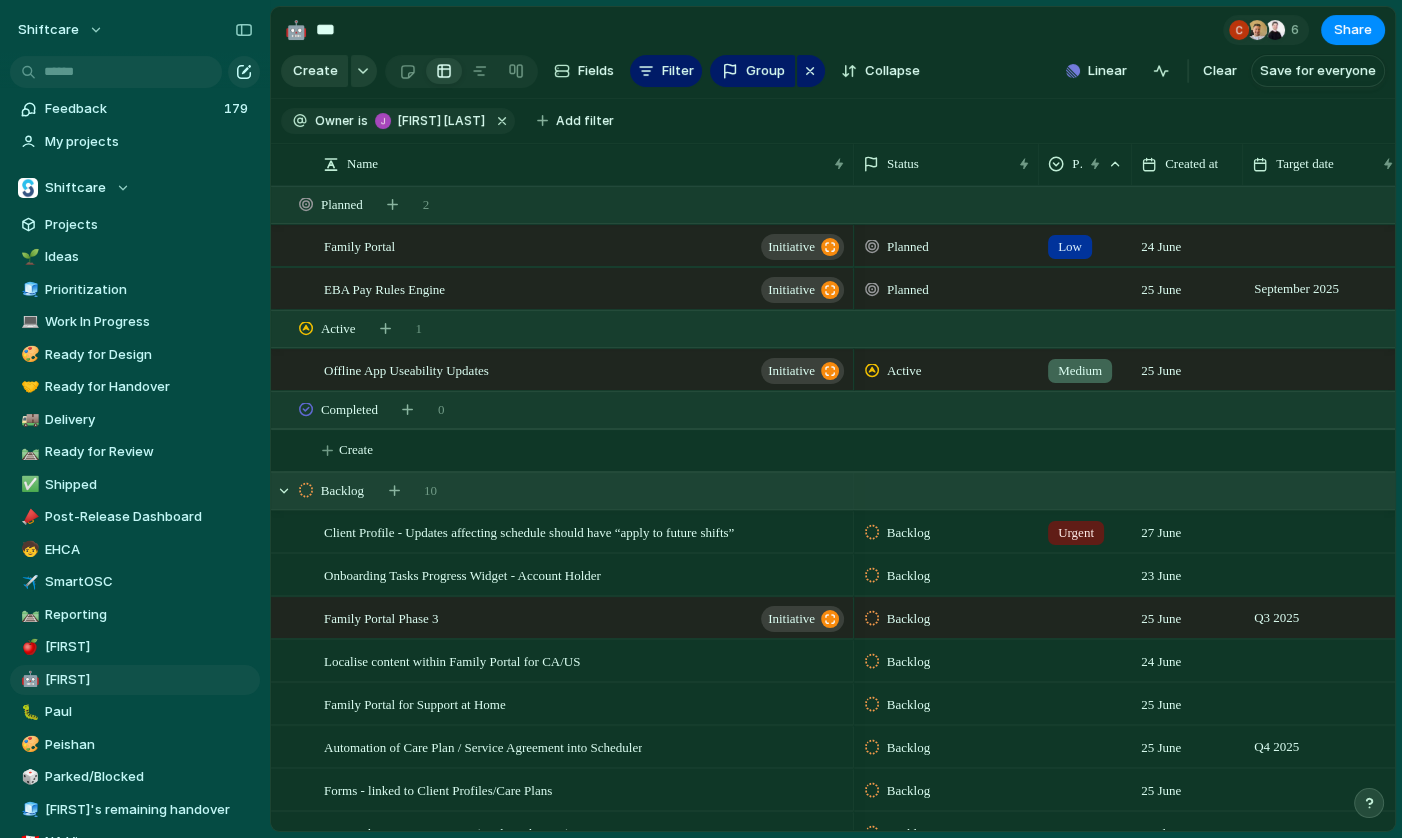 scroll, scrollTop: 35, scrollLeft: 0, axis: vertical 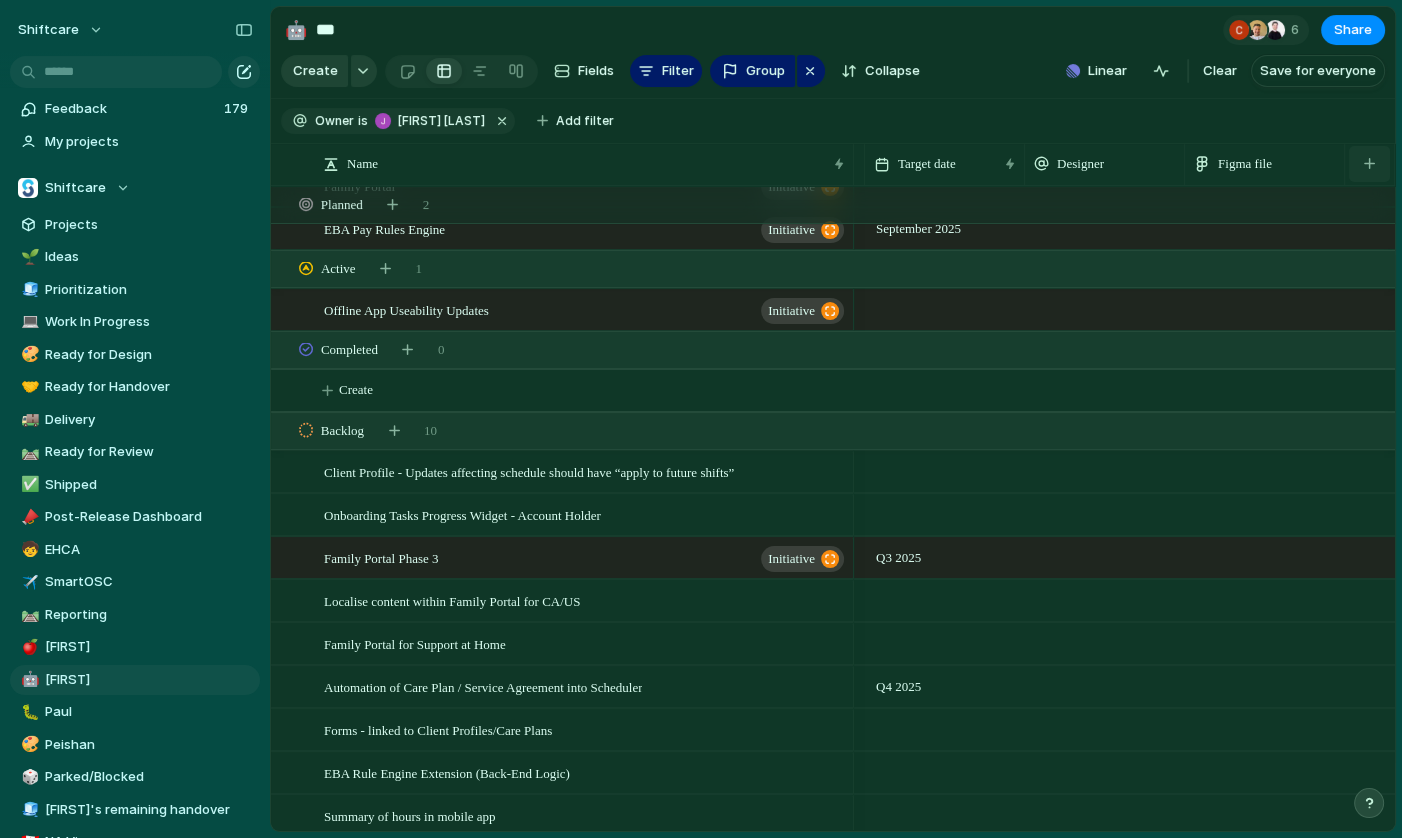 click at bounding box center (1369, 164) 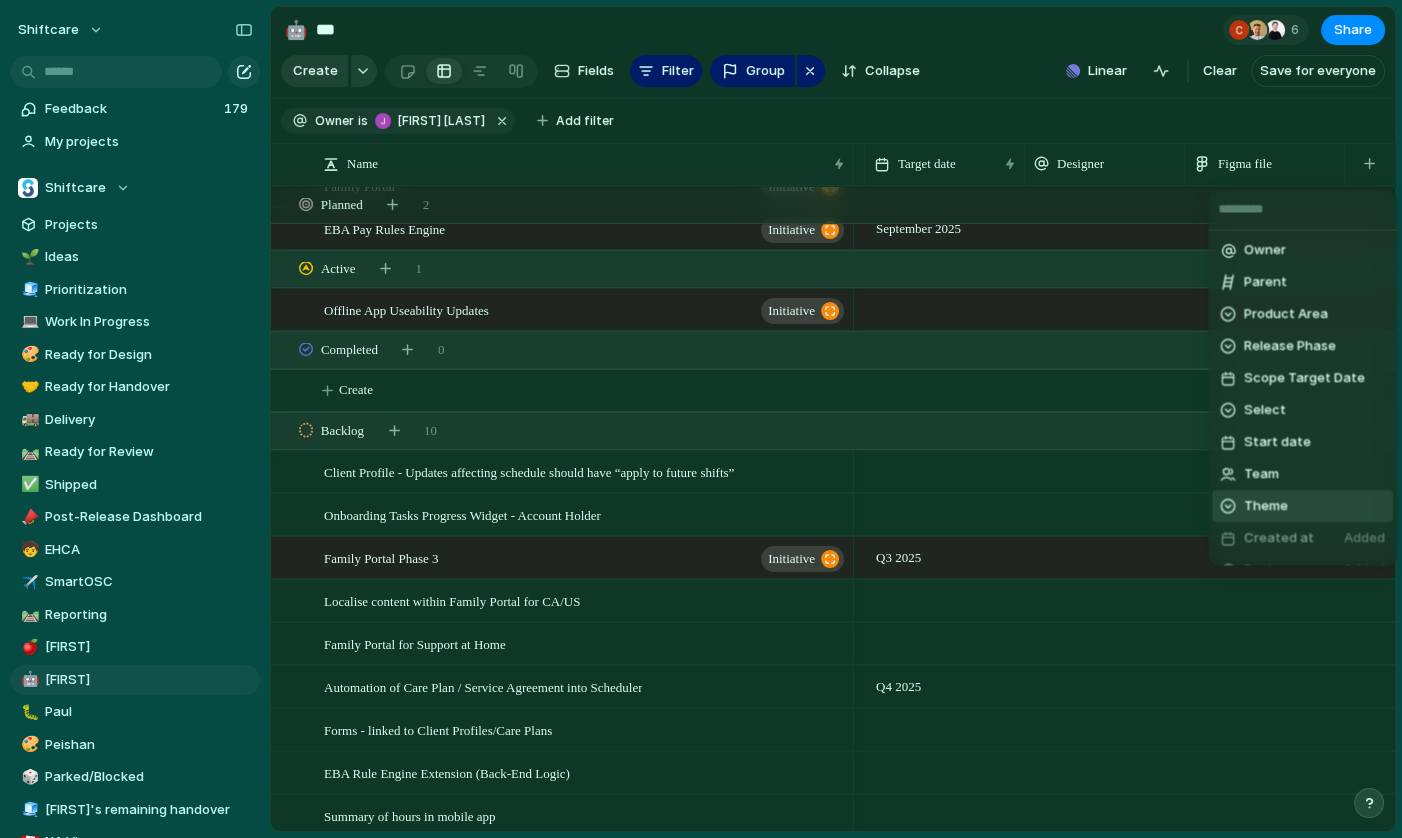 click on "Theme" at bounding box center (1266, 507) 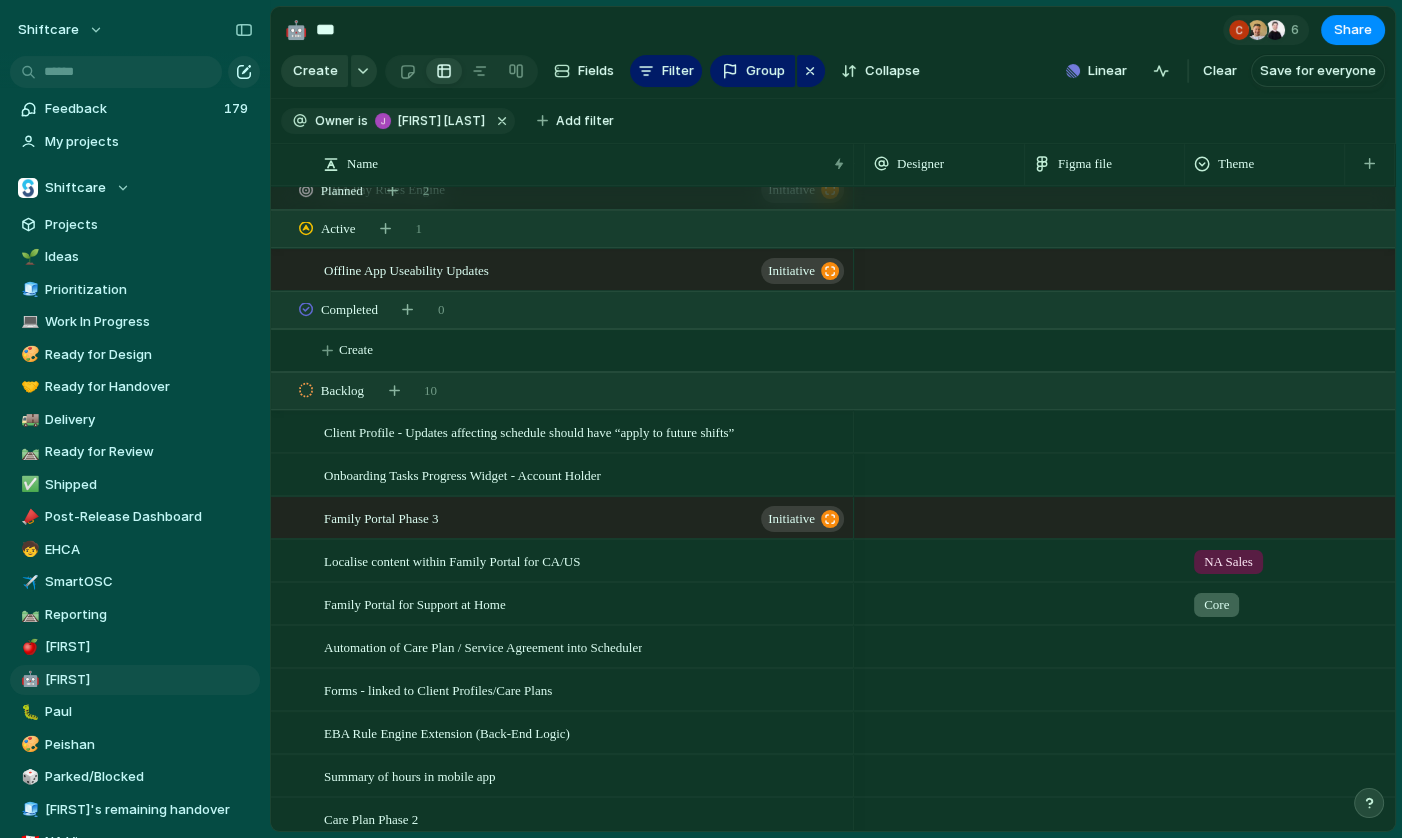 click at bounding box center (1265, 428) 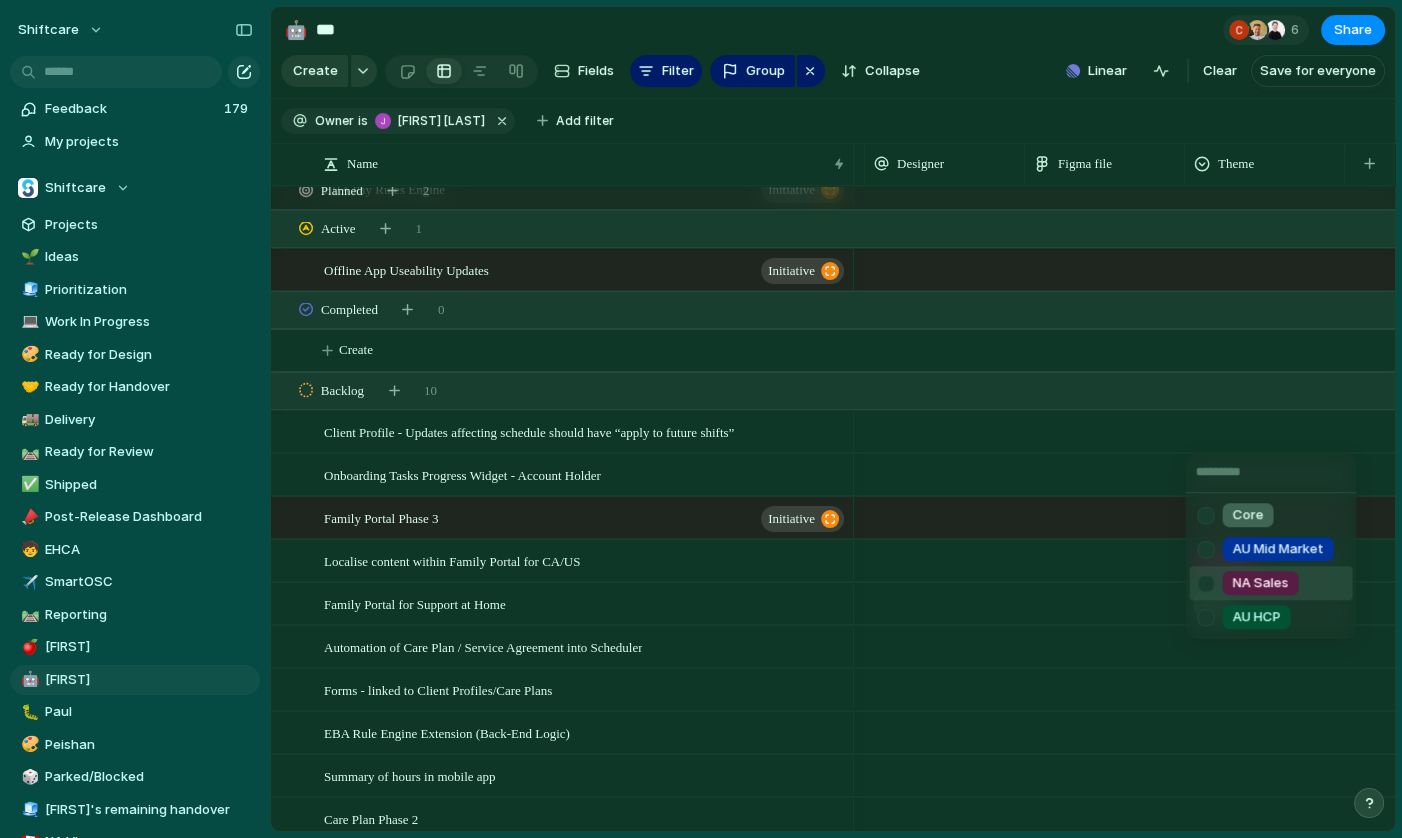 click at bounding box center (1205, 583) 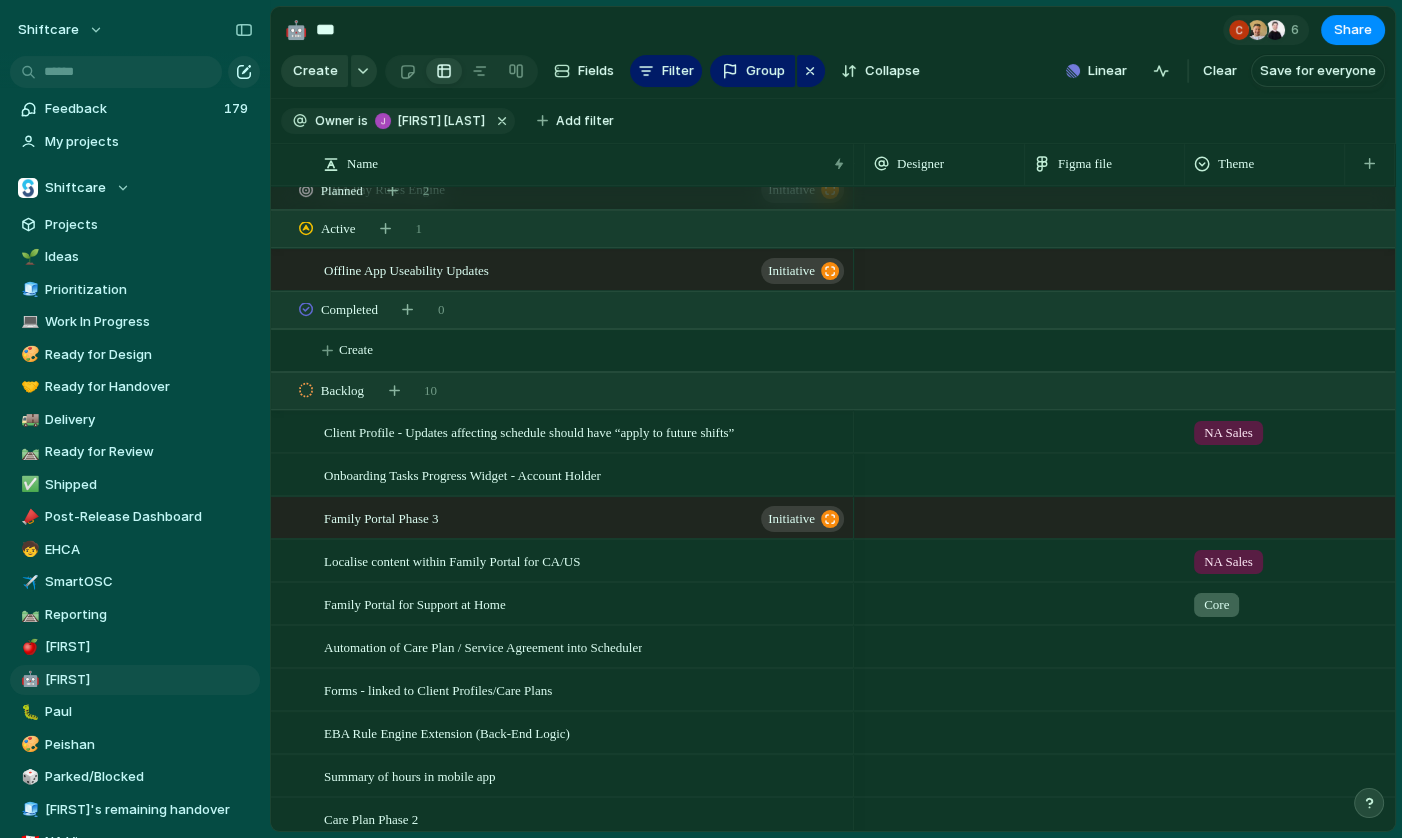 click on "Core   AU Mid Market   NA Sales   AU HCP" at bounding box center [701, 419] 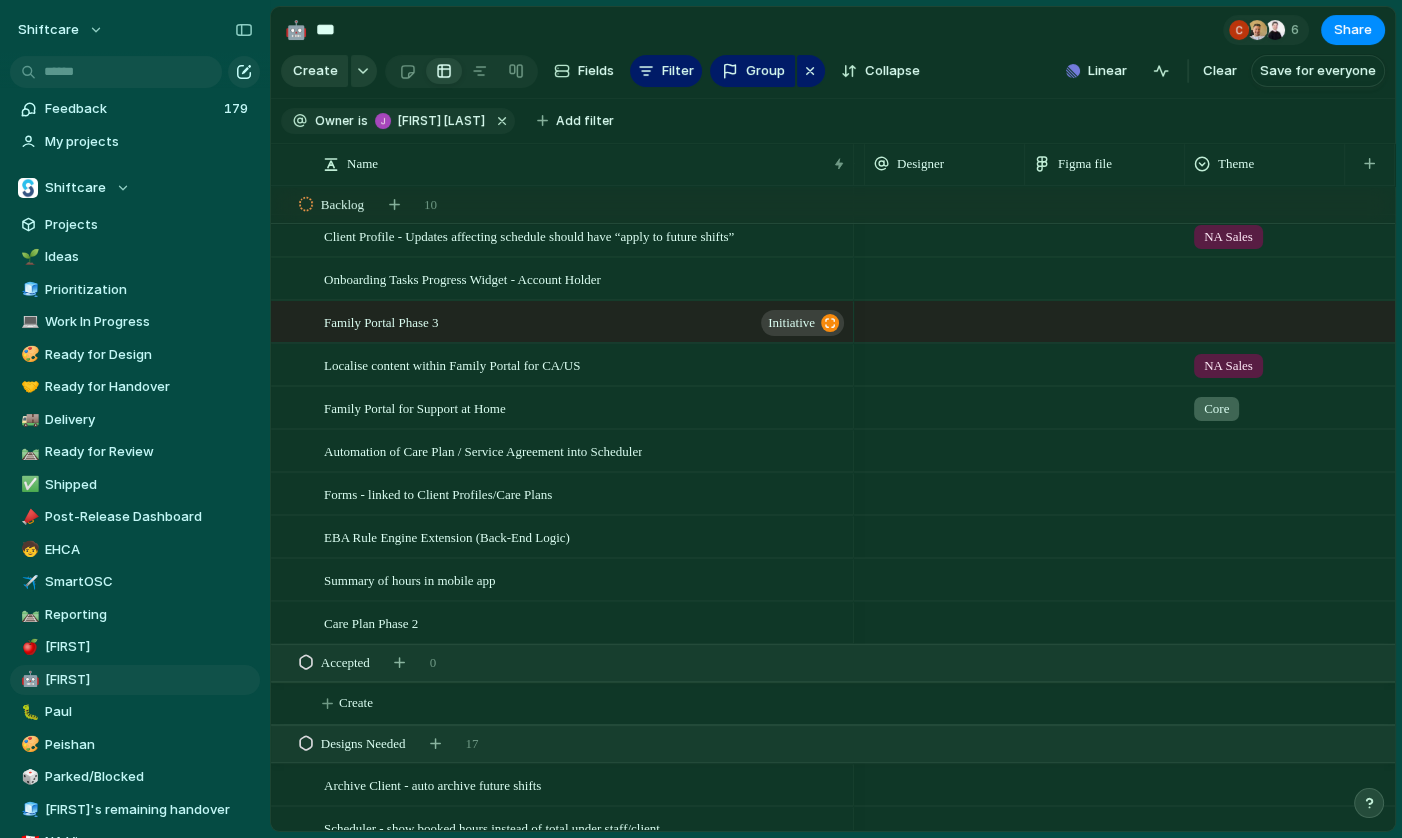 click at bounding box center (1265, 576) 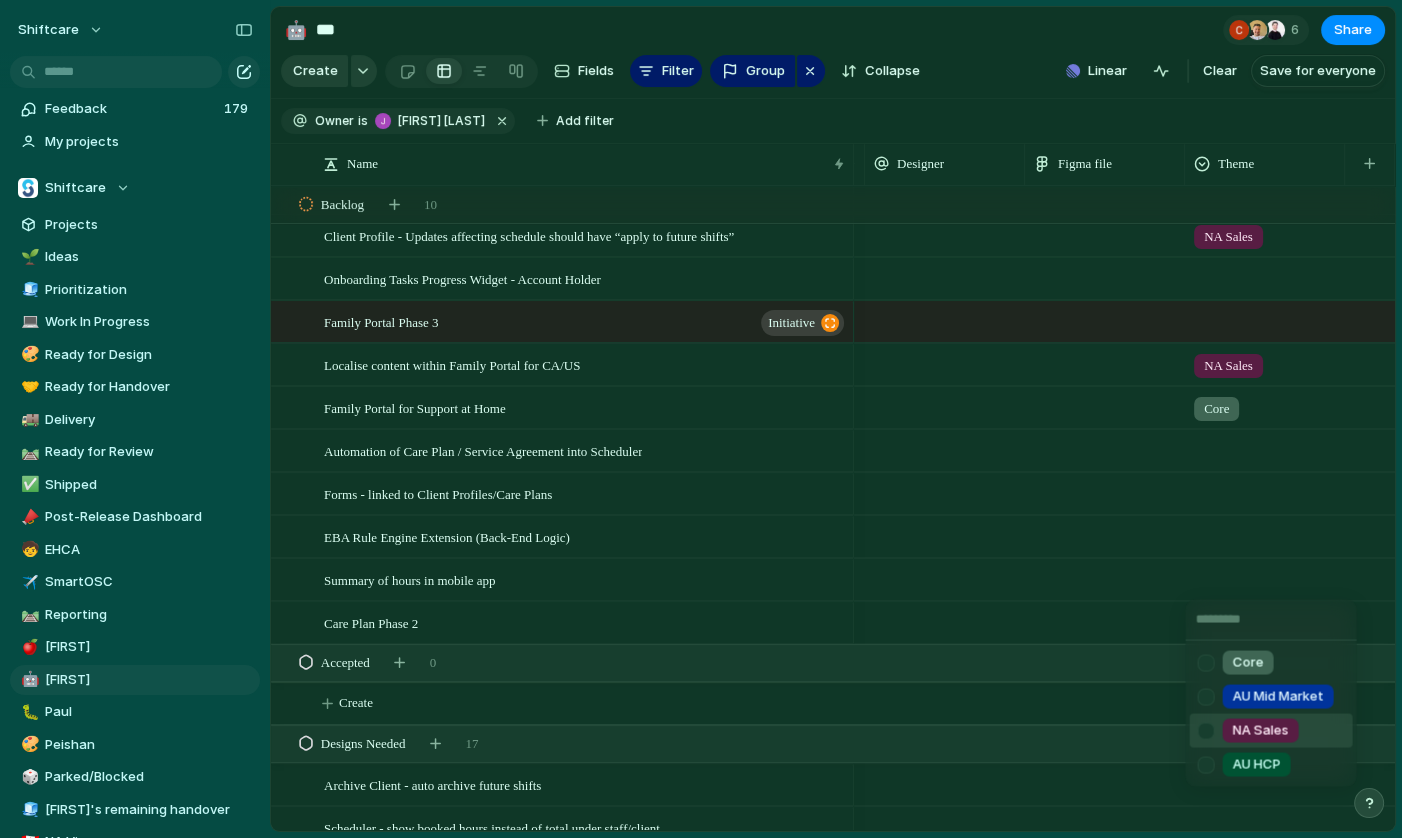 click at bounding box center (1205, 730) 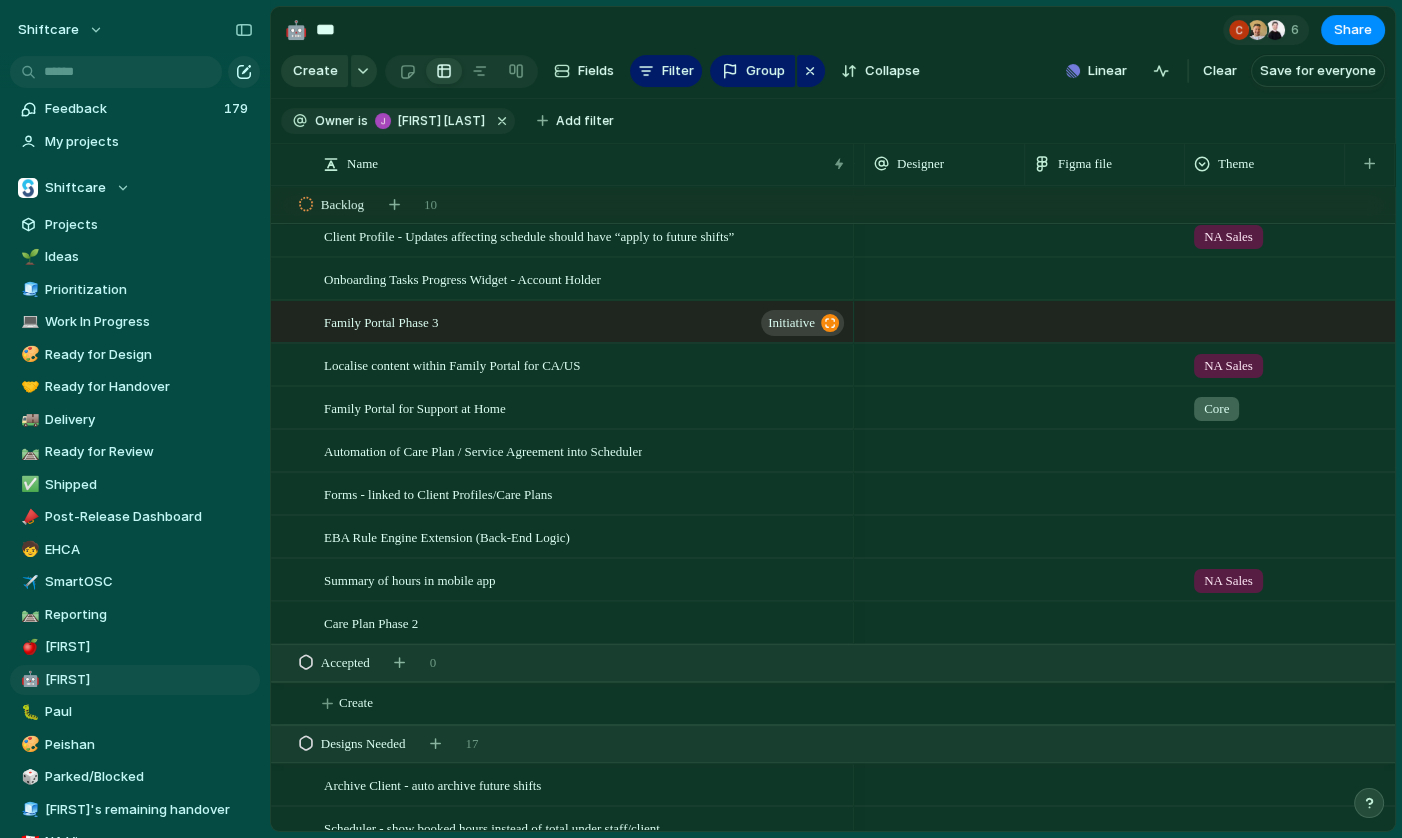 click on "Core   AU Mid Market   NA Sales   AU HCP" at bounding box center (701, 419) 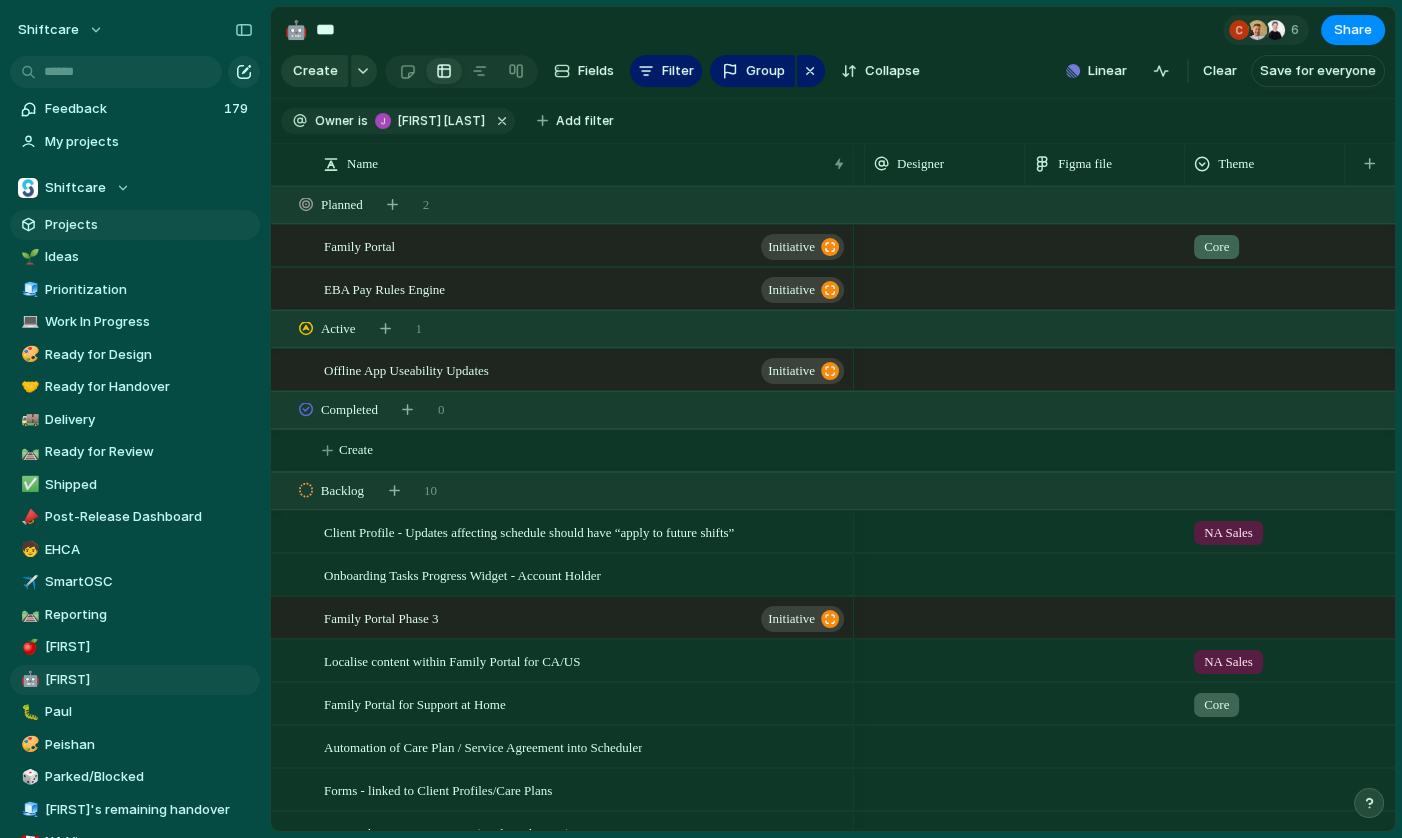 click on "Projects" at bounding box center [149, 225] 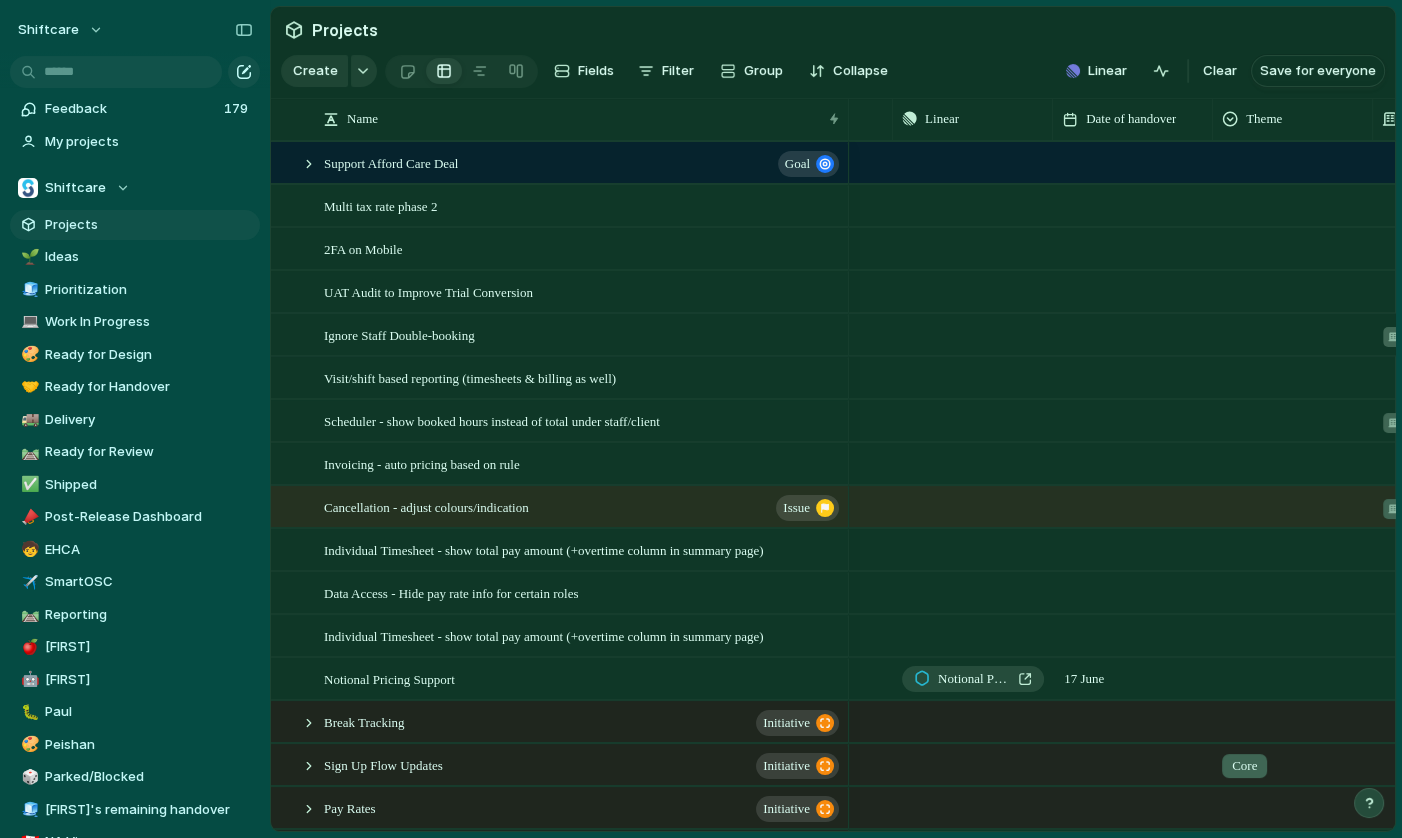 click at bounding box center (1293, 334) 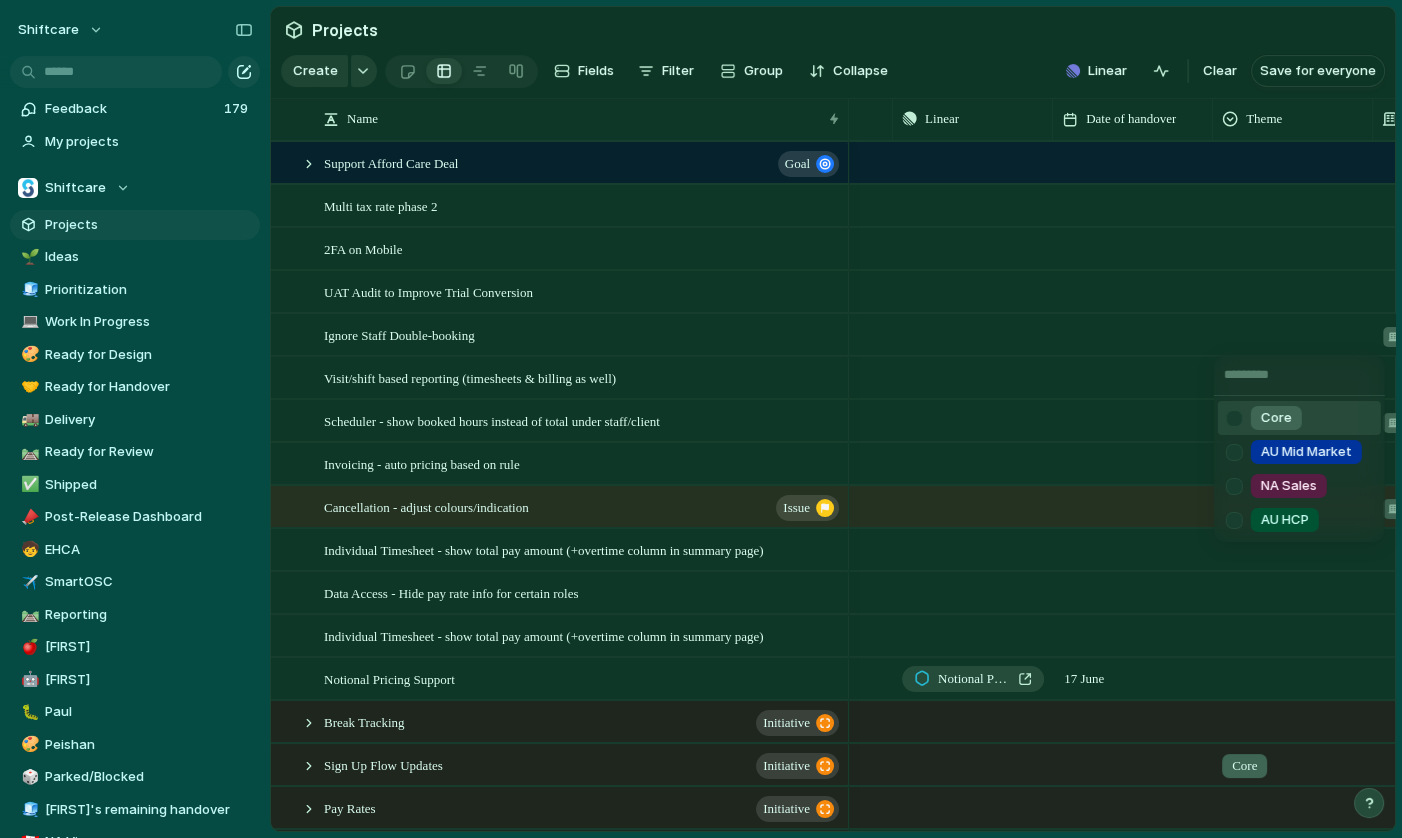 click on "Core   AU Mid Market   NA Sales   AU HCP" at bounding box center (701, 419) 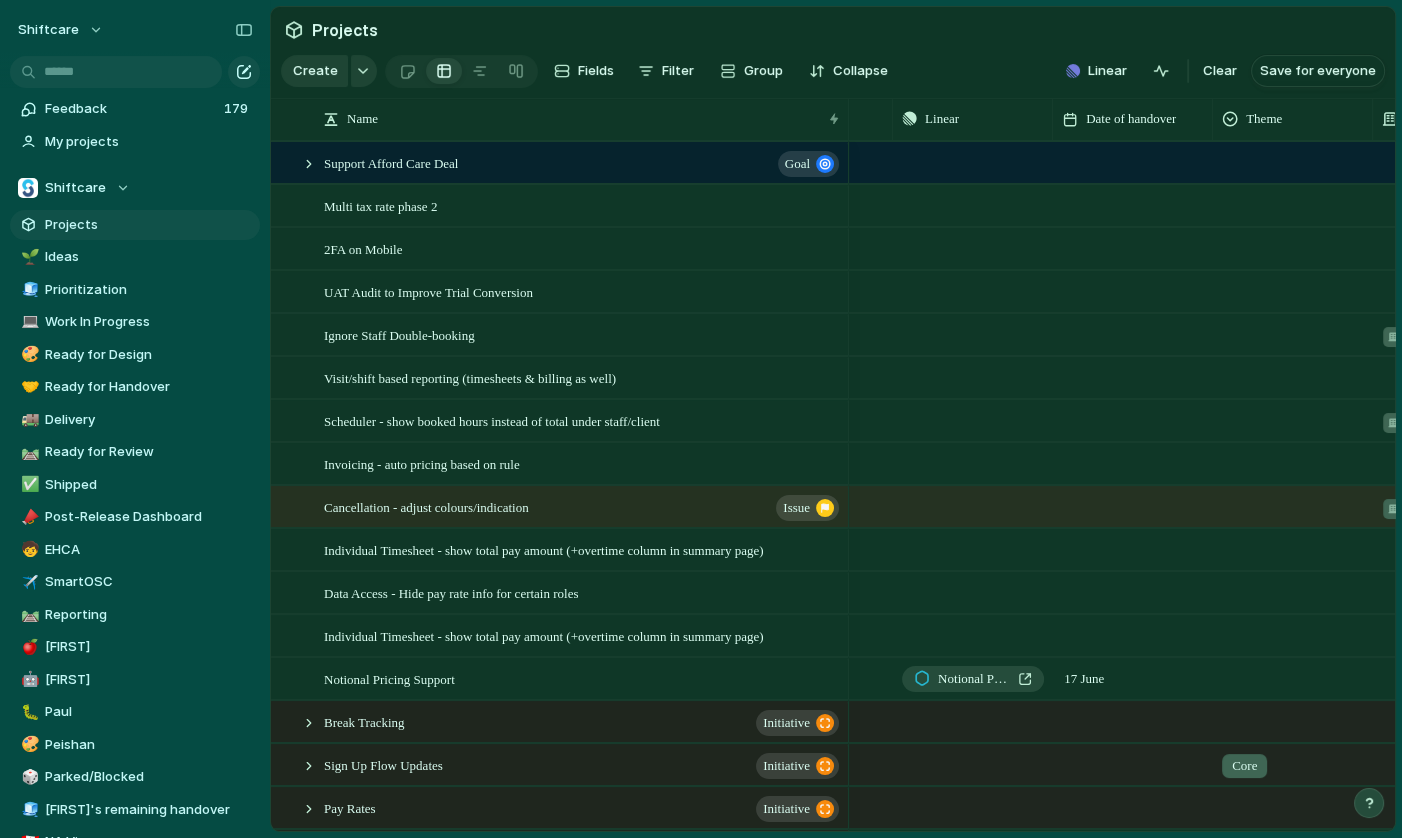 click at bounding box center (1293, 331) 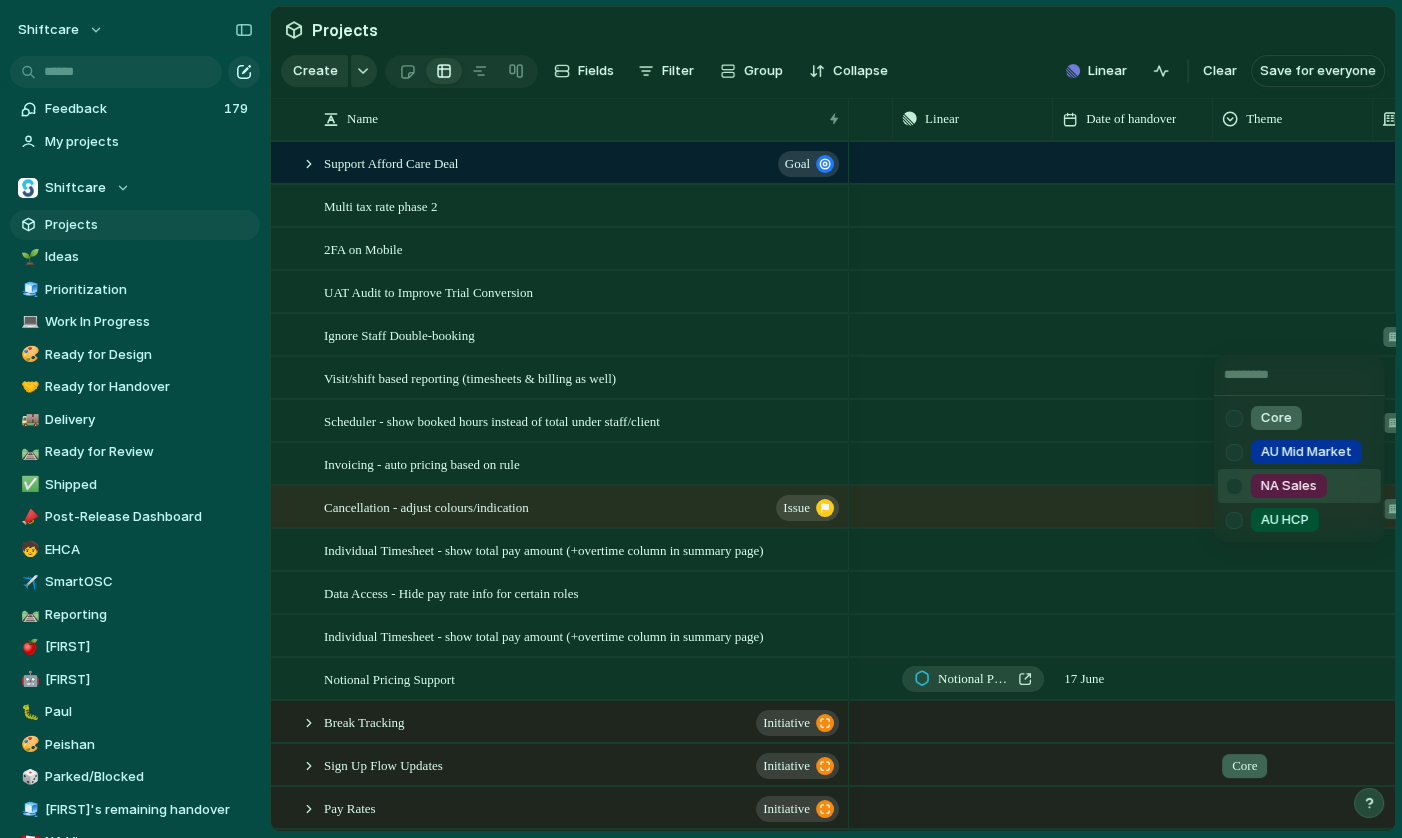 click at bounding box center [1234, 485] 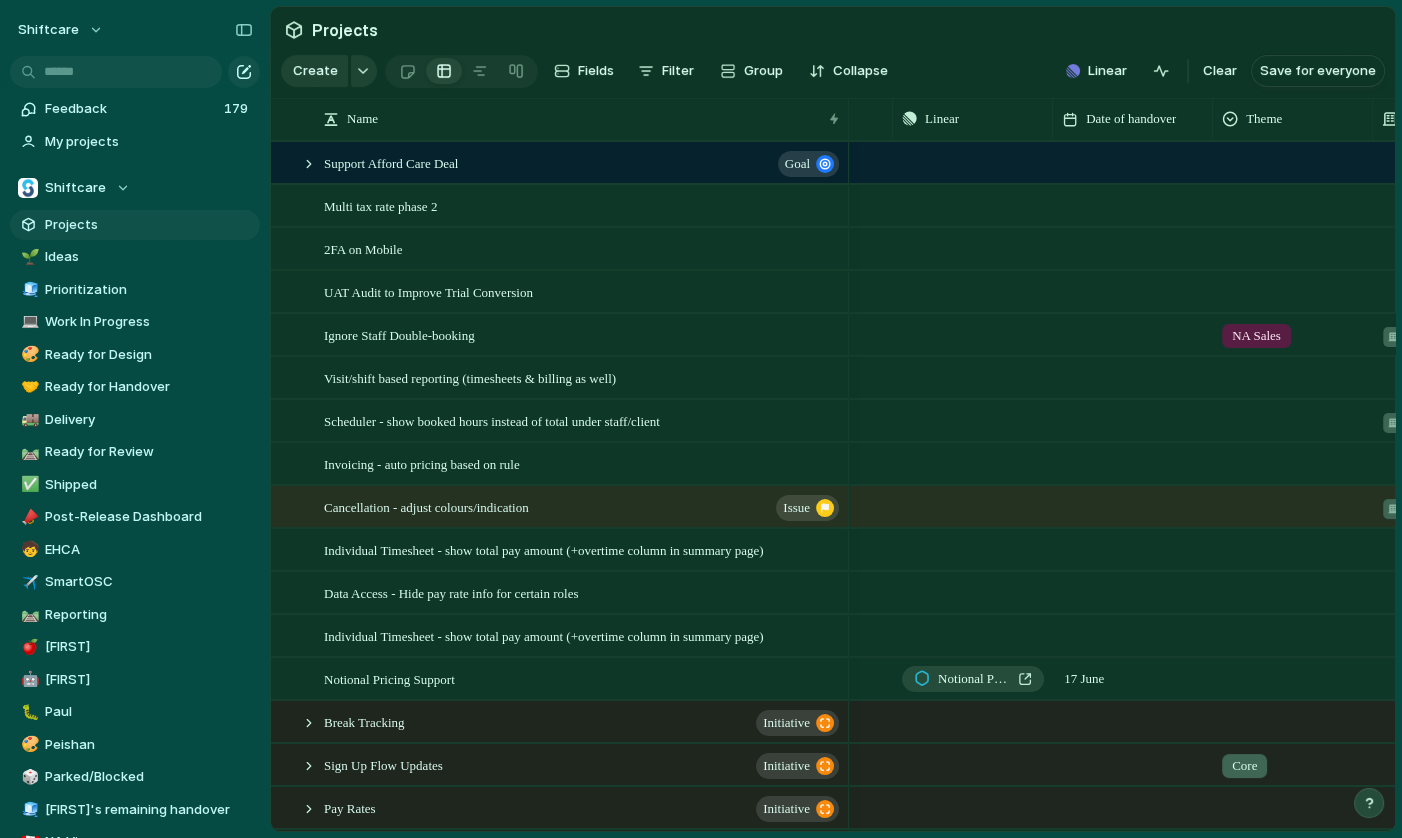 click on "Core   AU Mid Market   NA Sales   AU HCP" at bounding box center [701, 419] 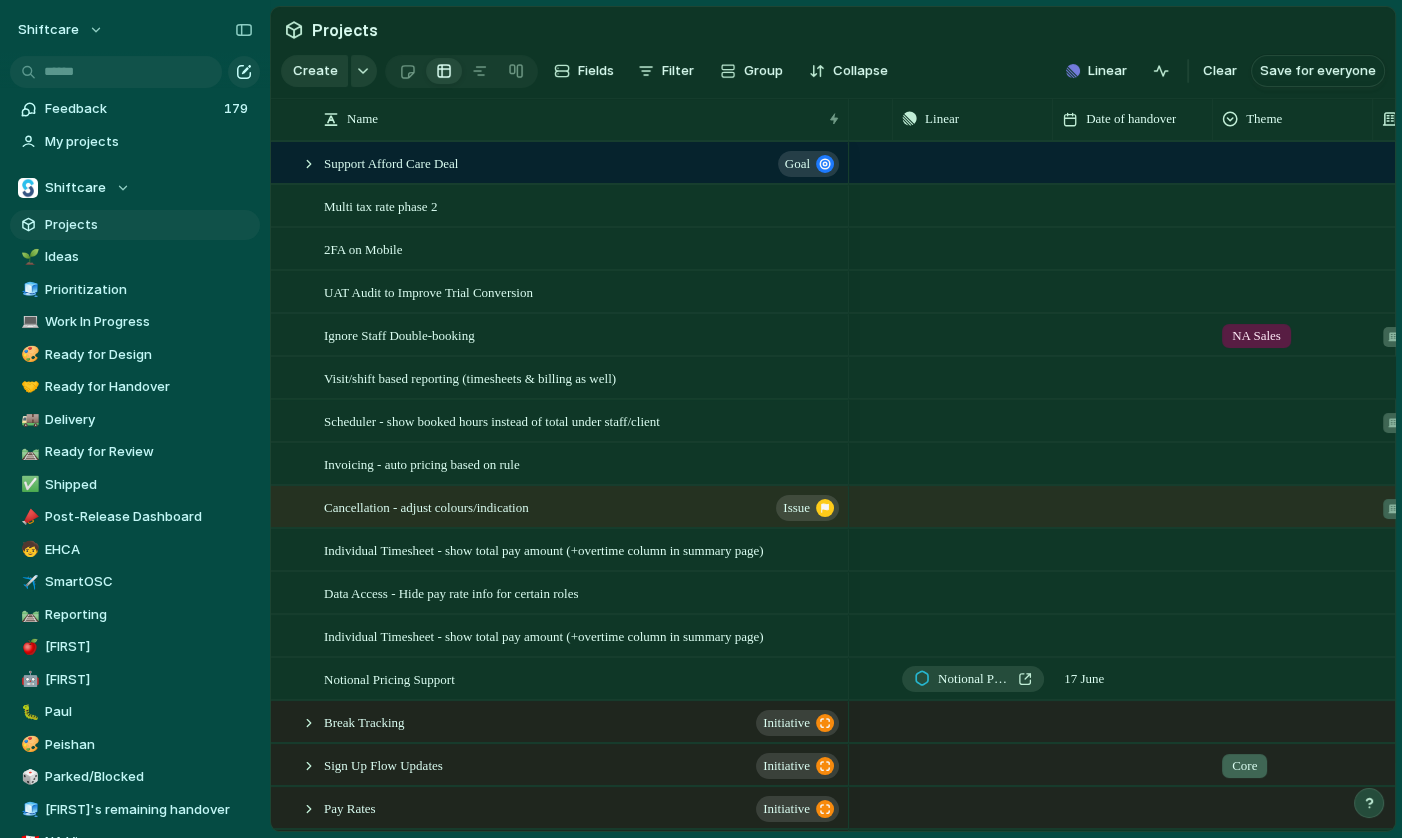 click at bounding box center [1293, 374] 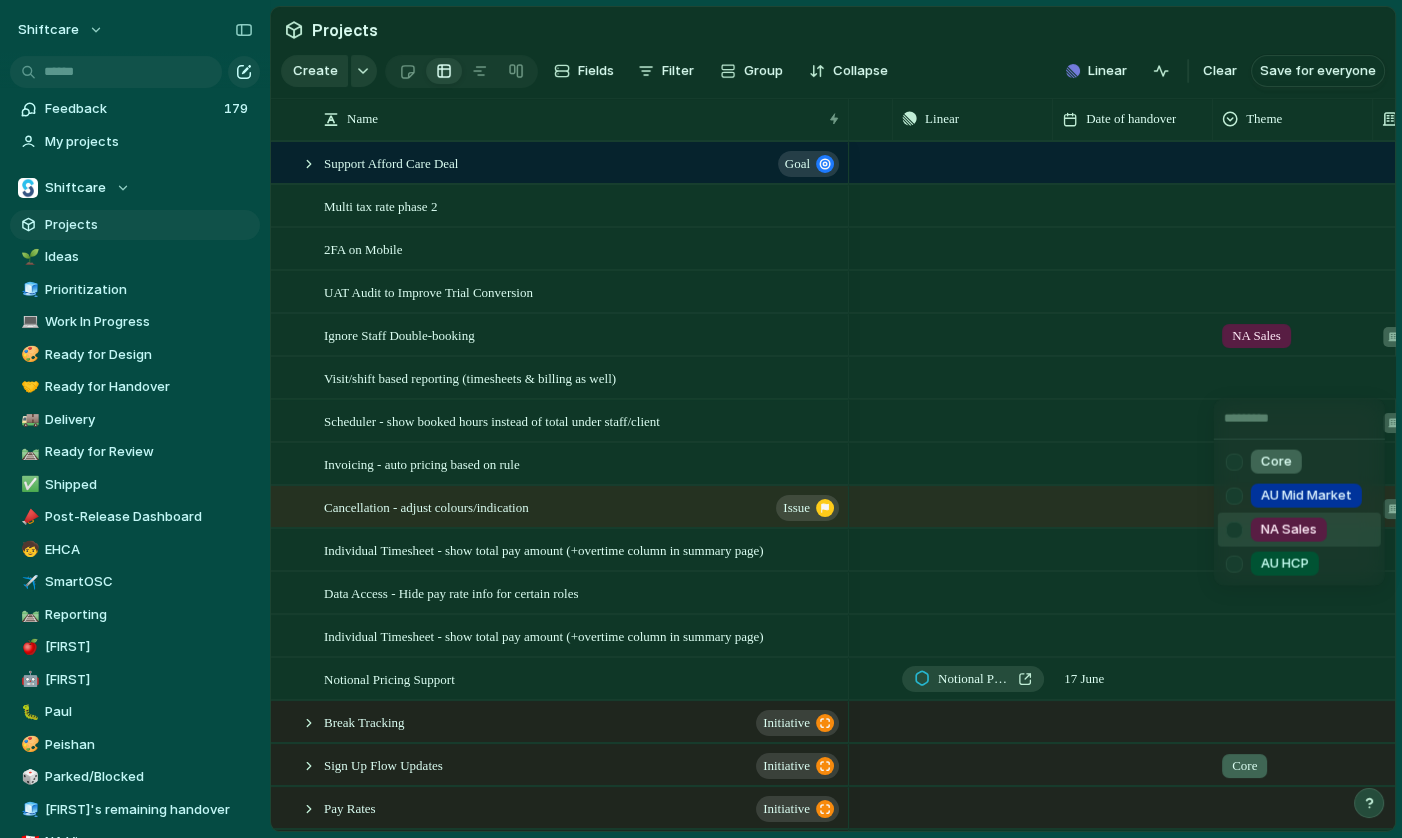 click at bounding box center (1234, 529) 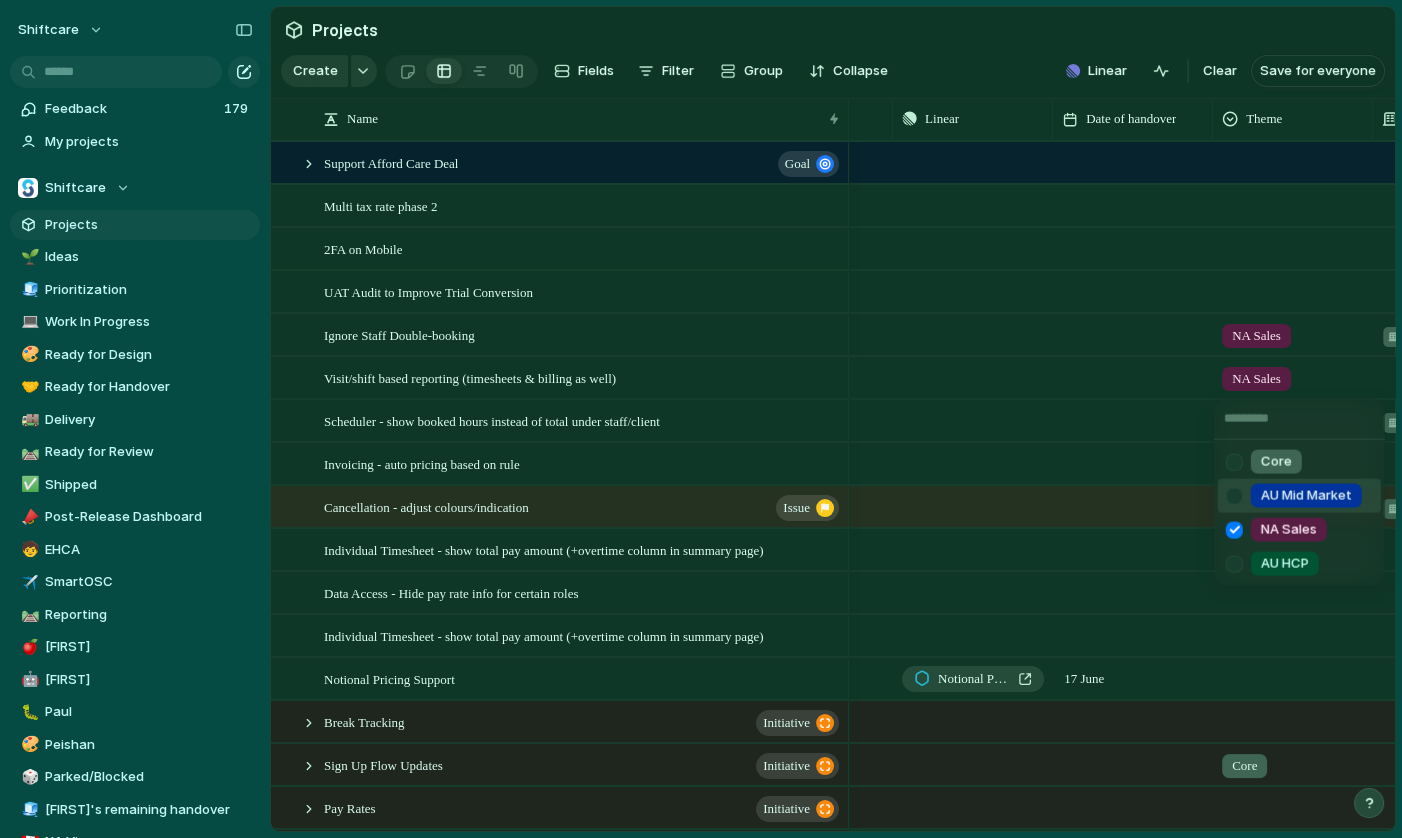 click on "Core   AU Mid Market   NA Sales   AU HCP" at bounding box center [701, 419] 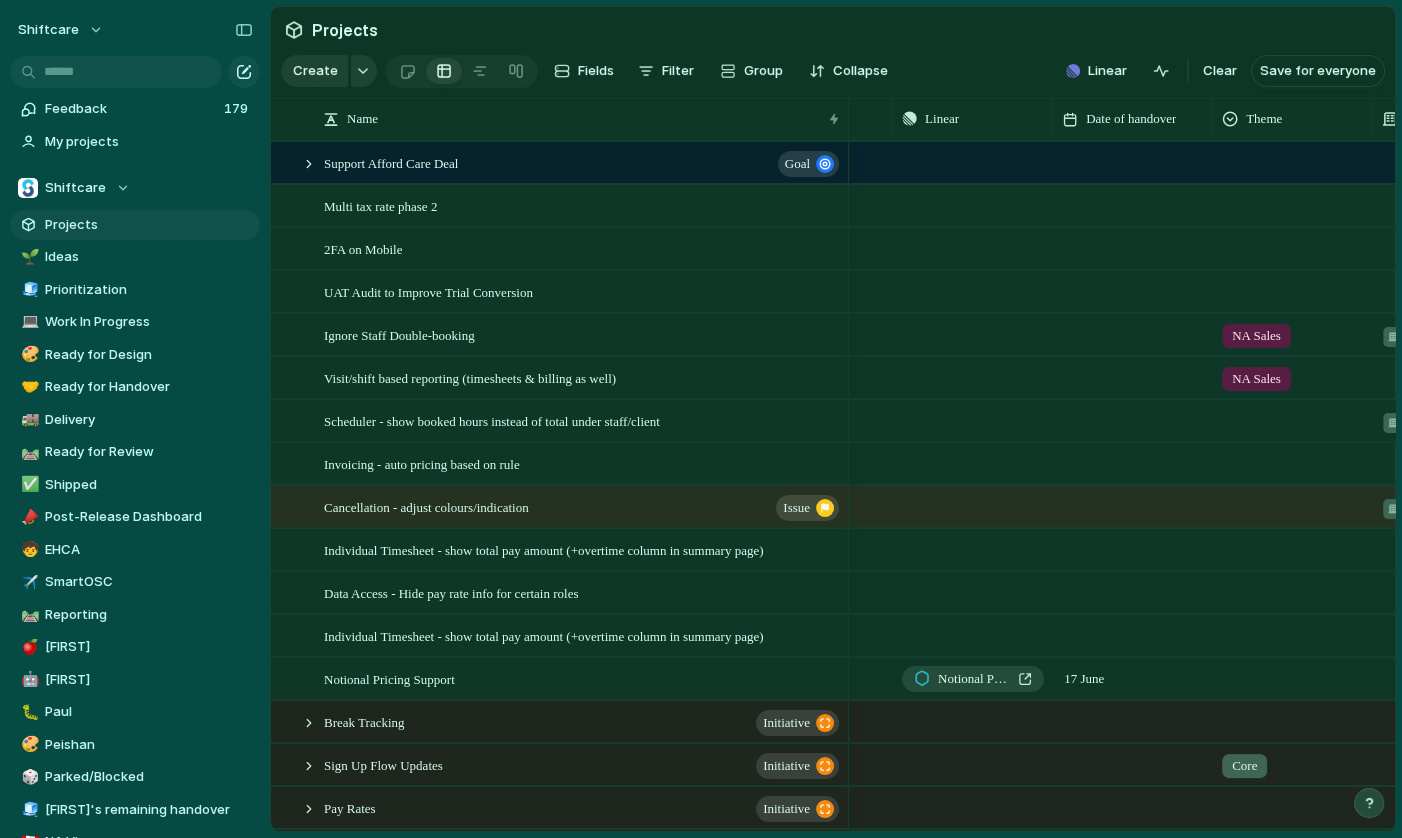 click at bounding box center [1293, 417] 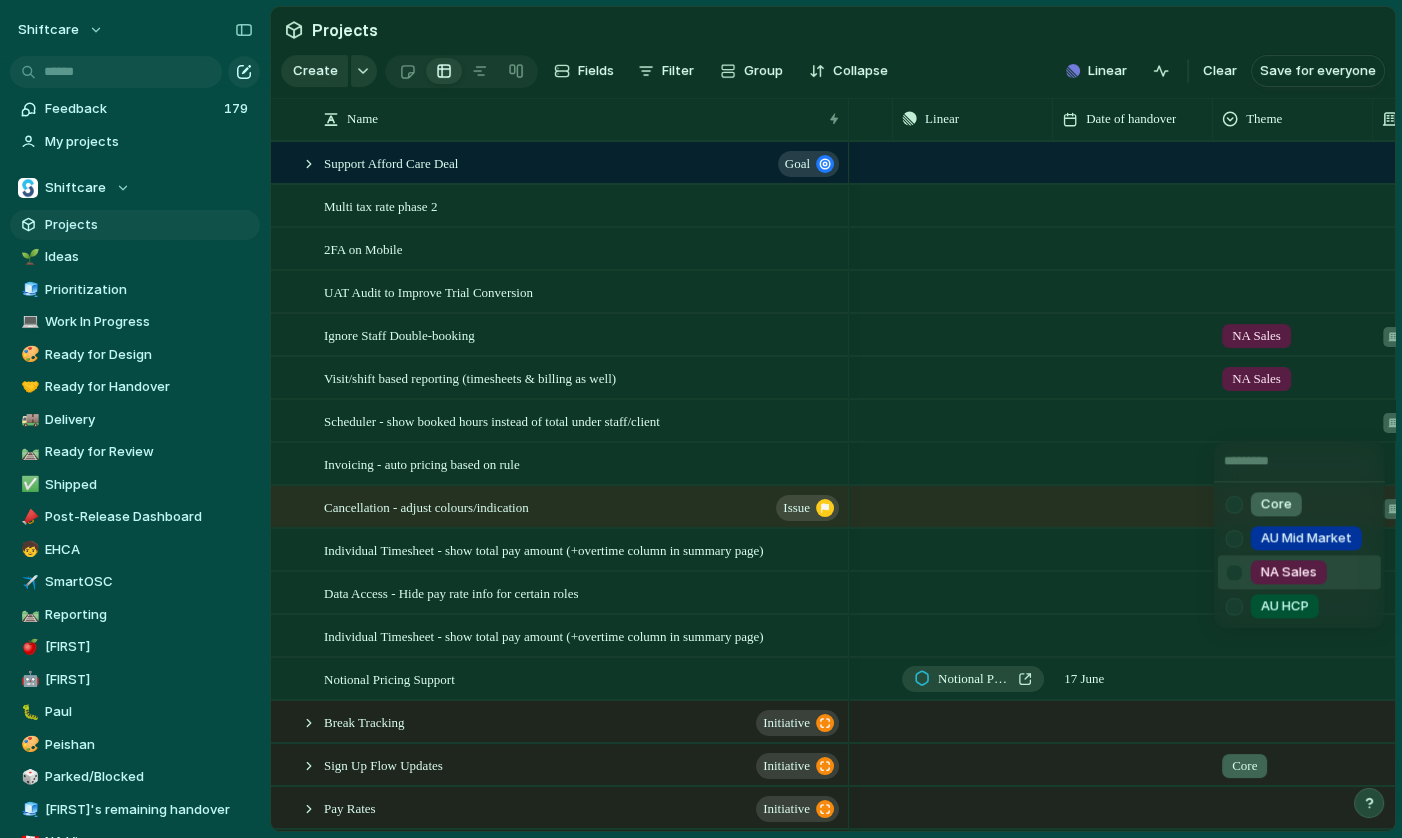 click at bounding box center (1234, 572) 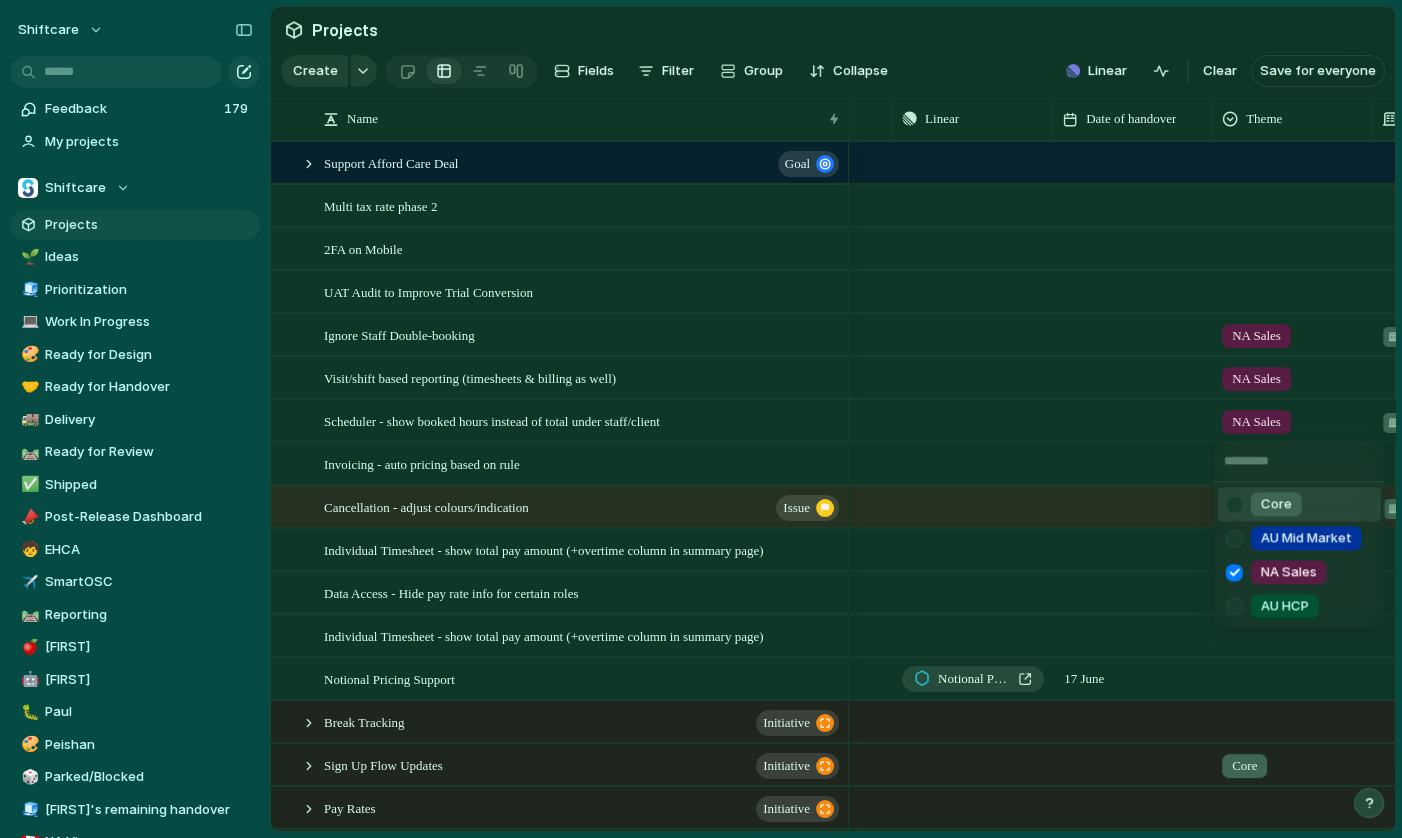 click on "Core   AU Mid Market   NA Sales   AU HCP" at bounding box center (701, 419) 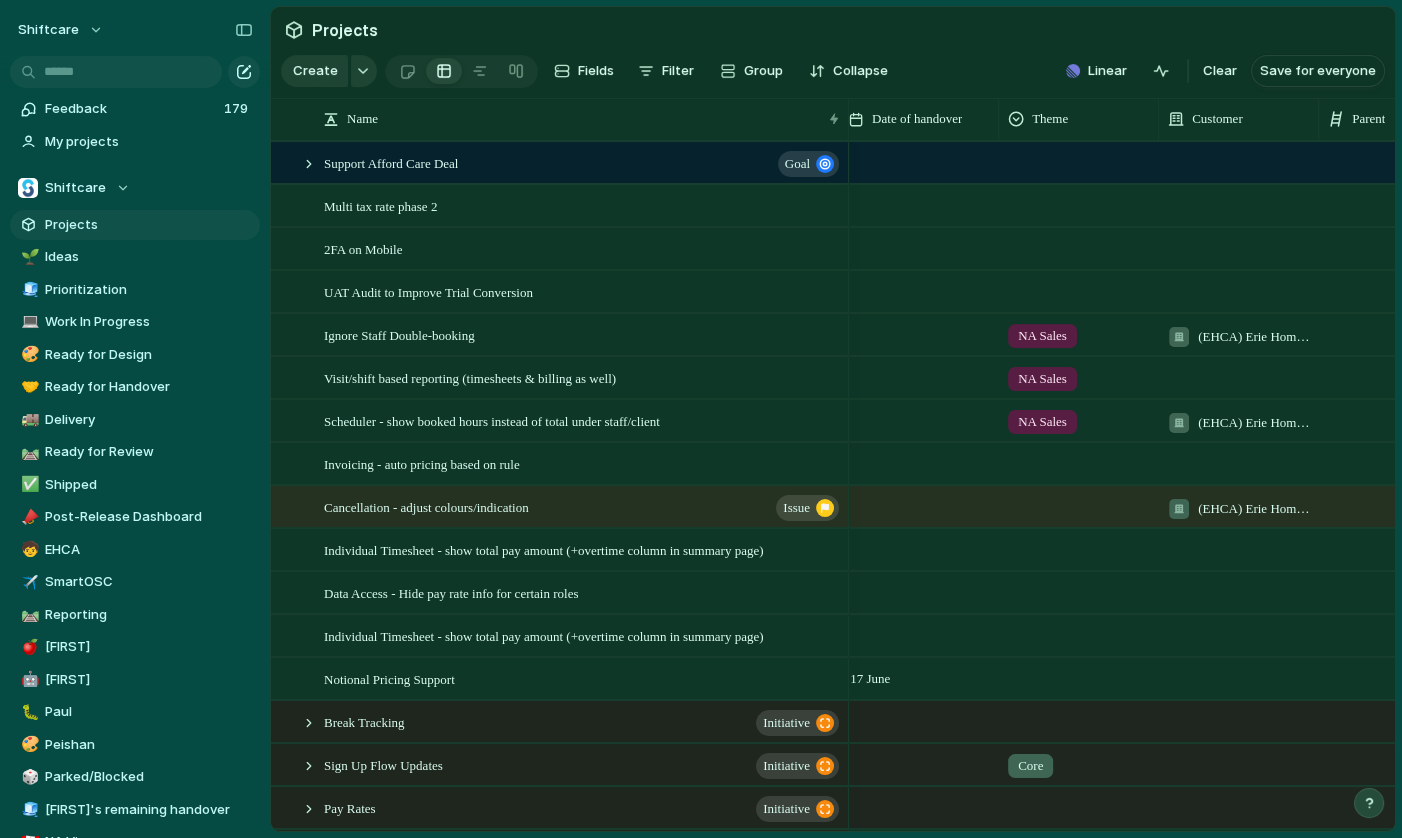 click at bounding box center [1079, 506] 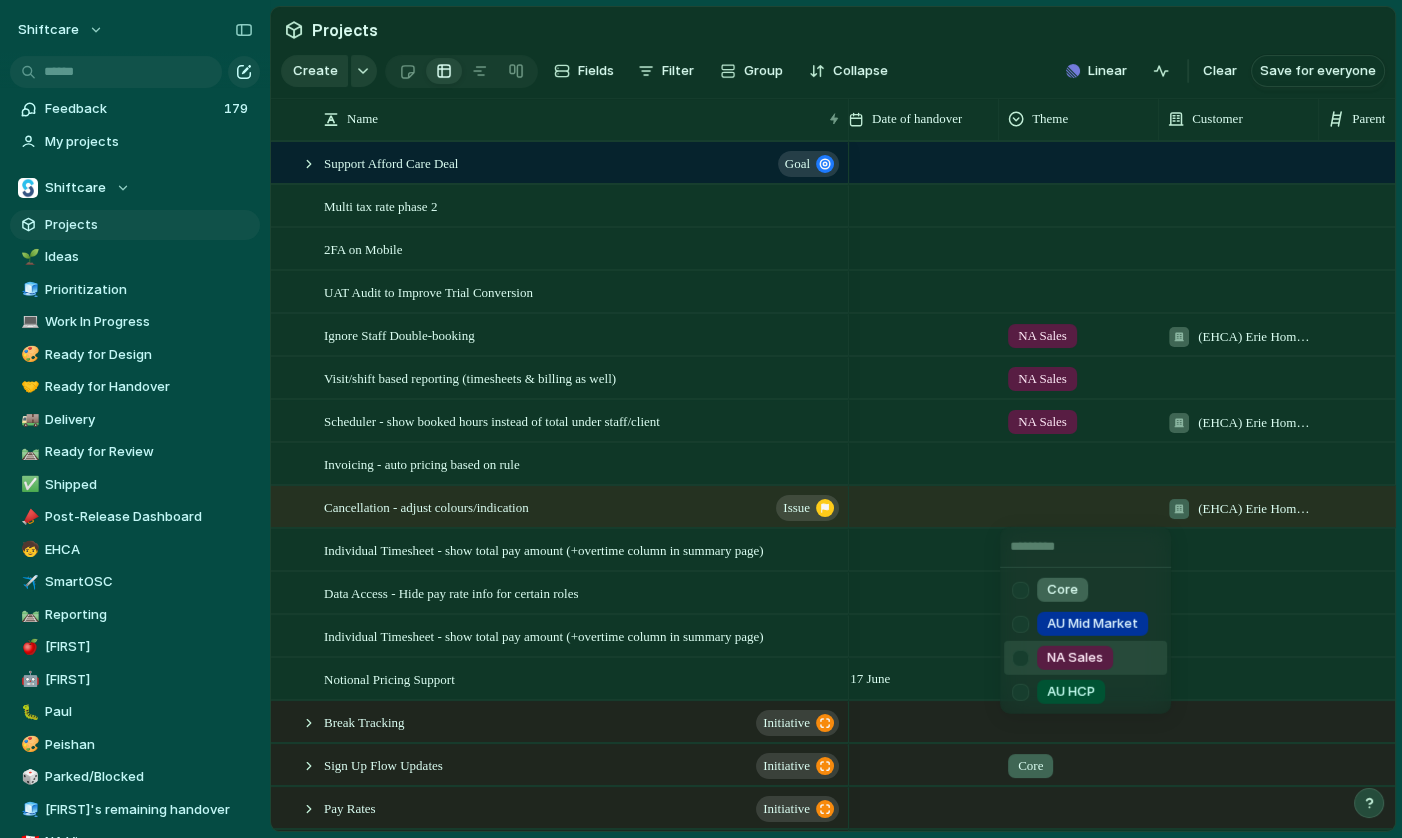 click at bounding box center [1020, 657] 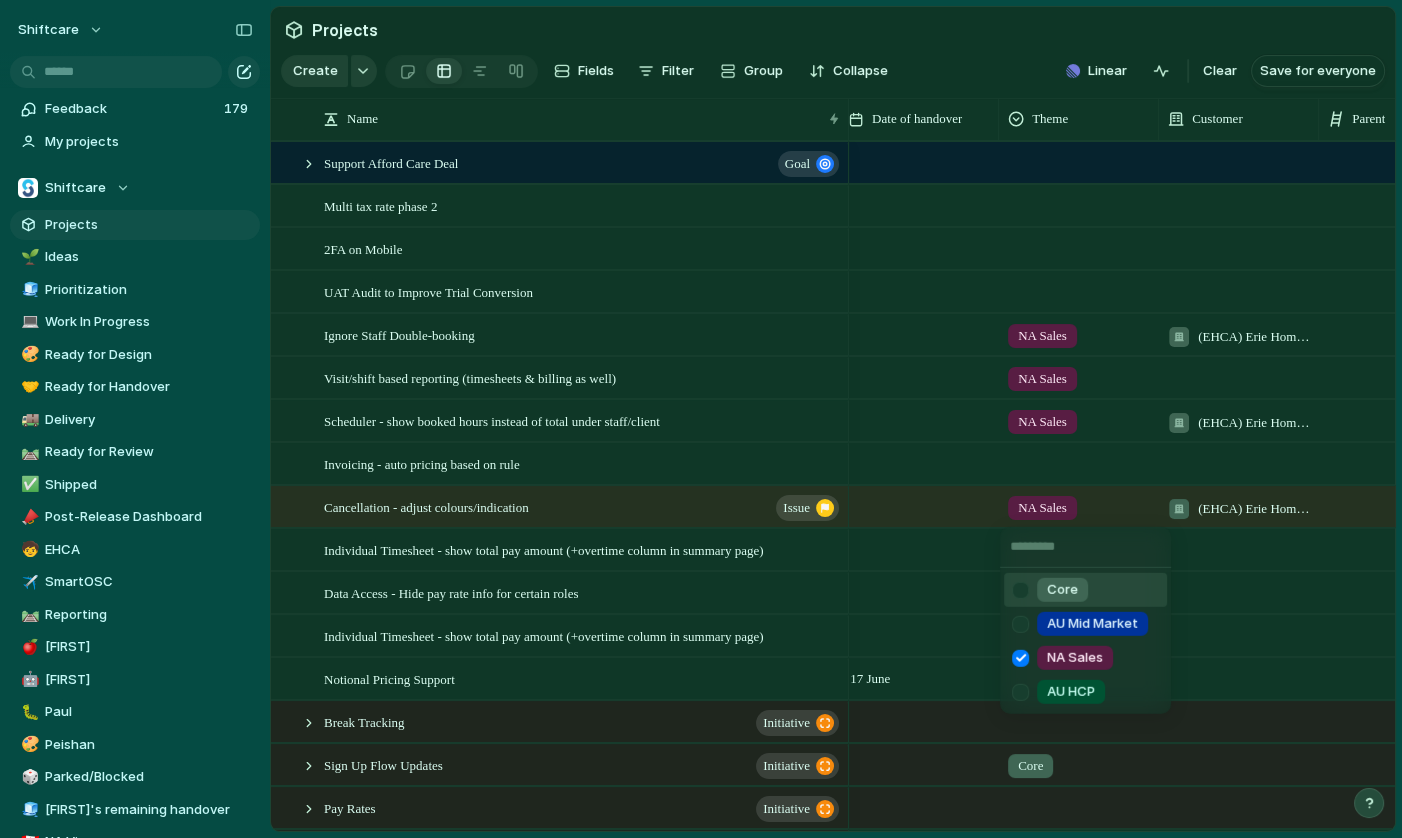click on "Core   AU Mid Market   NA Sales   AU HCP" at bounding box center [701, 419] 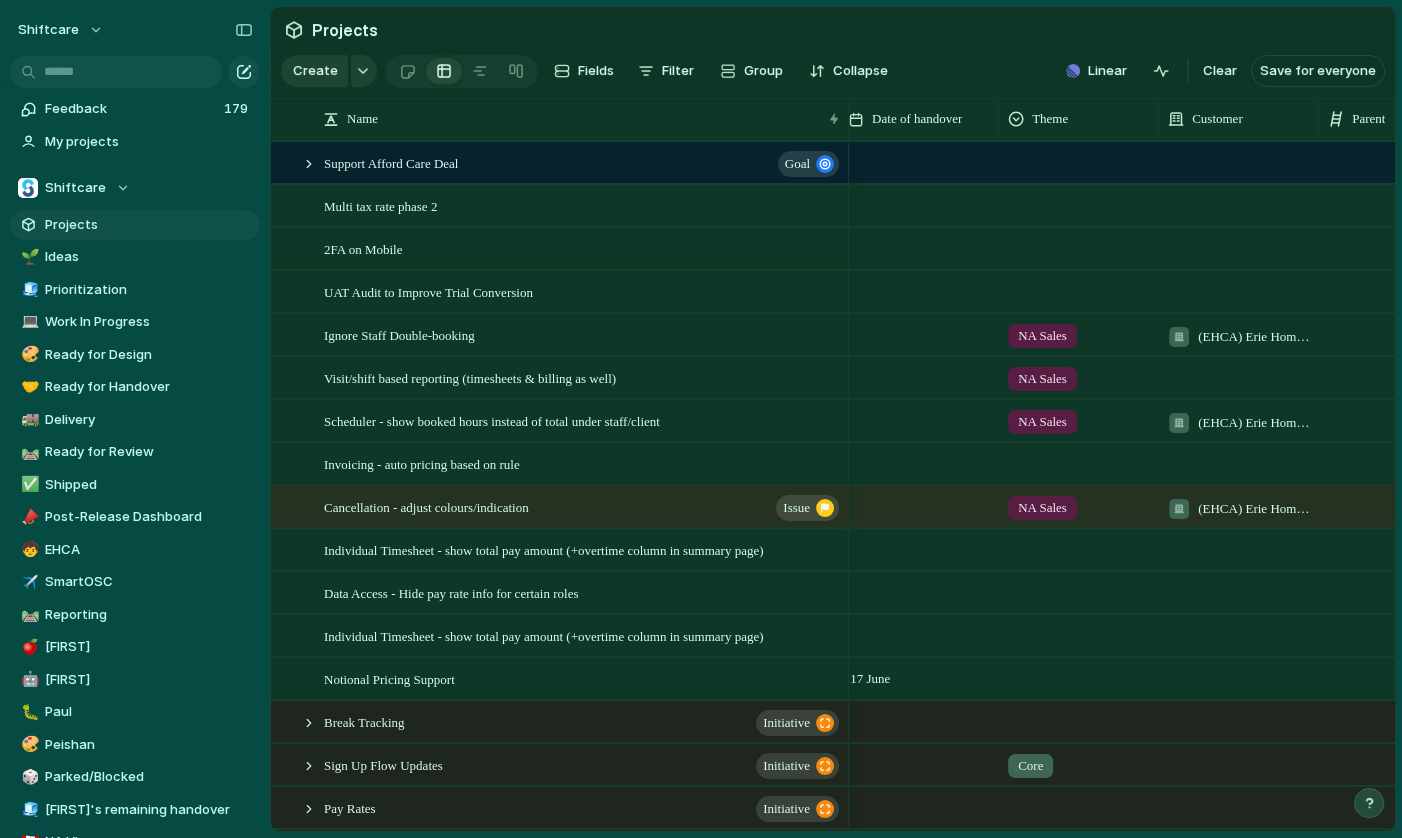 click at bounding box center (1079, 460) 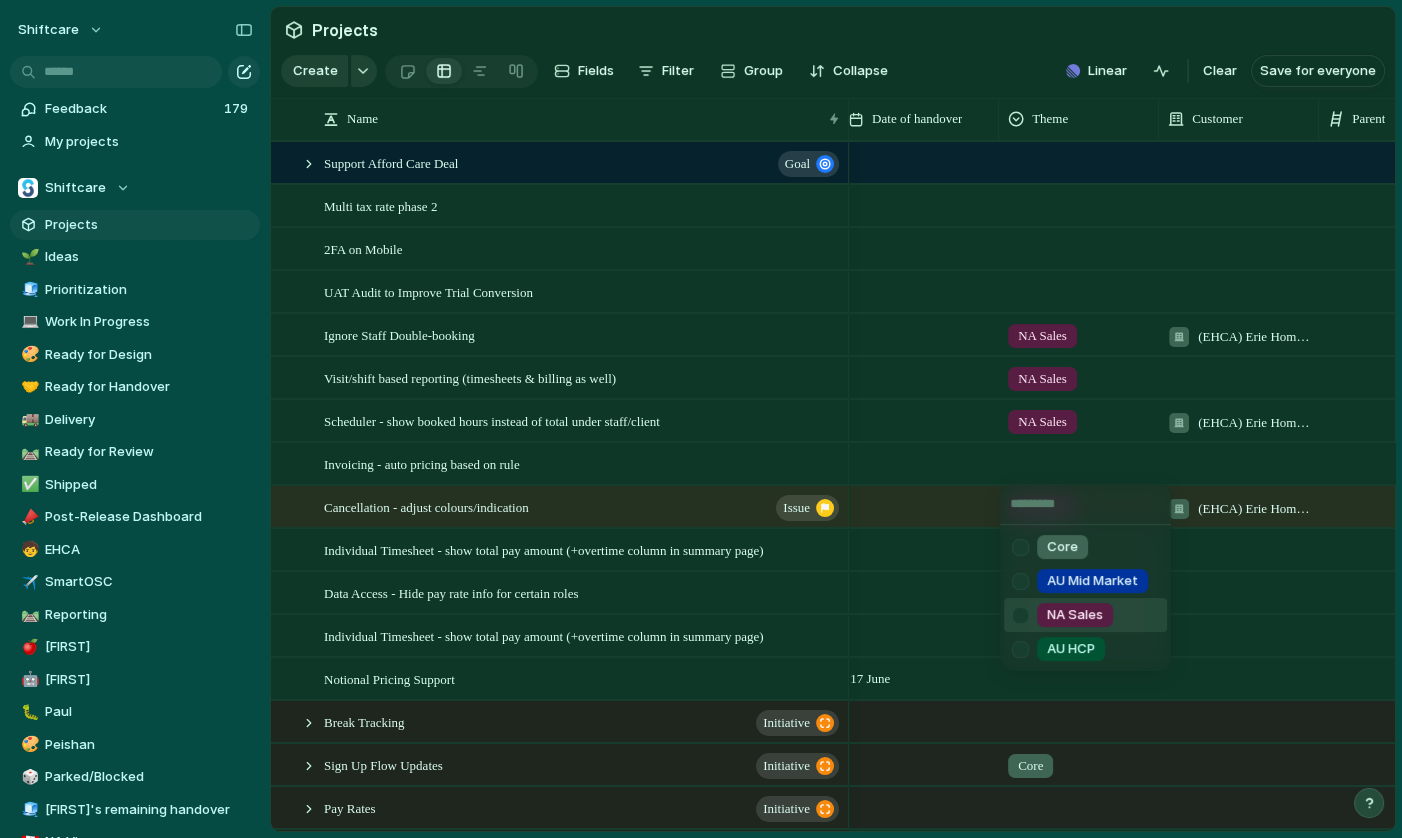 click at bounding box center [1020, 615] 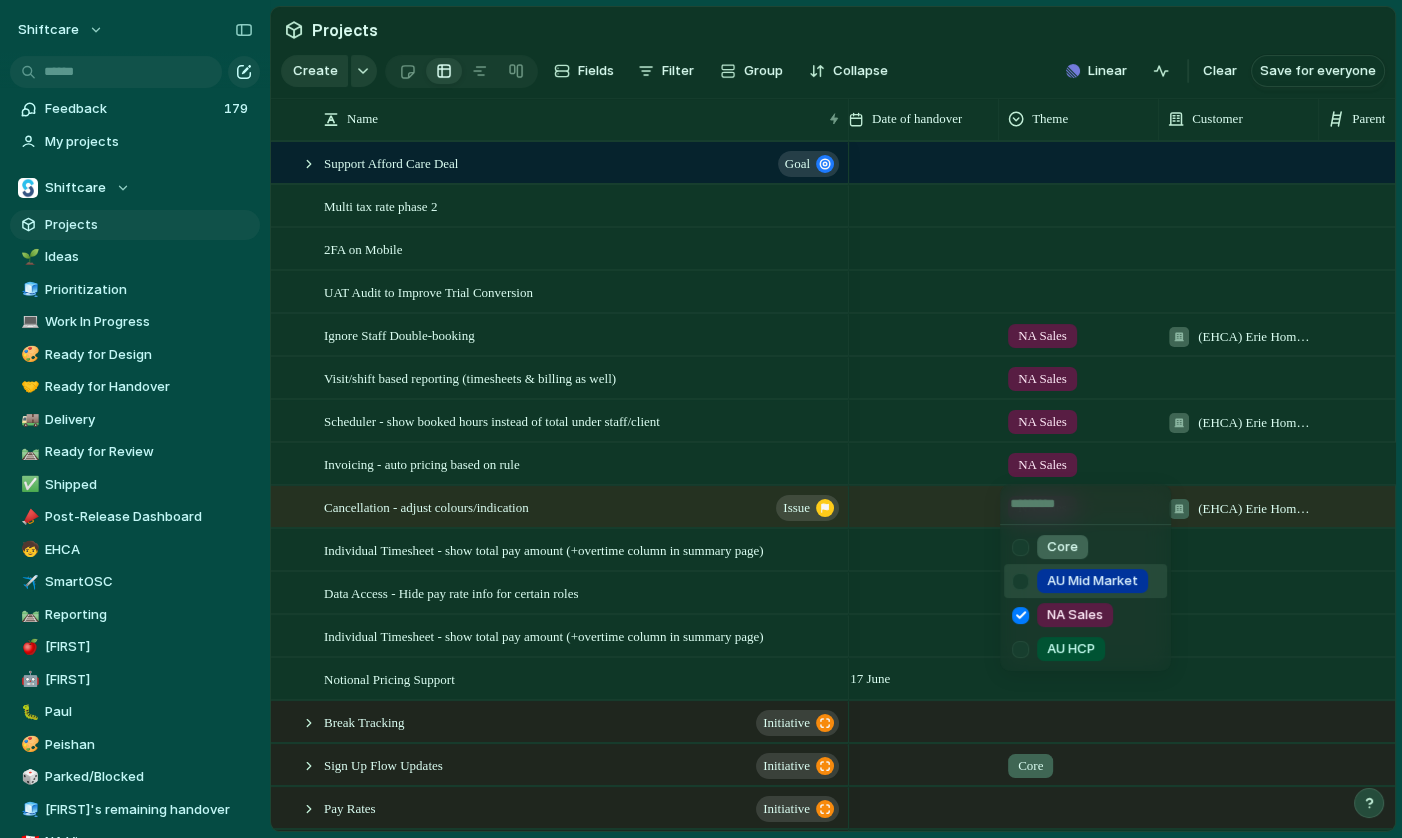 click on "Core   AU Mid Market   NA Sales   AU HCP" at bounding box center (701, 419) 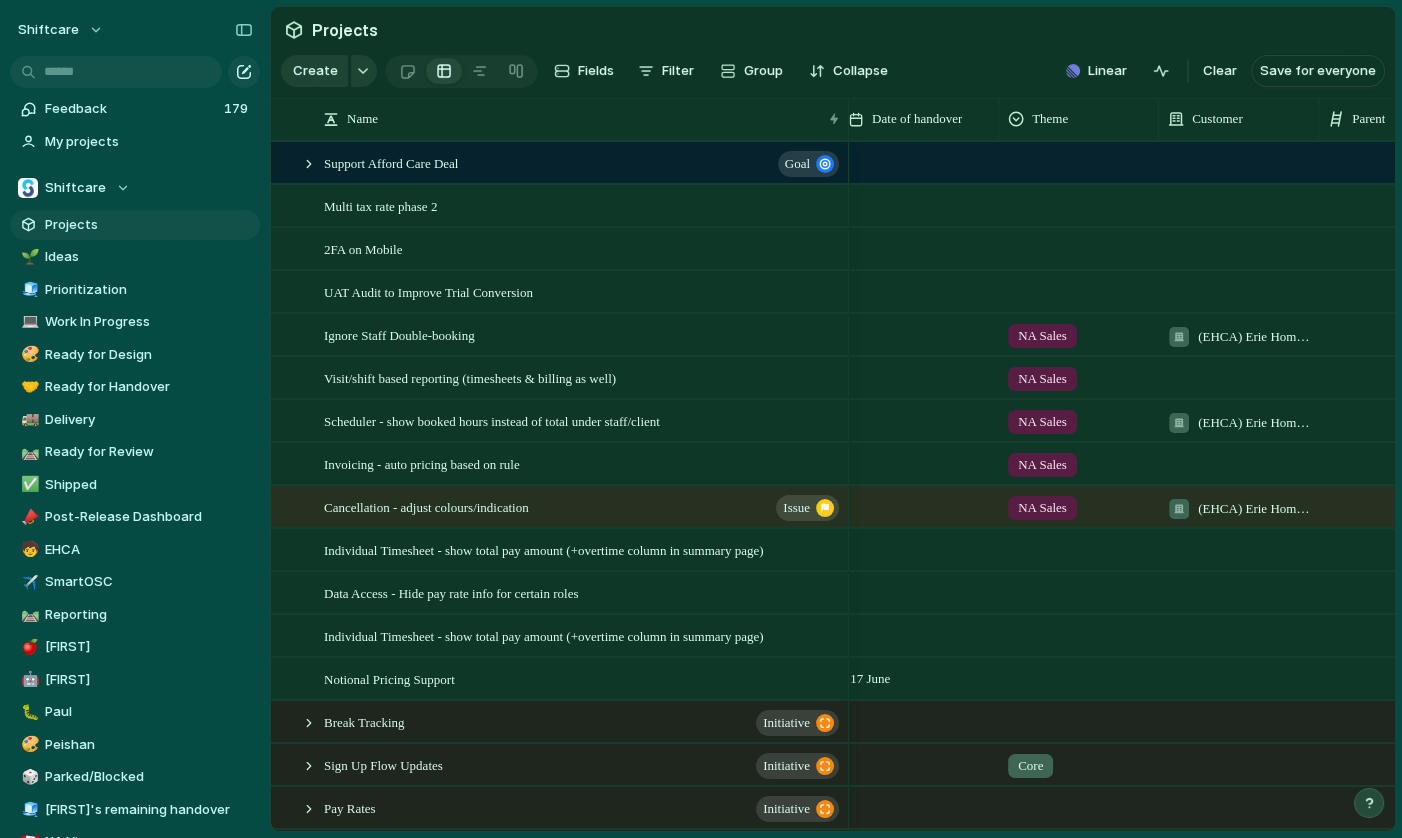 click at bounding box center [1079, 546] 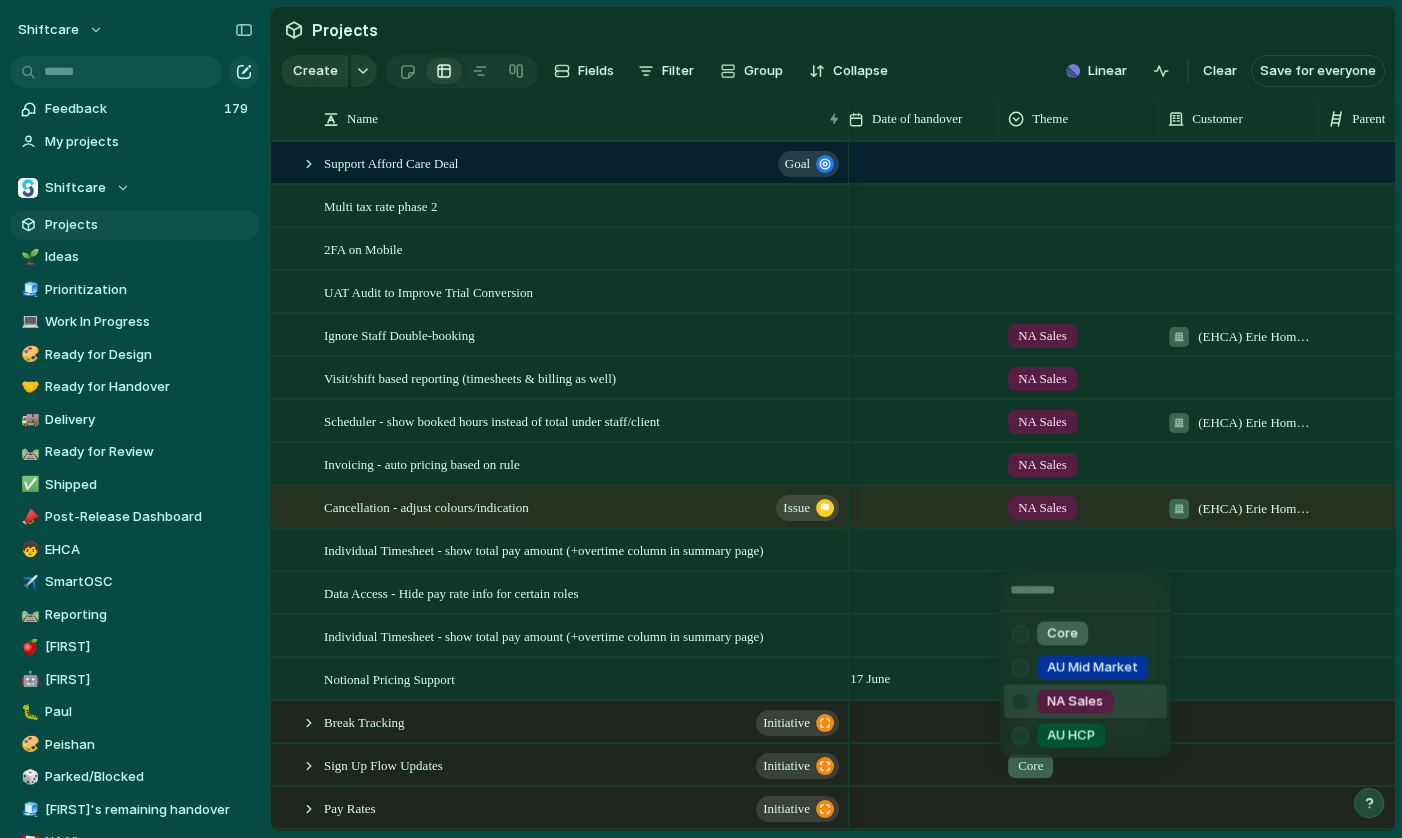 click at bounding box center (1020, 701) 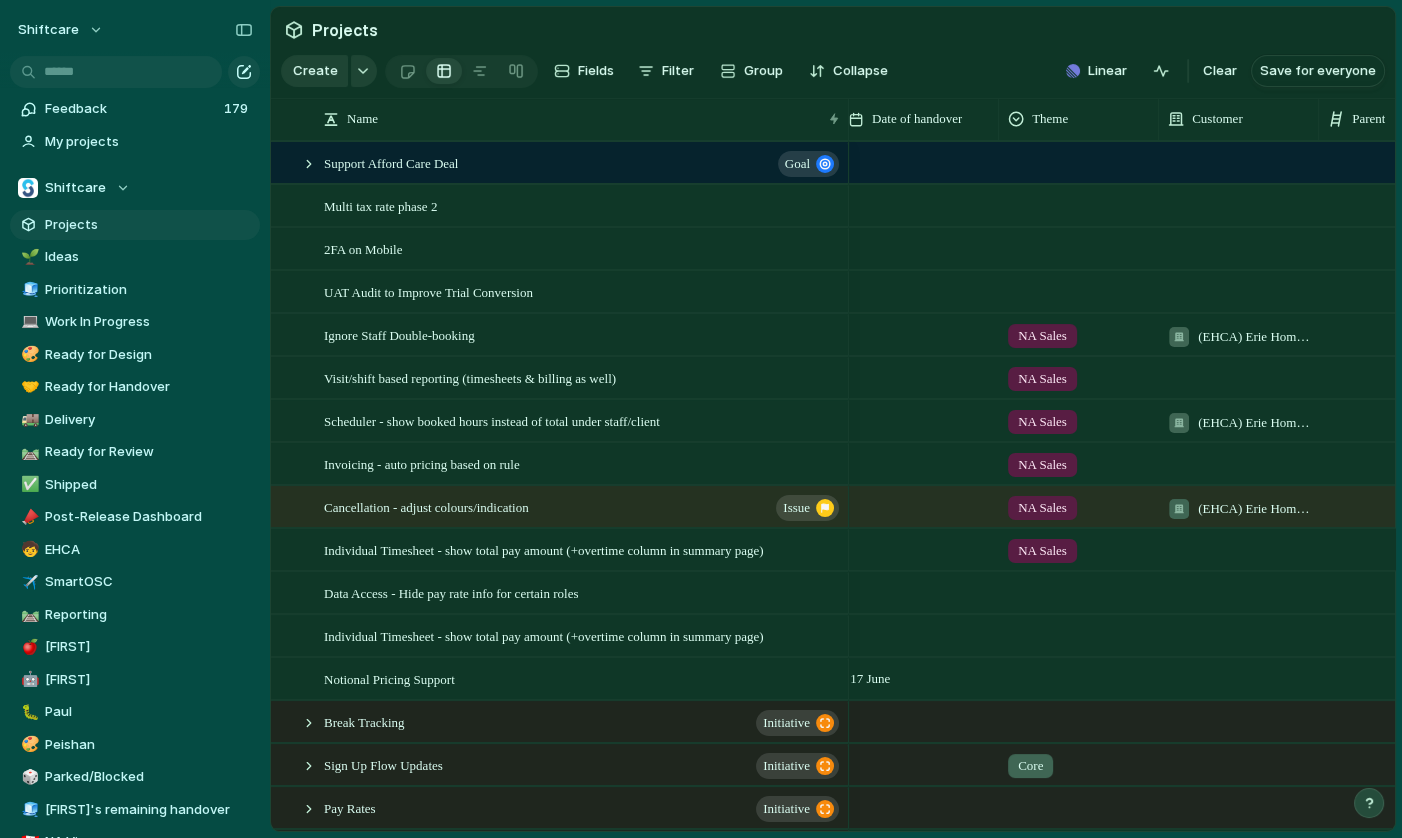 click on "Core   AU Mid Market   NA Sales   AU HCP" at bounding box center (701, 419) 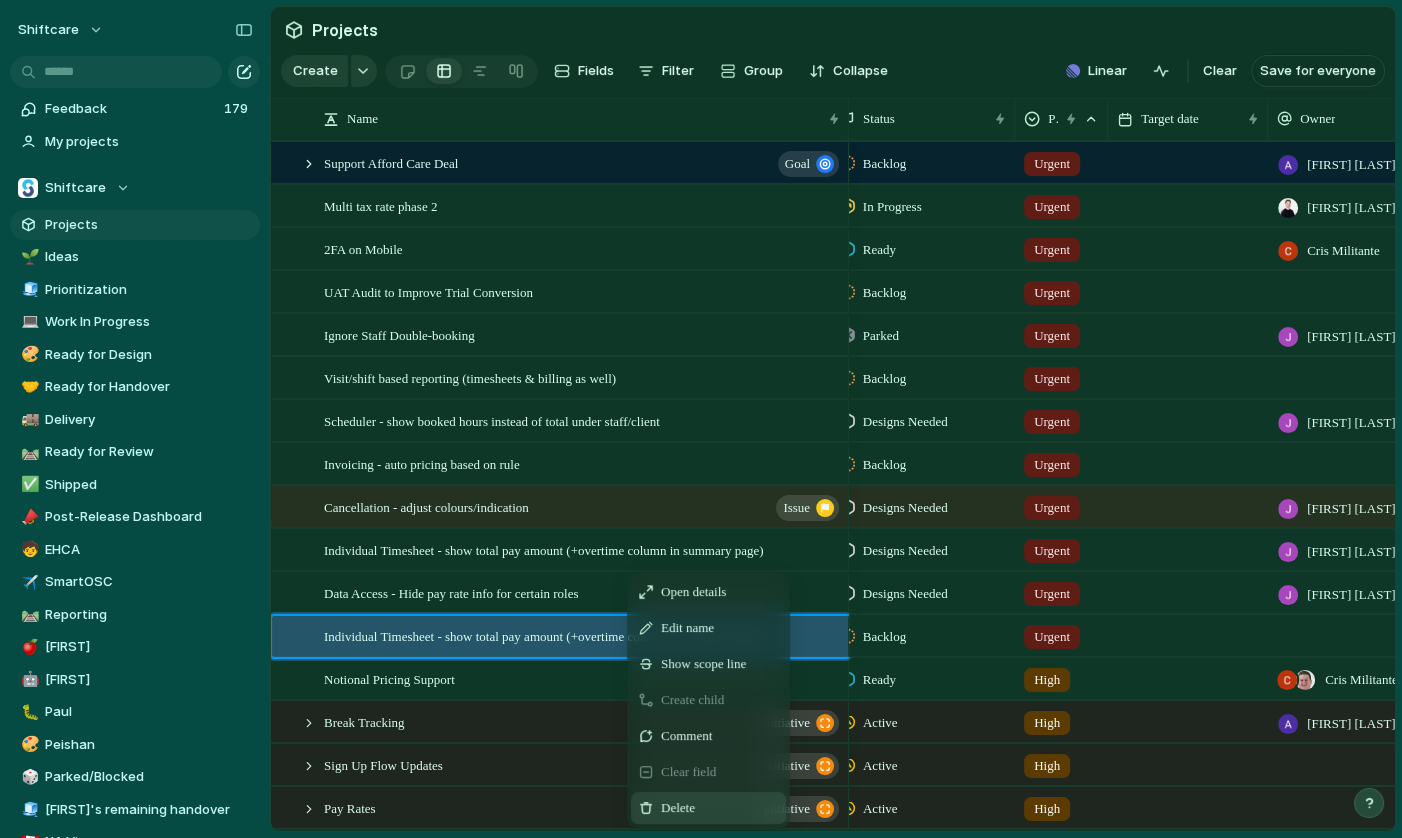 click on "Delete" at bounding box center [708, 808] 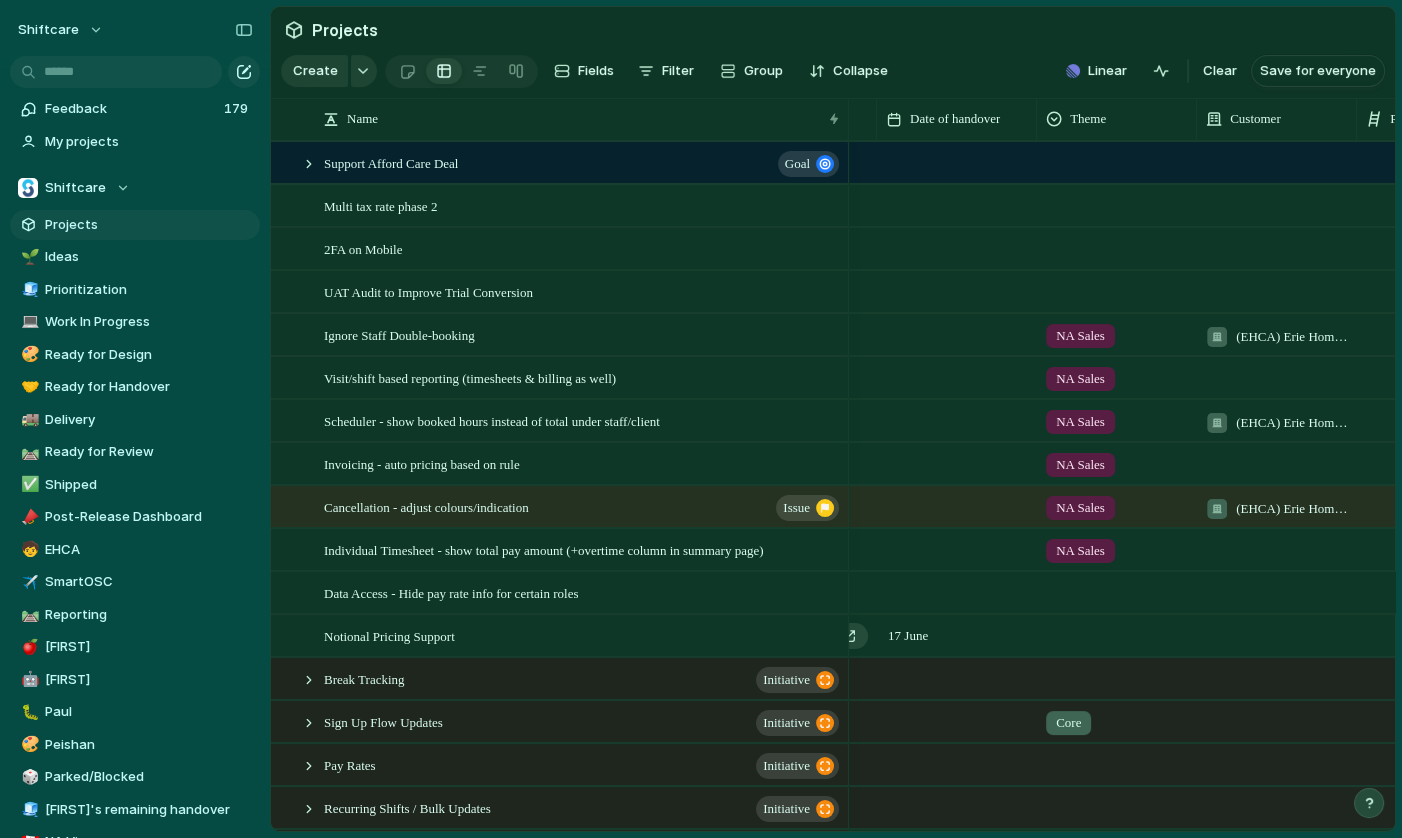 click at bounding box center [1117, 589] 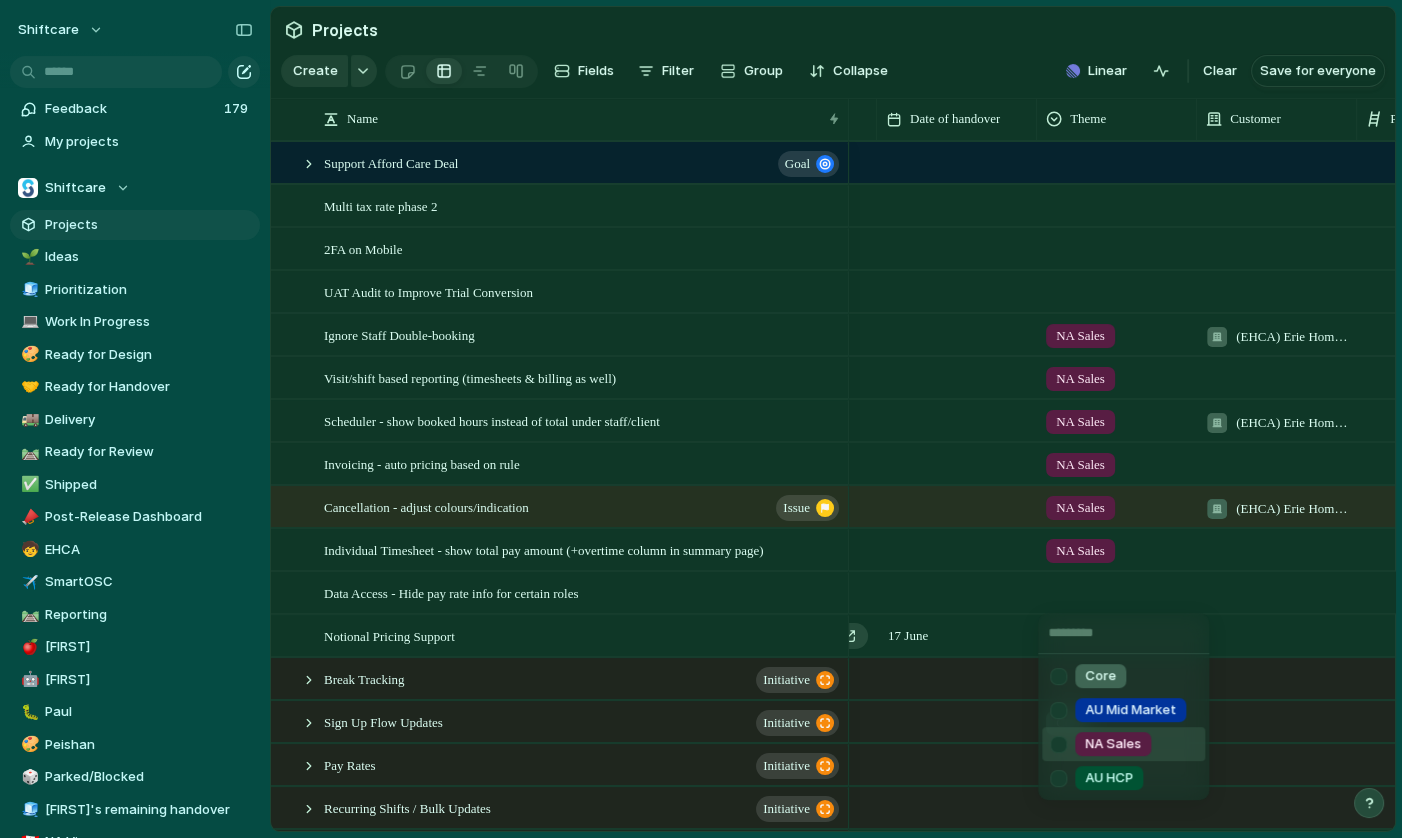click at bounding box center [1058, 744] 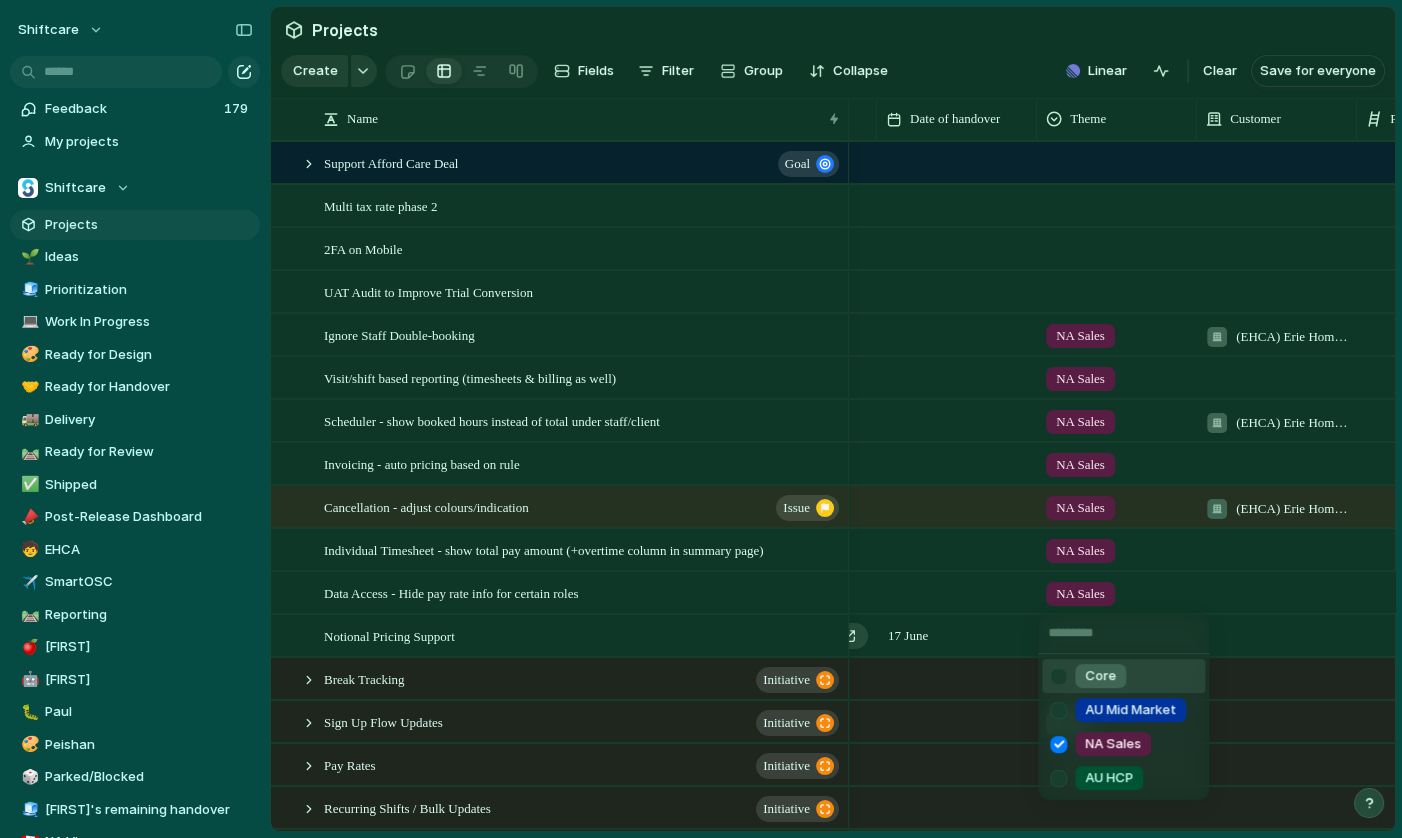 click on "Core   AU Mid Market   NA Sales   AU HCP" at bounding box center (701, 419) 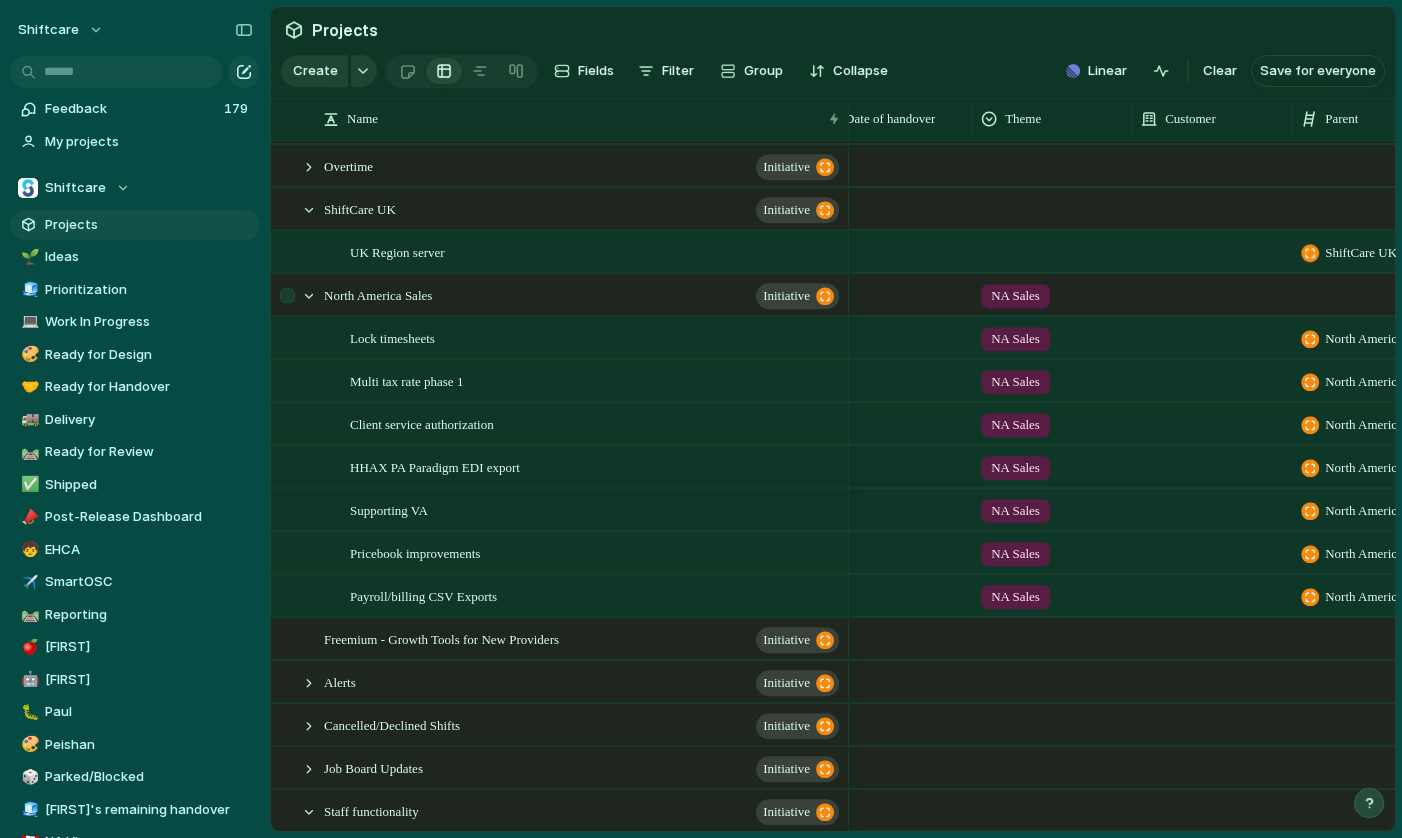 click at bounding box center [290, 302] 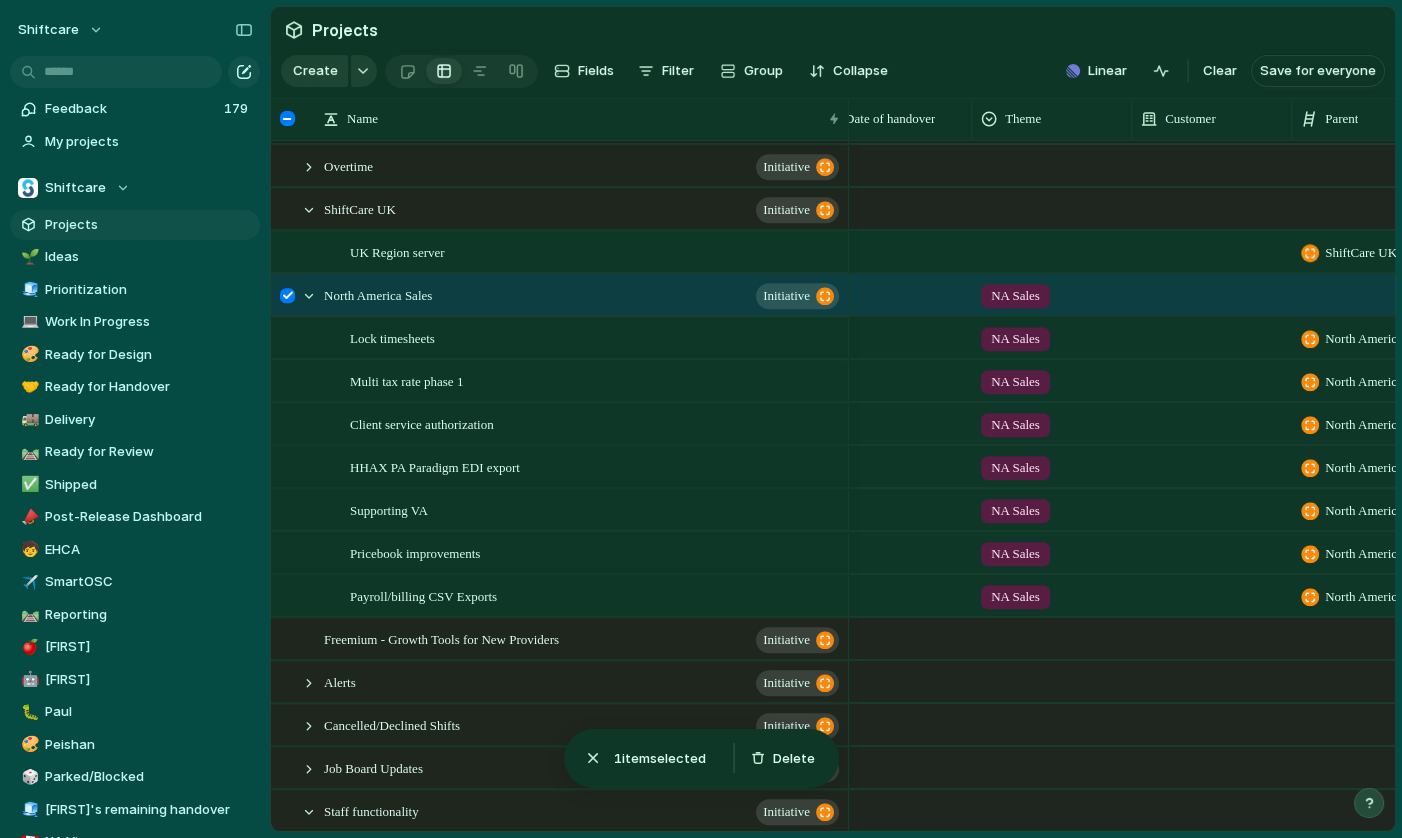 click at bounding box center [287, 295] 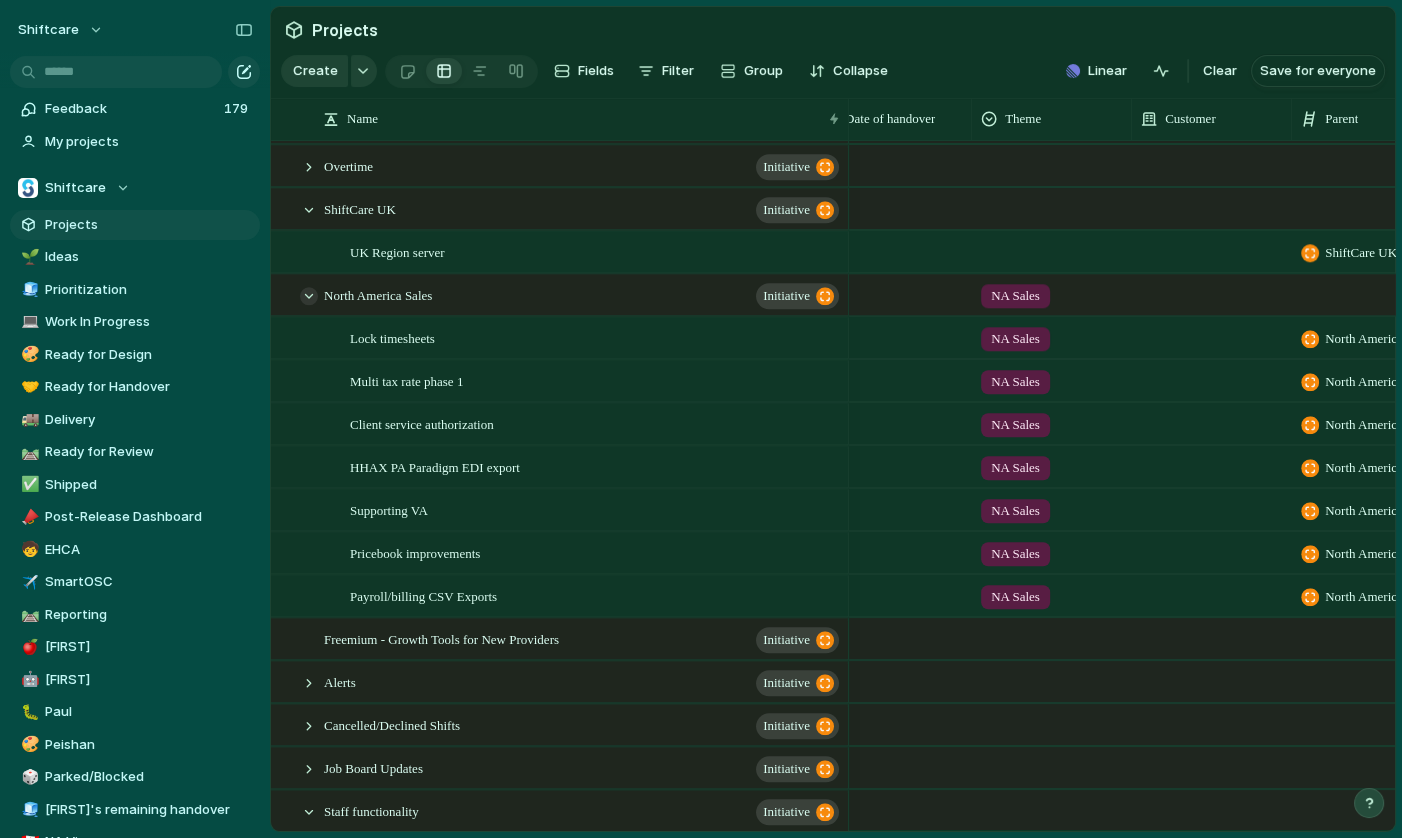 click at bounding box center (309, 296) 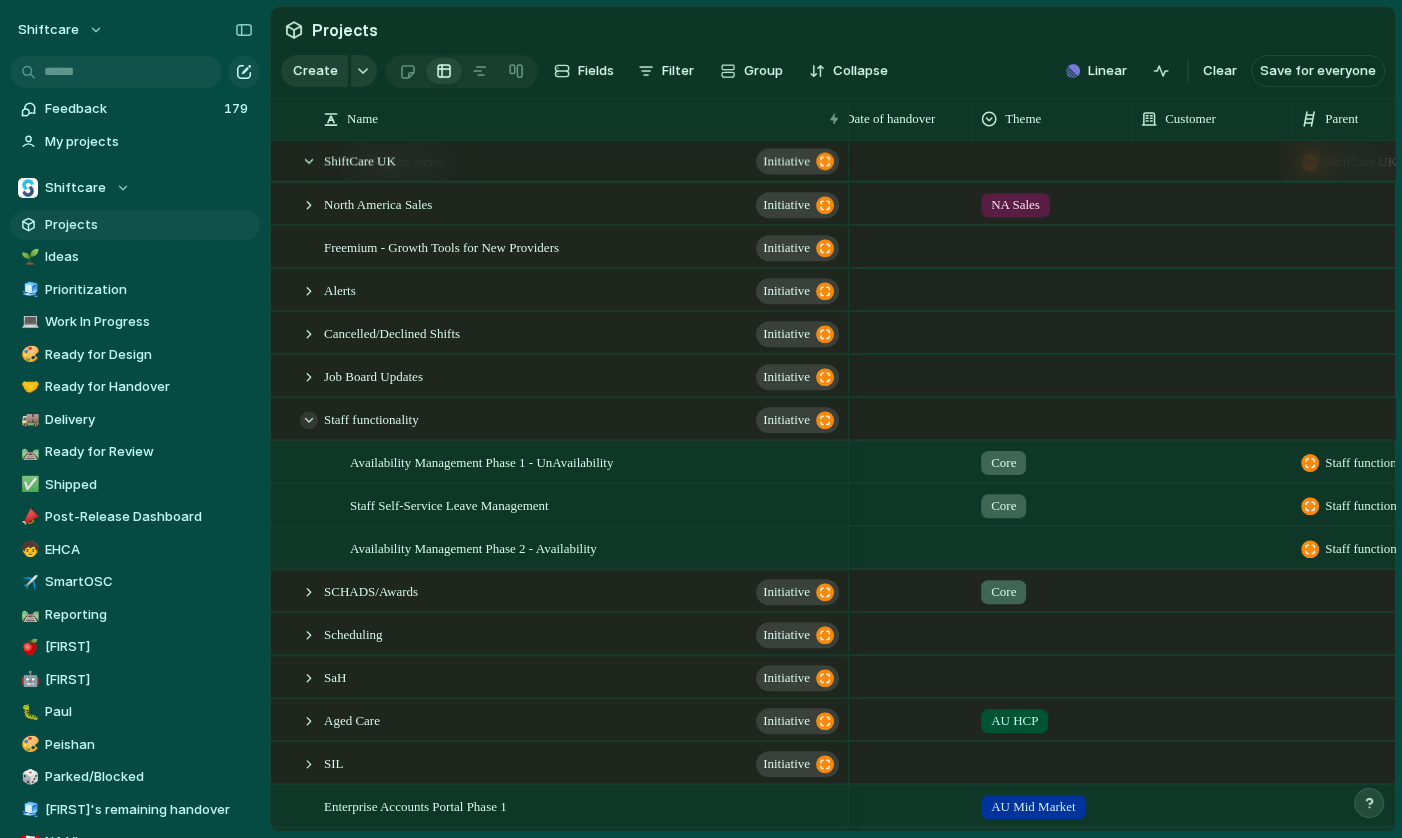 click at bounding box center (309, 420) 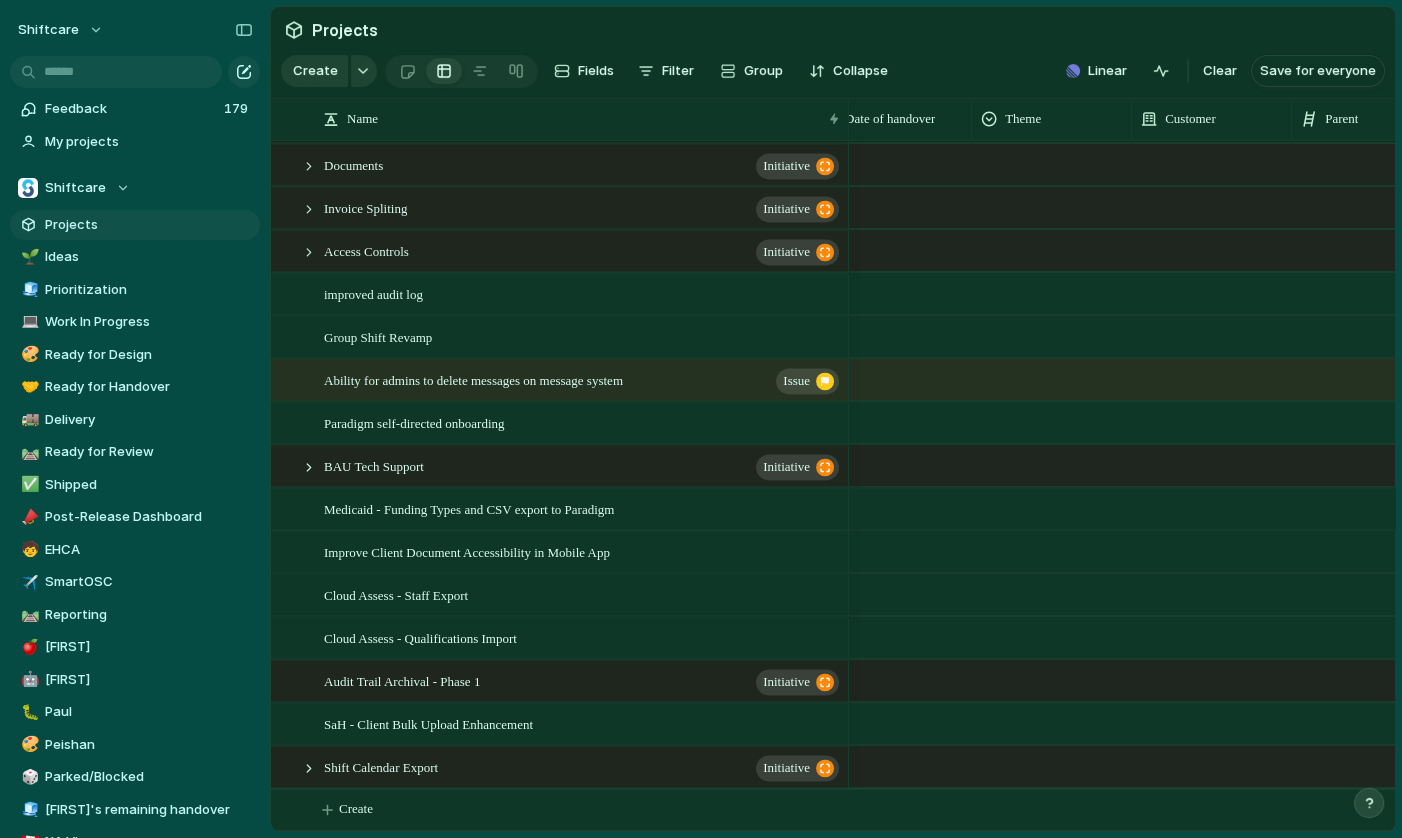 click at bounding box center (1212, 508) 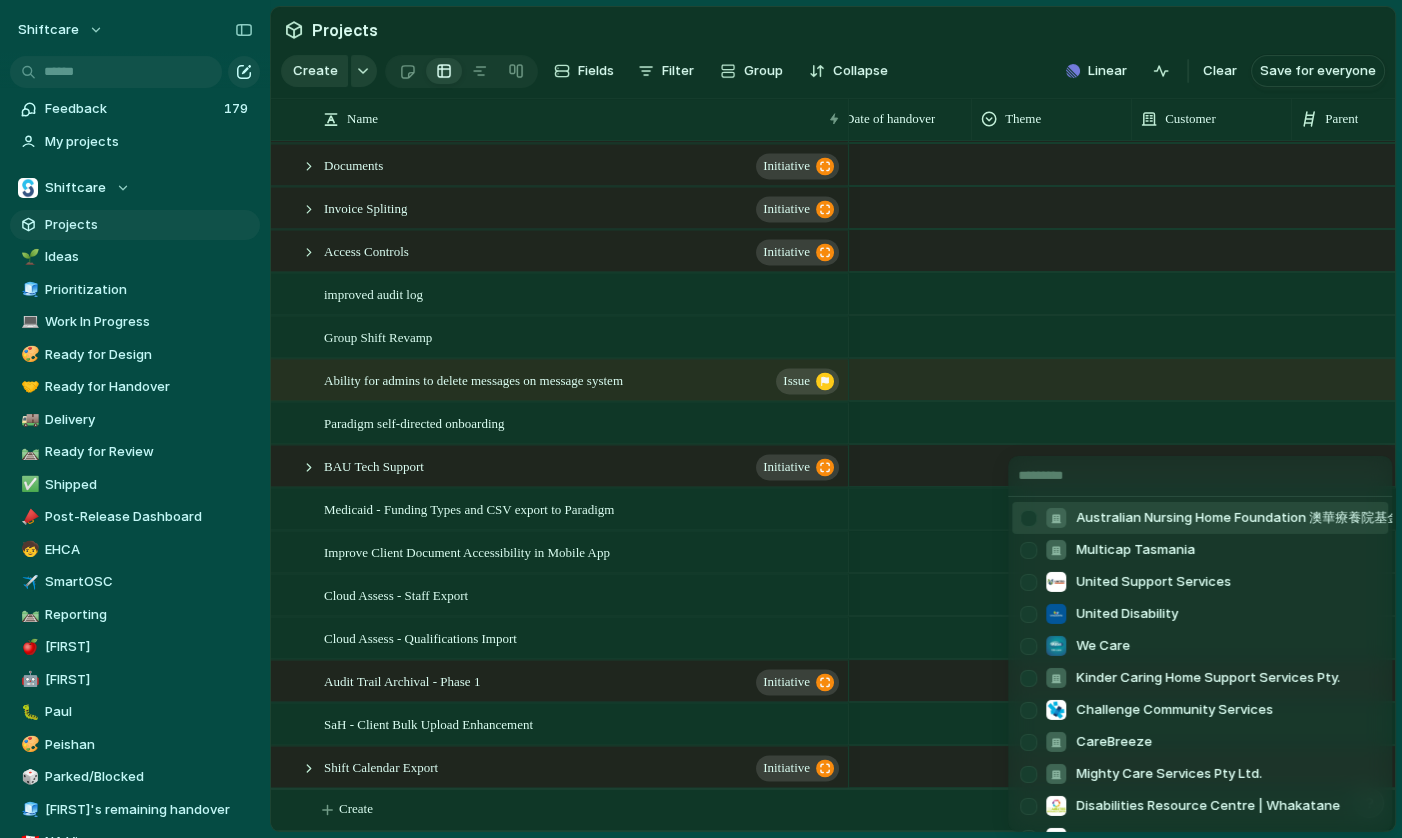 click at bounding box center [1200, 476] 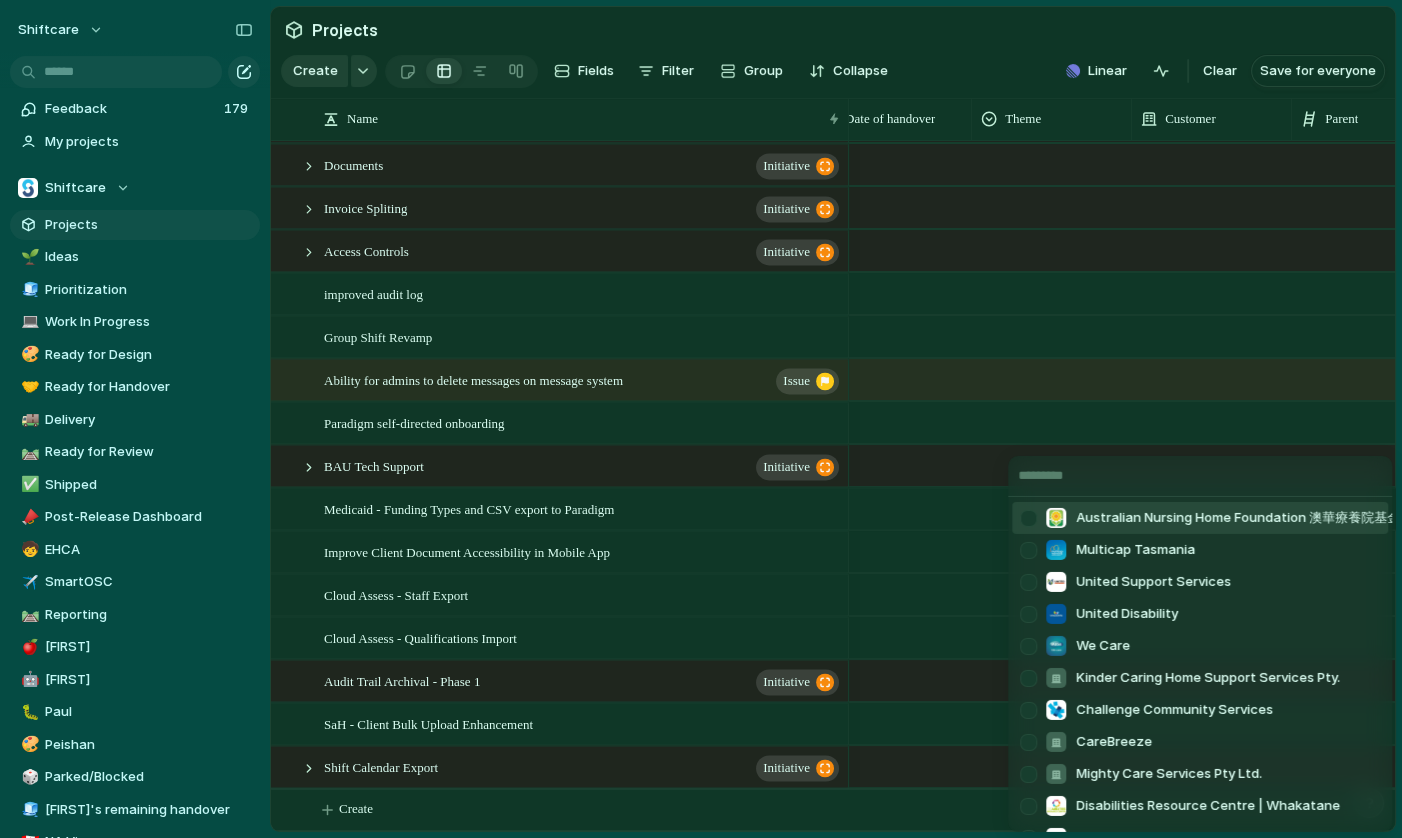 click on "Australian Nursing Home Foundation 澳華療養院基金 Multicap Tasmania United Support Services United Disability We Care Kinder Caring Home Support Services Pty. Challenge Community Services CareBreeze Mighty Care Services Pty Ltd. Disabilities Resource Centre | Whakatane Homeplace Afford Gellibrand Support Services. Theraphy Care Katrix Respite Now JUST Support Services Able to Thrive Good Human Yogability Australia Shiftcare Influx Mater Dei - NextPath (EHCA) Erie Homes for Children and Adults Sunflower Focal Community Living What Ability ([LAST]) NDSCare Support Services Ampe Services Pty Ltd Amazing Grace Community Services Pty. Ltd Manning Support Services In Care Health DCHC Classy Life Rubix Support Care Sisters Pty Ltd Caringa Australia Limited Avinorth Wonderland Community Services Pty Ltd MyPayNow" at bounding box center (701, 419) 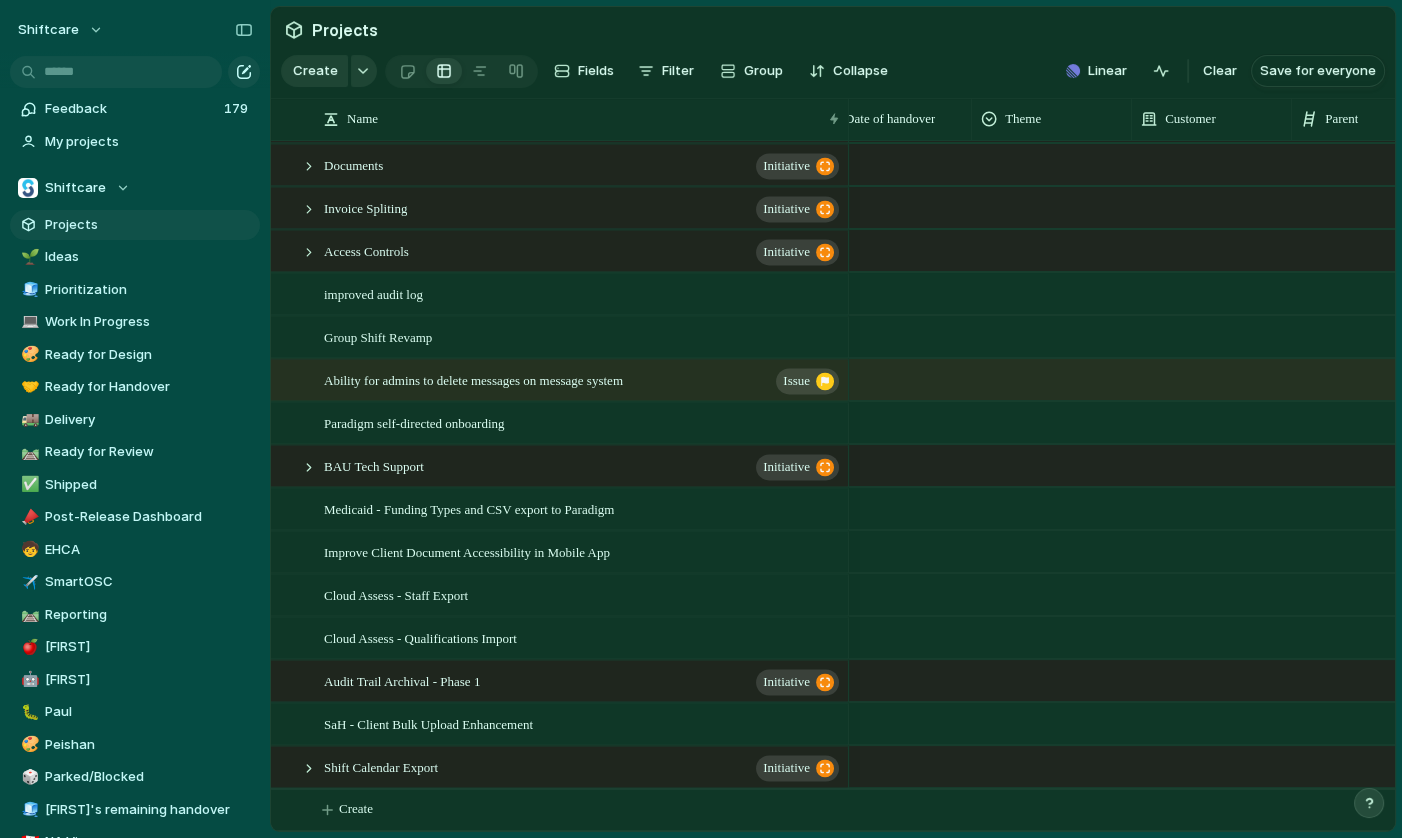 click at bounding box center (1052, 505) 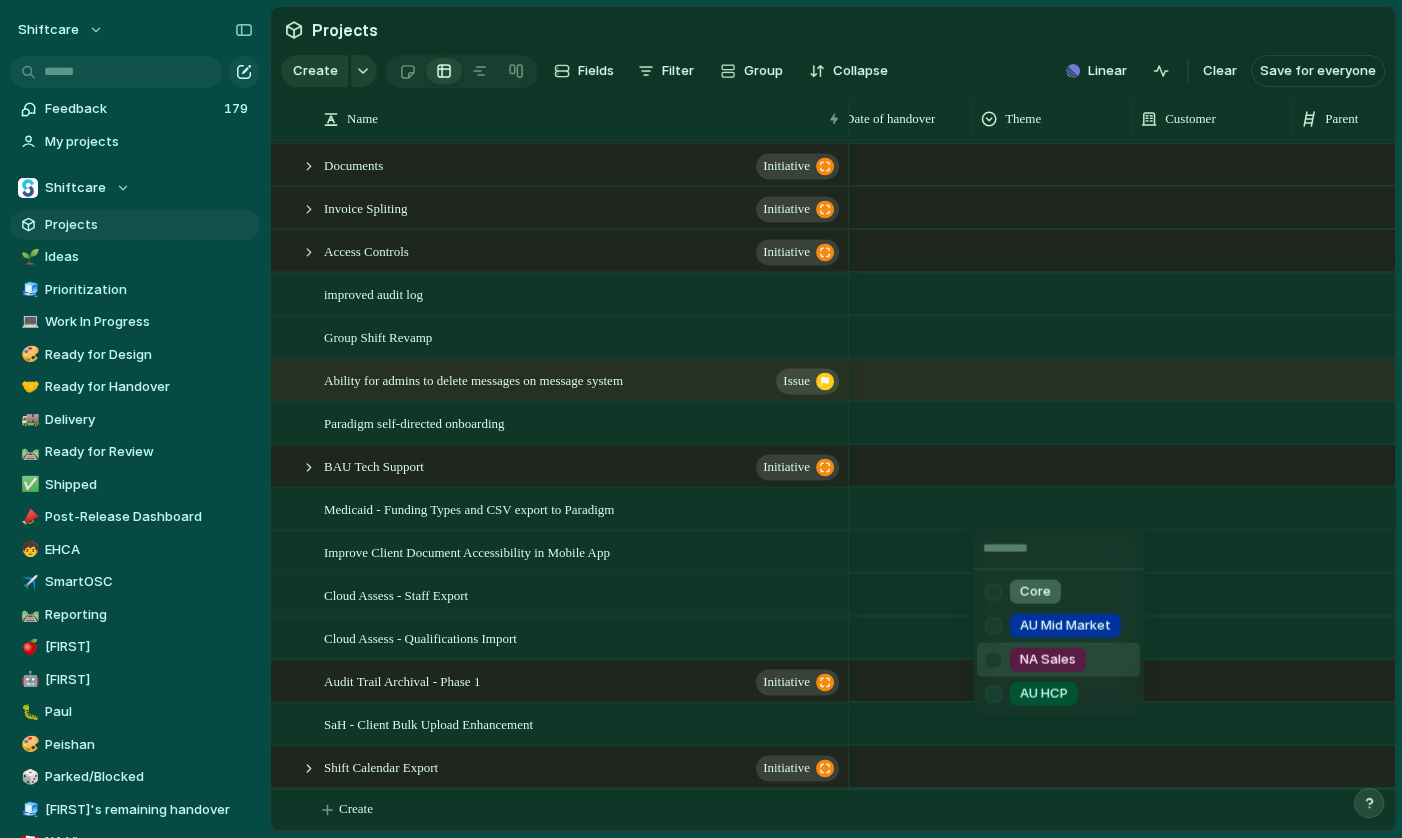 click at bounding box center (993, 659) 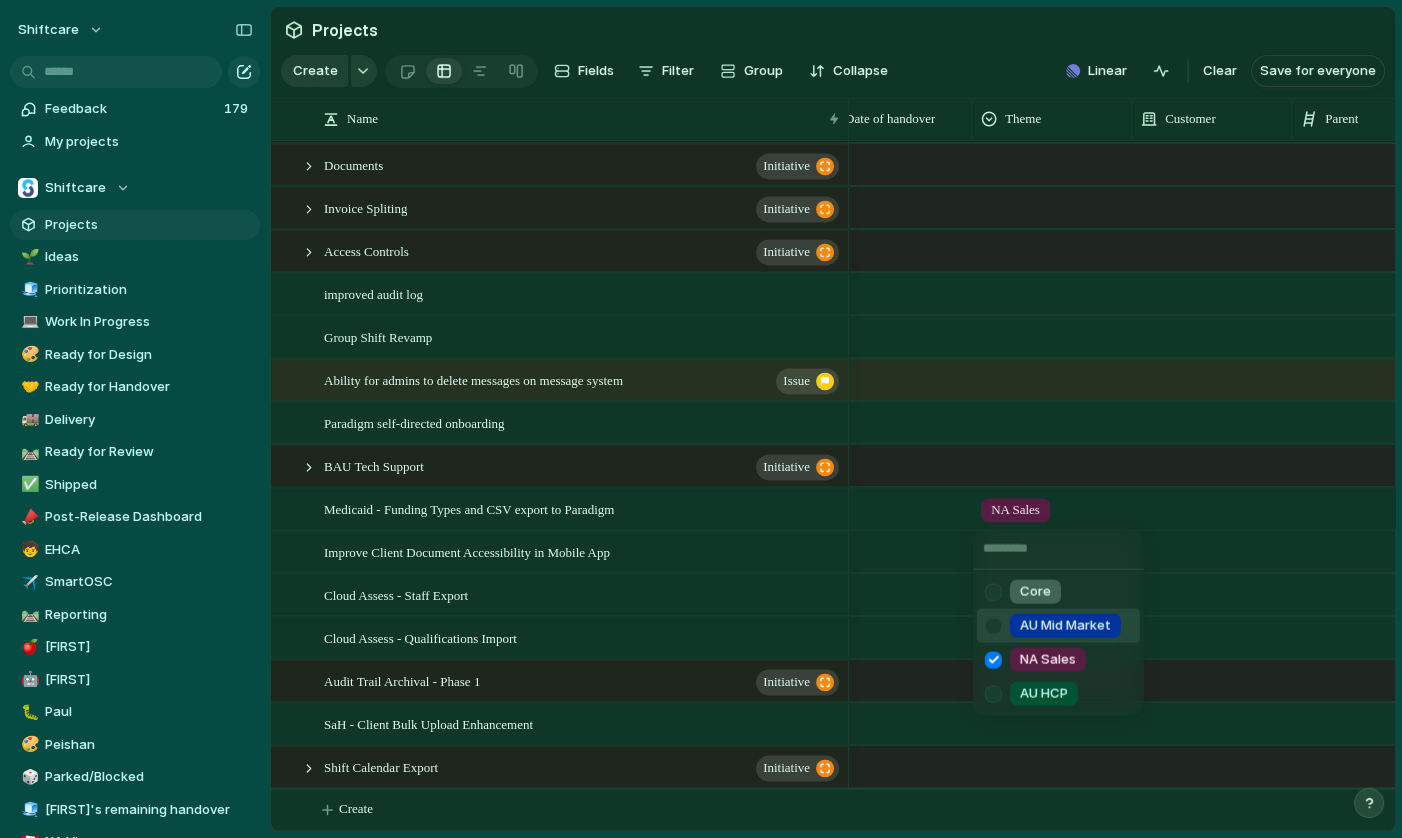 click on "Core   AU Mid Market   NA Sales   AU HCP" at bounding box center (701, 419) 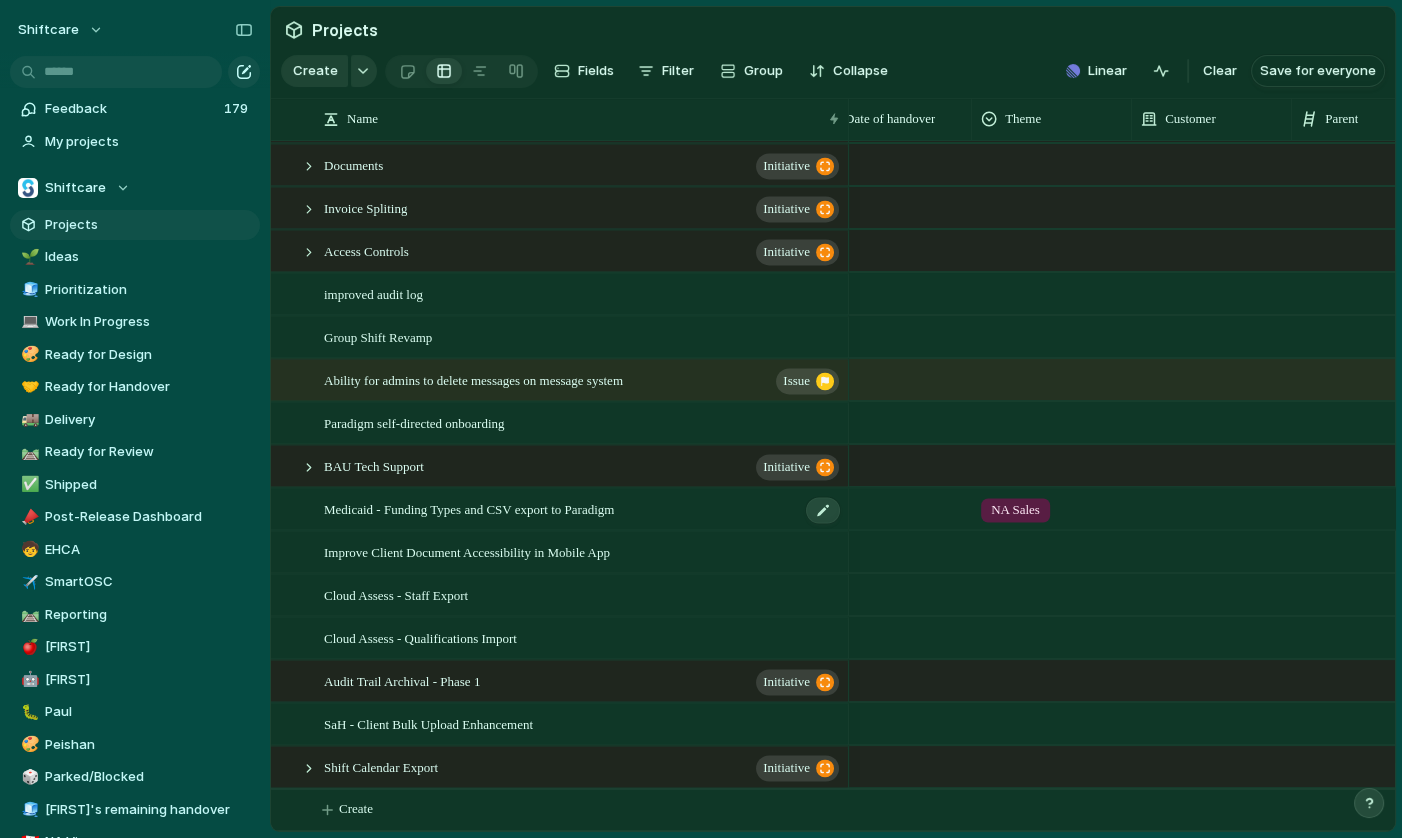 click on "Medicaid - Funding Types and CSV export to Paradigm" at bounding box center (469, 508) 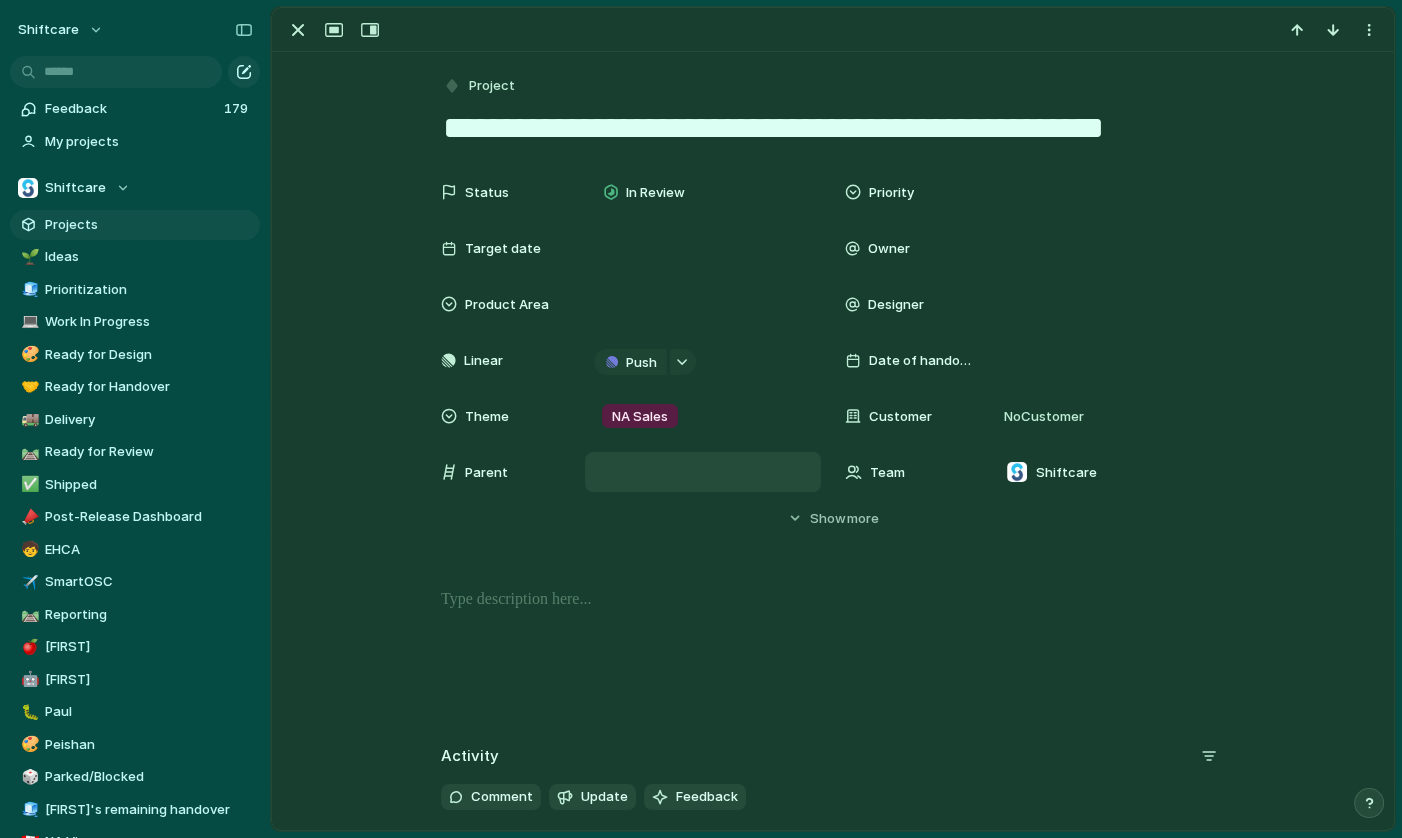click at bounding box center (703, 472) 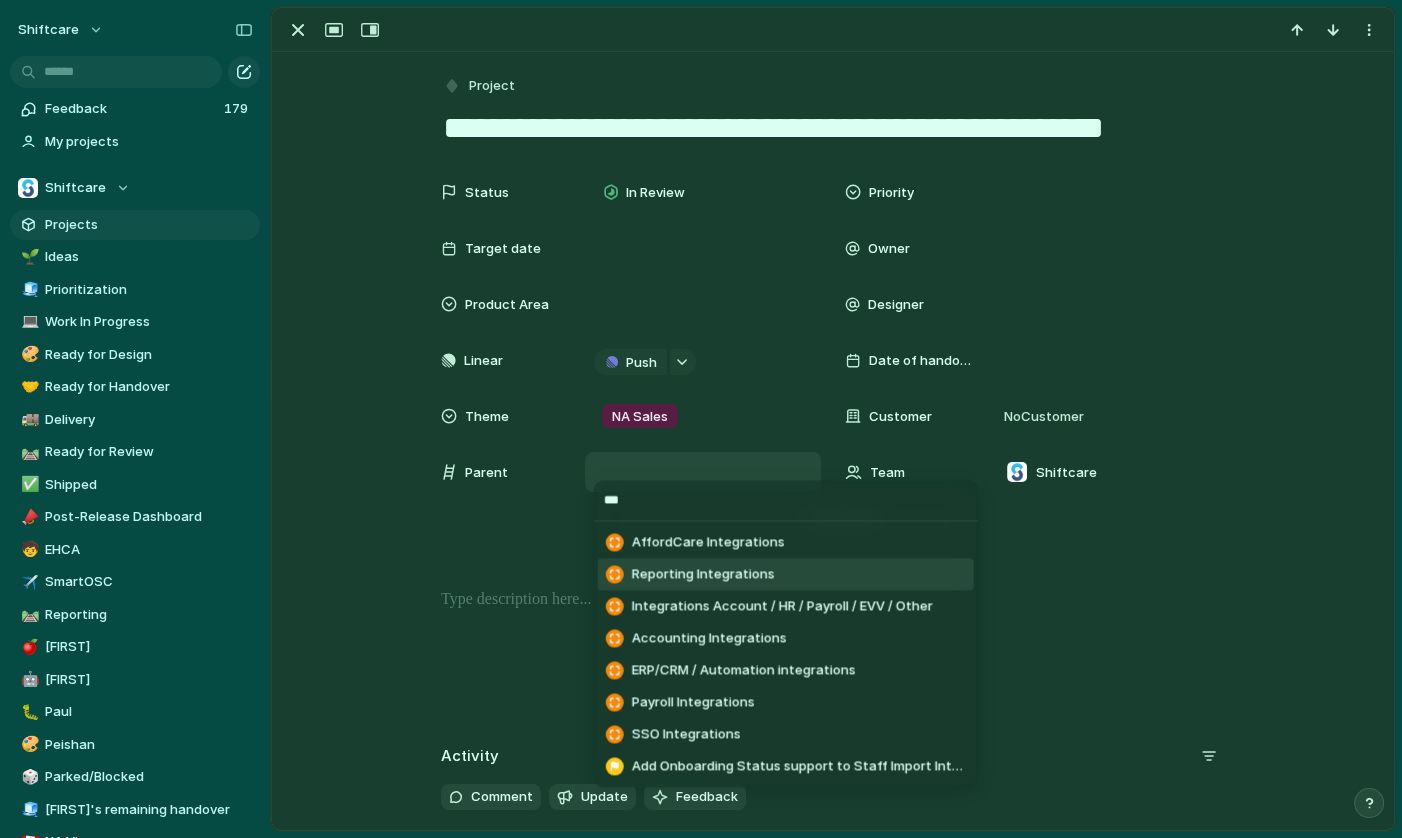 type on "***" 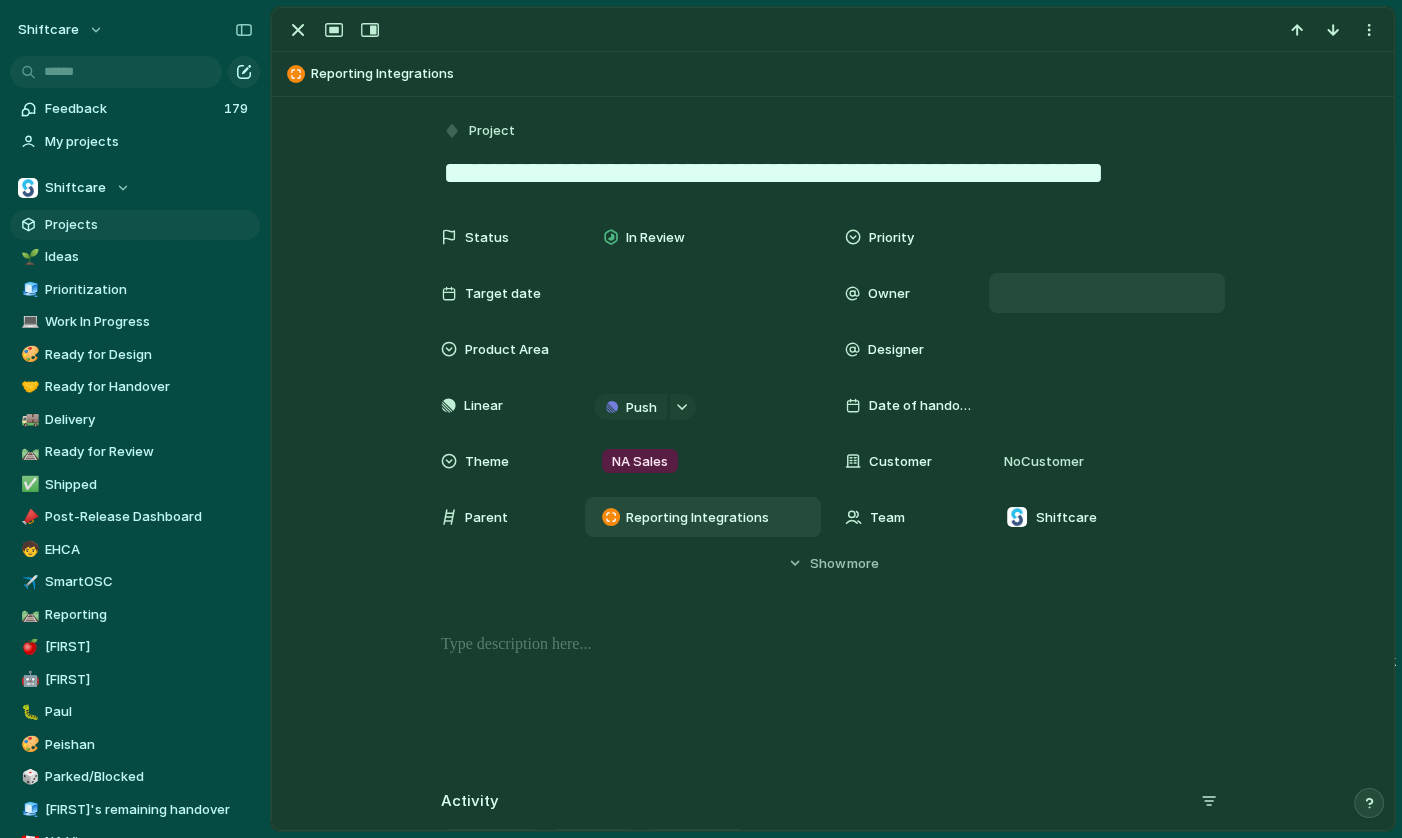 click at bounding box center (1107, 293) 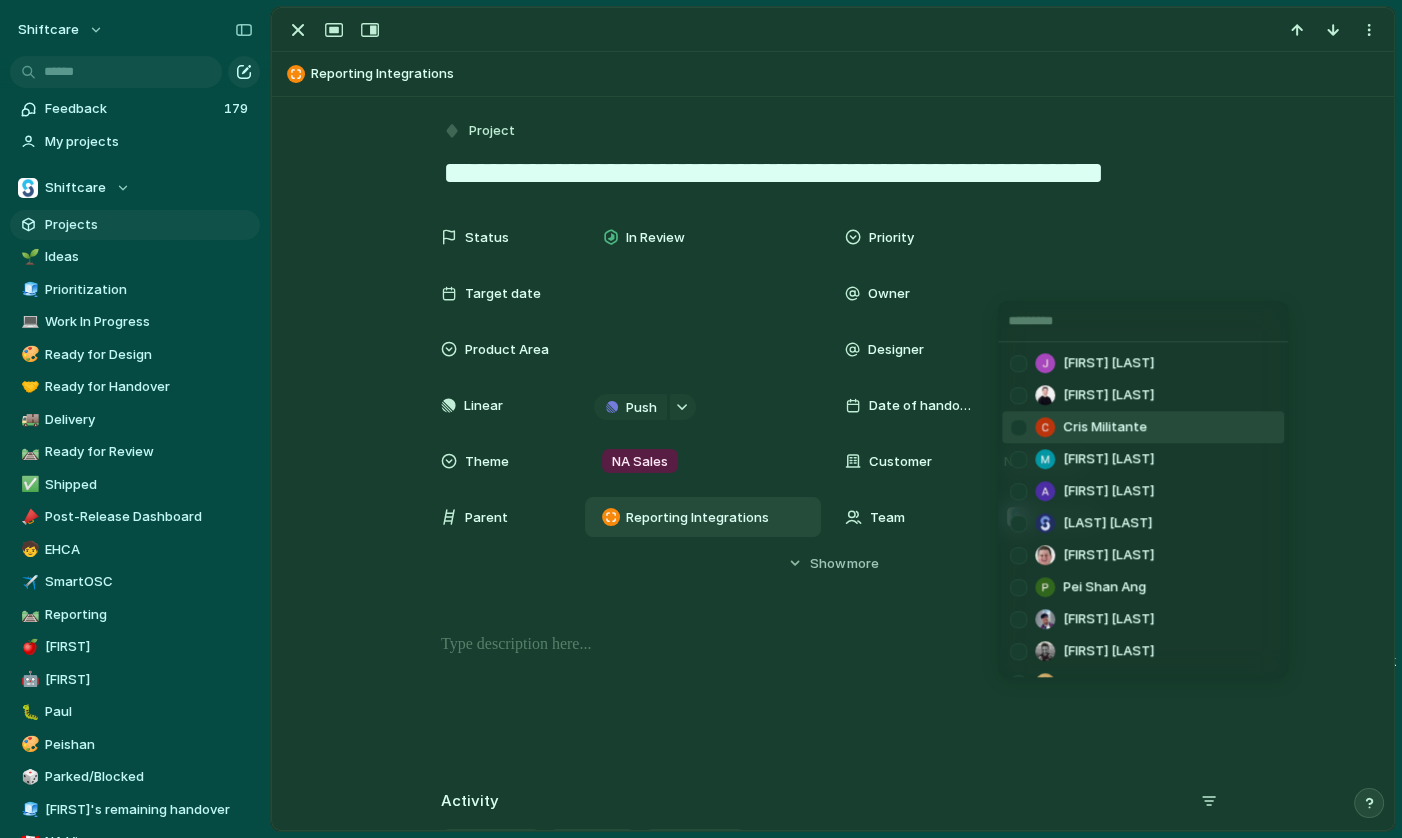 click at bounding box center (1018, 427) 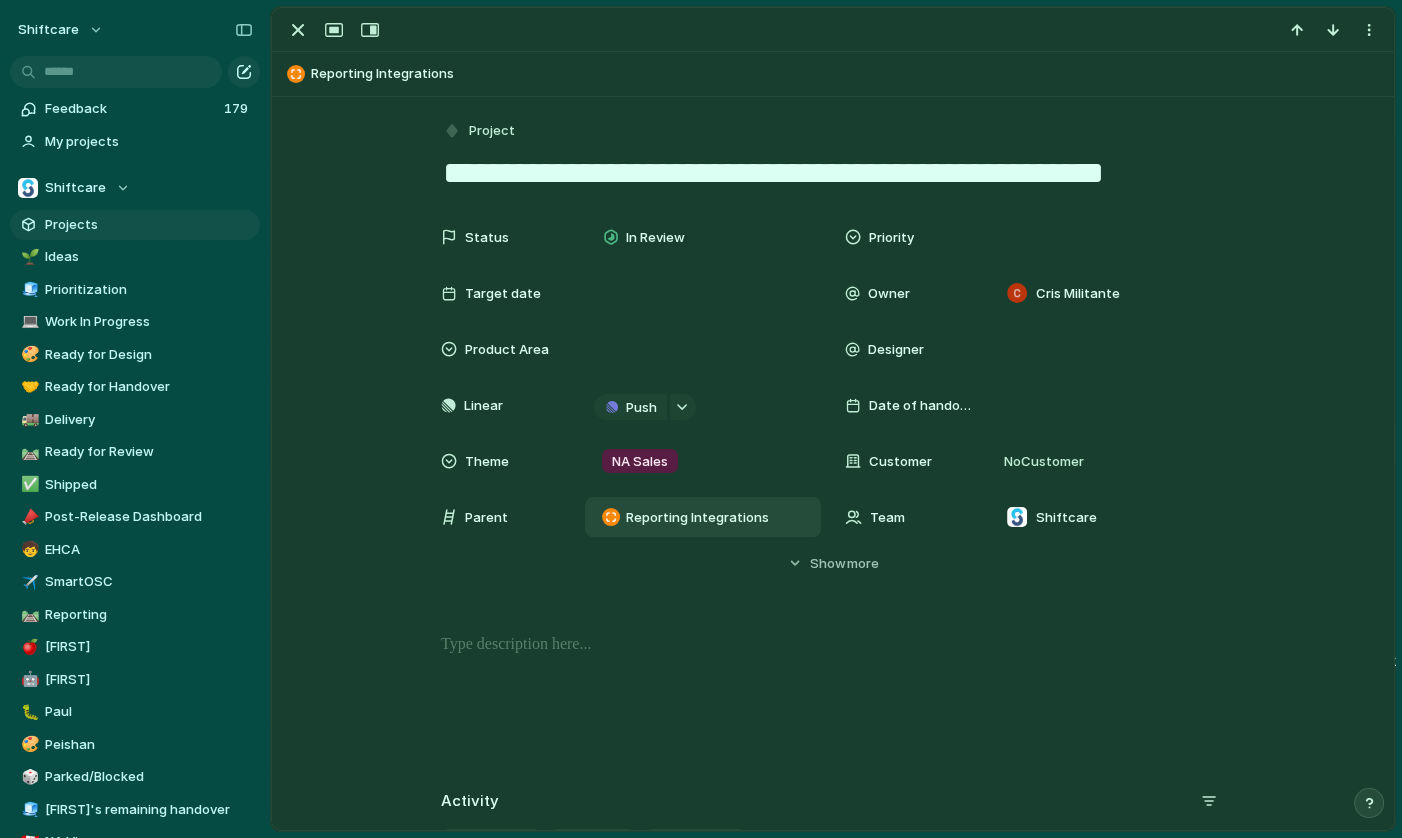 click on "[FIRST] [LAST]   [FIRST] [LAST]   [FIRST] [LAST]   [FIRST] [LAST]   [FIRST] [LAST]   [LAST] [LAST]   [FIRST] [LAST]   [FIRST] [LAST]   [FIRST] [LAST]   [FIRST] [LAST]   [FIRST] [LAST]   [EMAIL]   [EMAIL]   [FIRST] [LAST]   [FIRST] [LAST]" at bounding box center [701, 419] 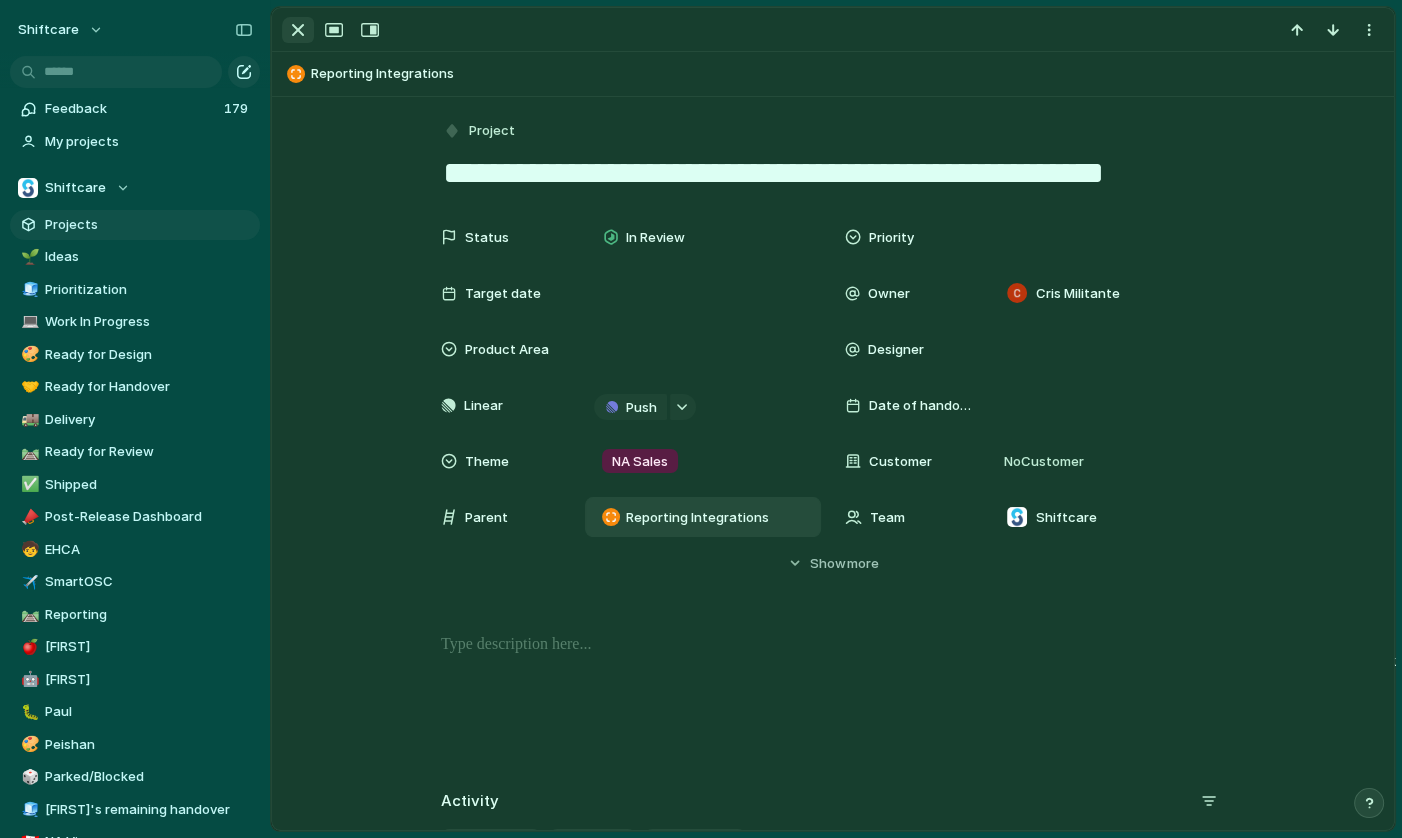 click at bounding box center (298, 30) 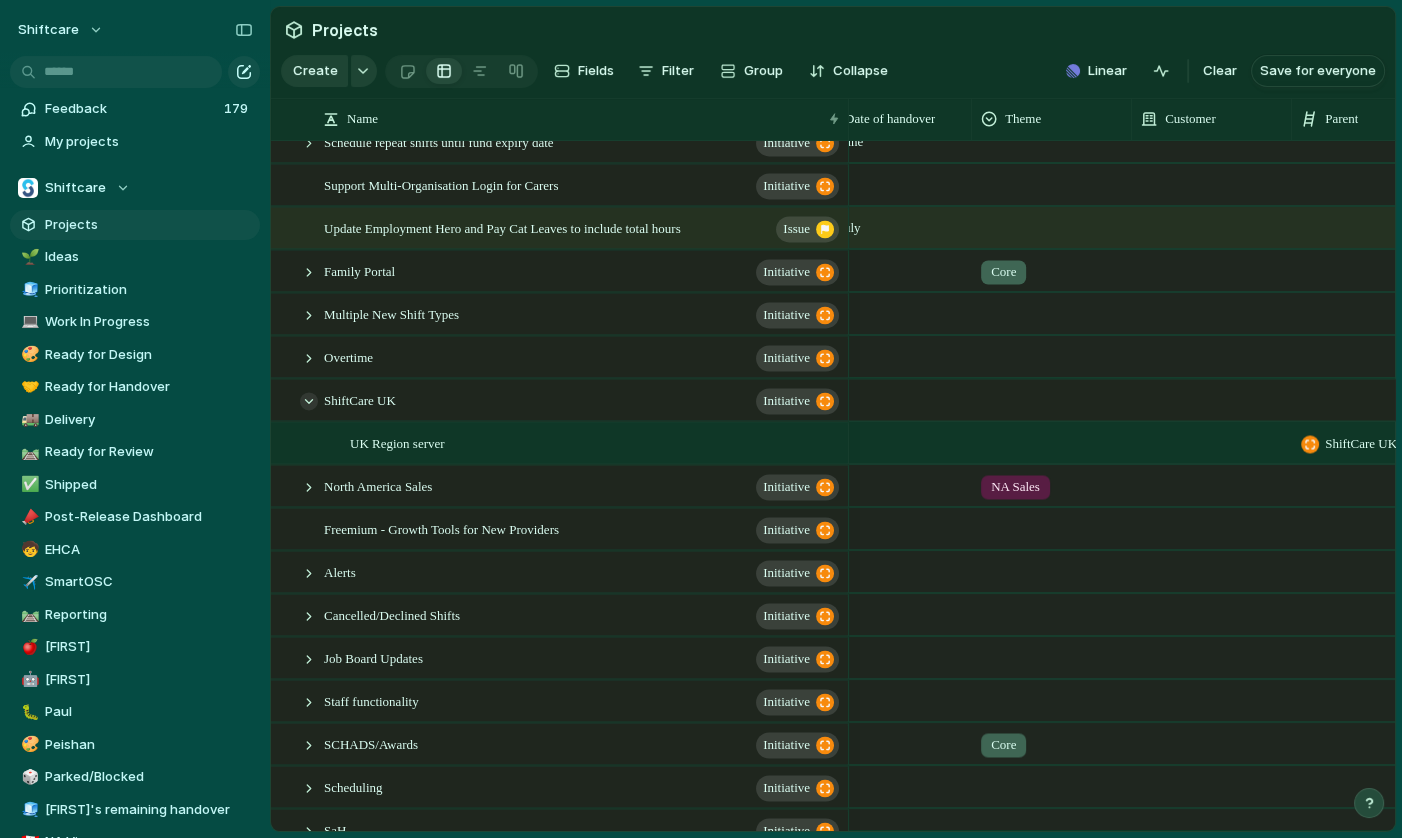 click at bounding box center (309, 401) 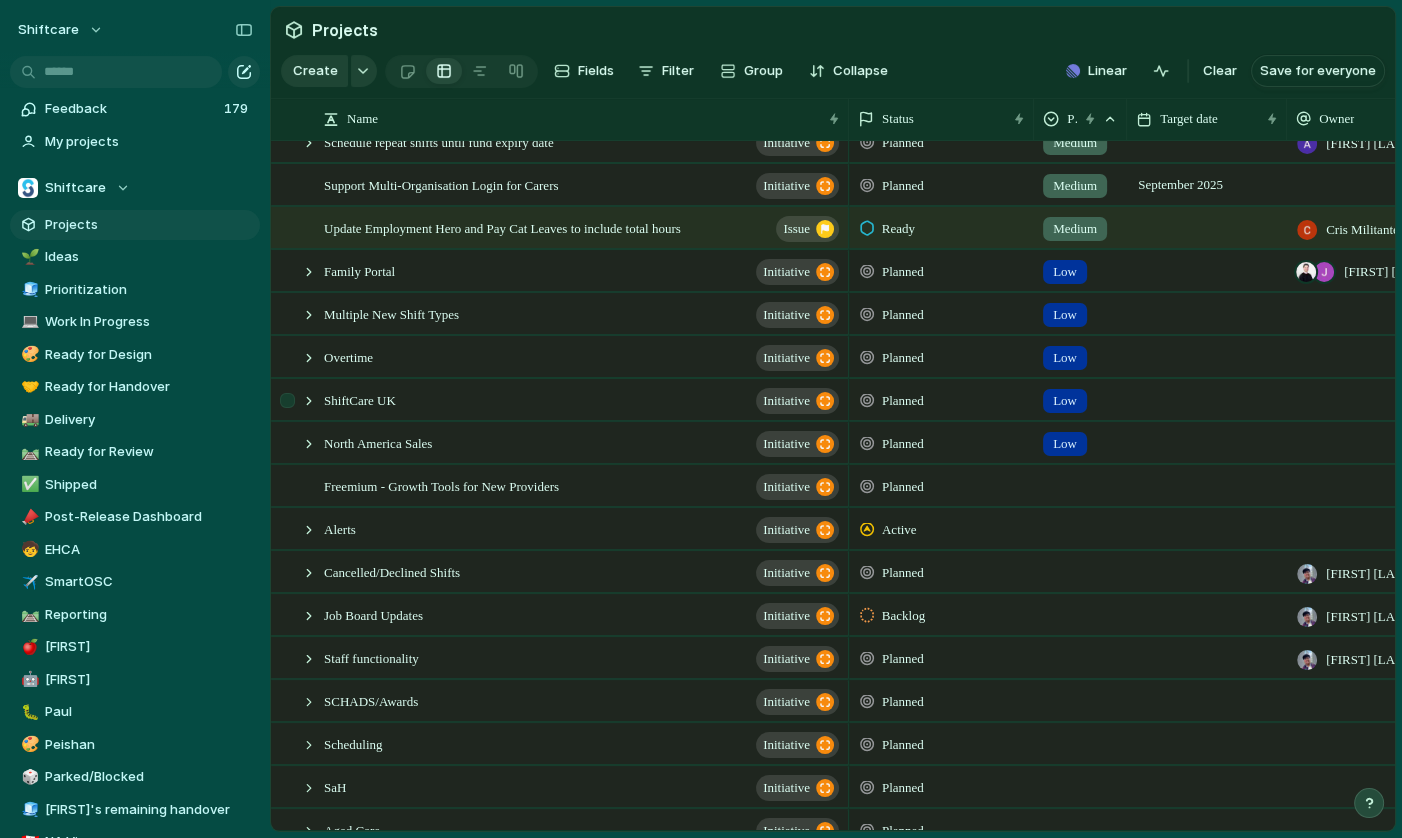 click at bounding box center [299, 400] 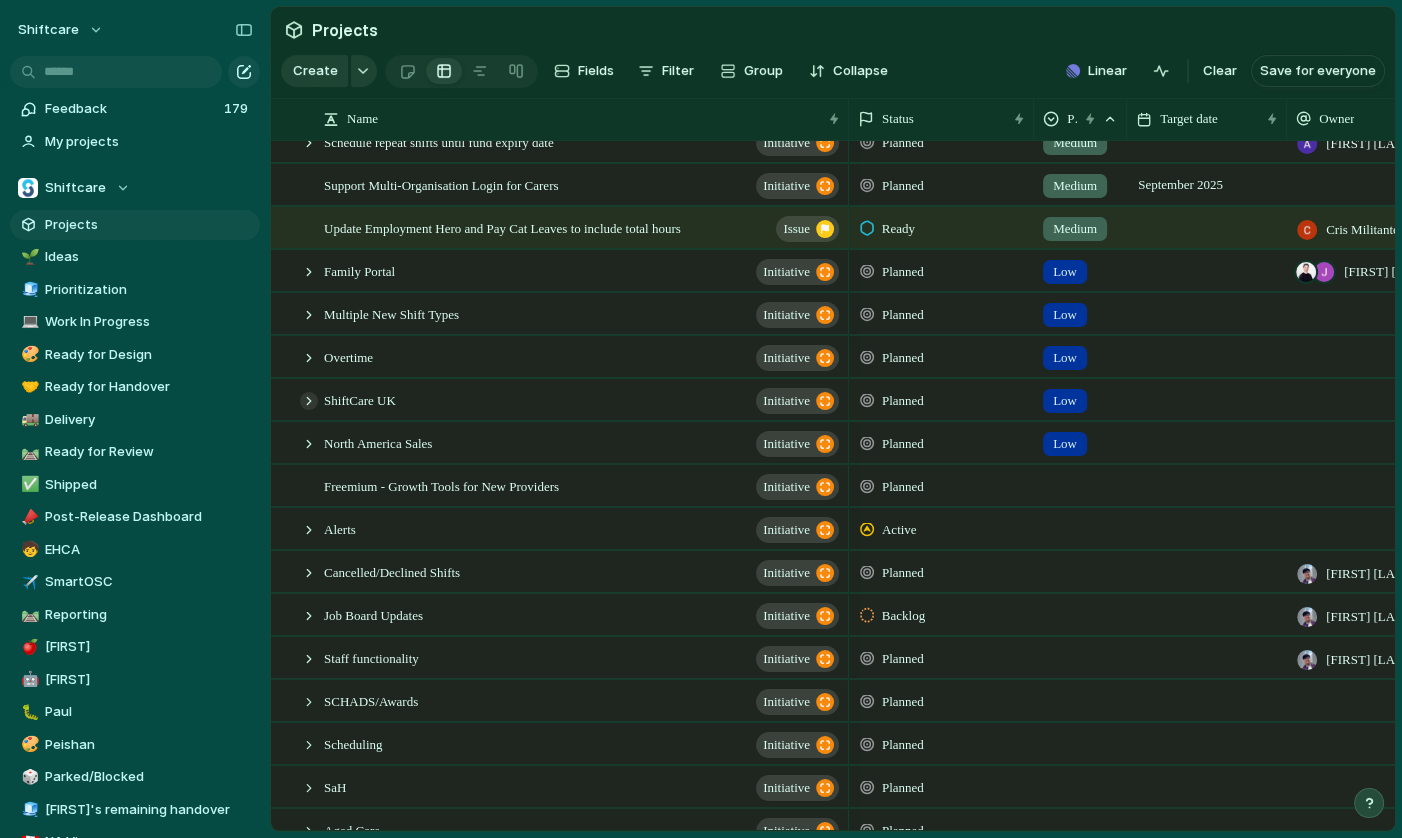 click at bounding box center (309, 401) 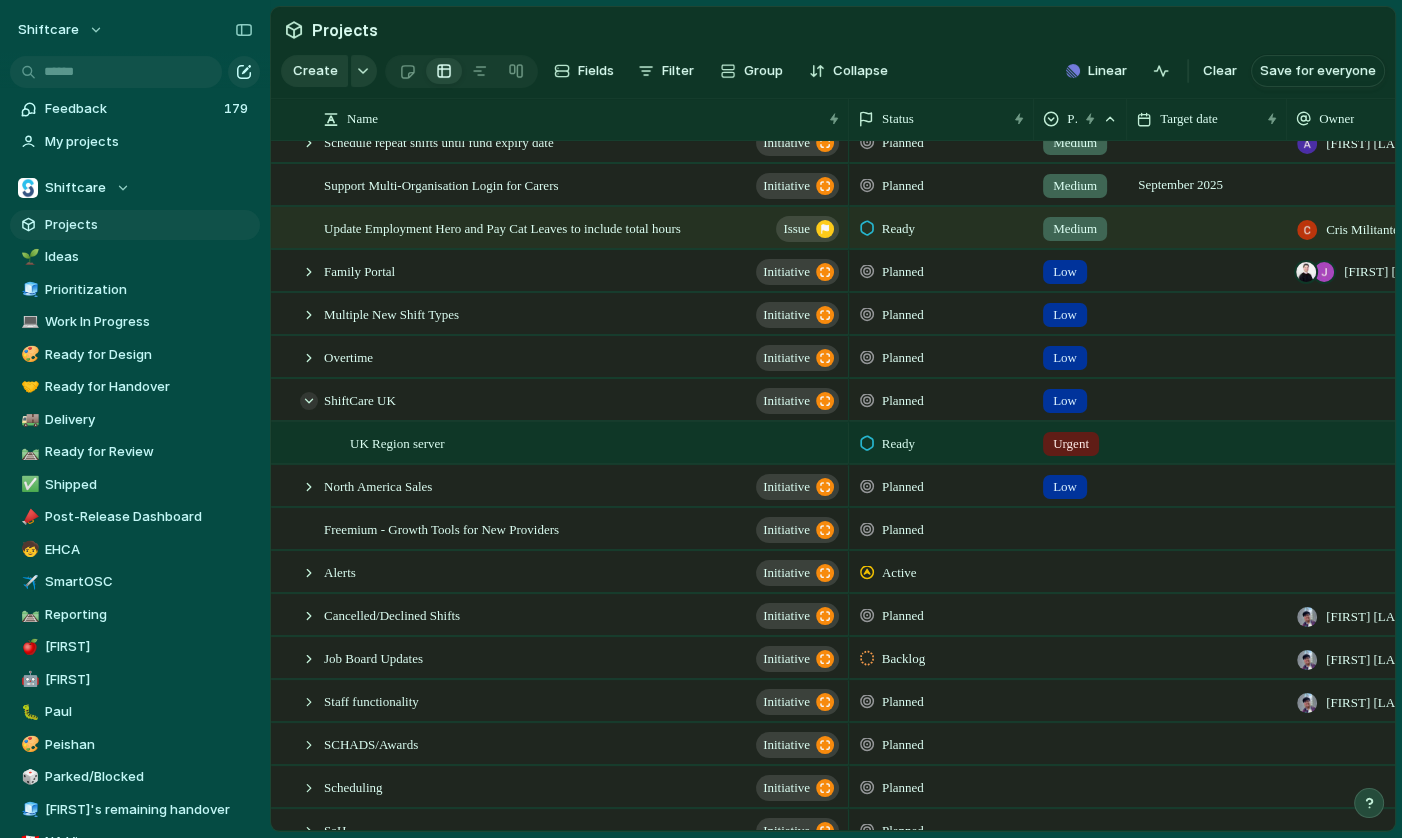 click at bounding box center (309, 401) 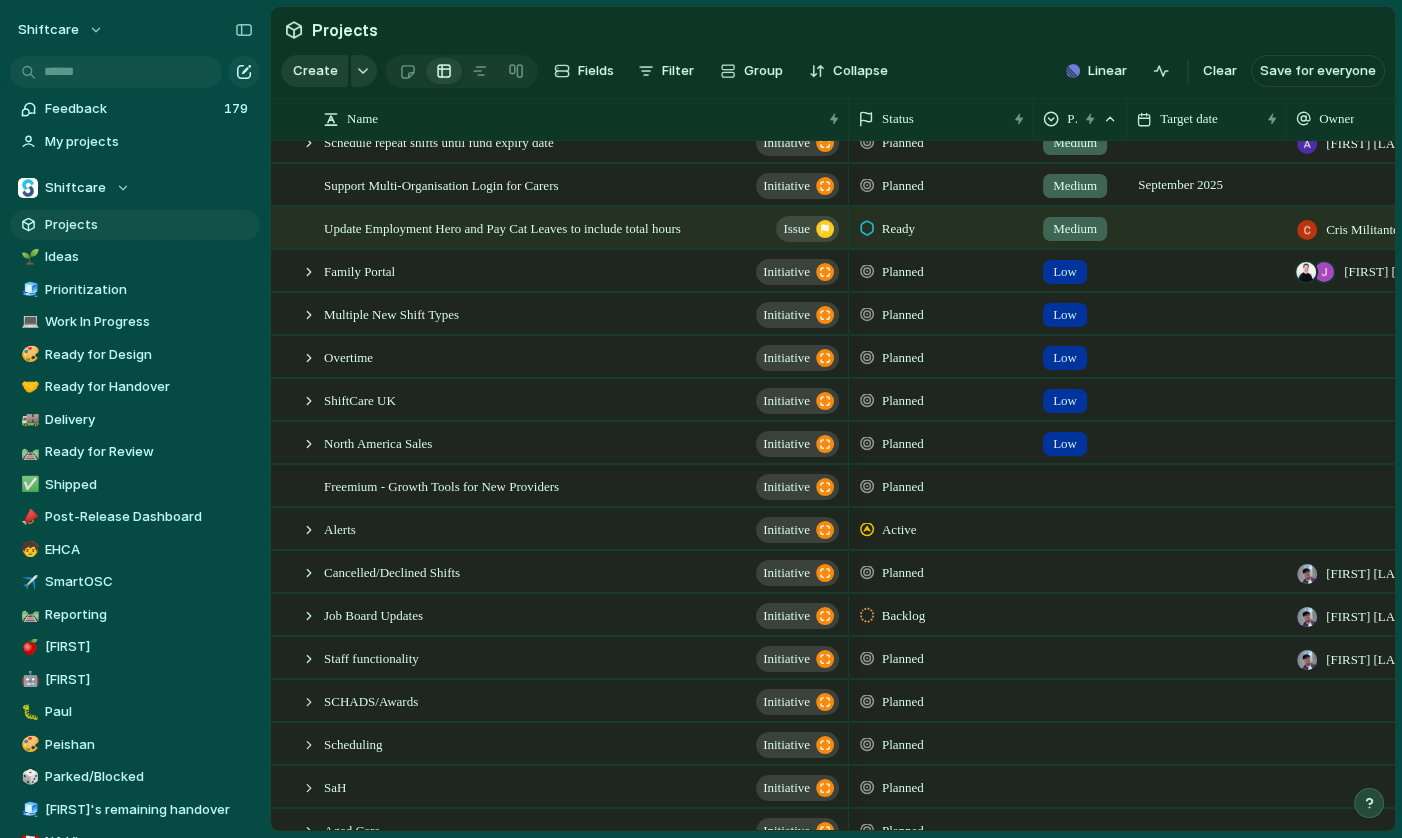 click on "Low" at bounding box center [1065, 401] 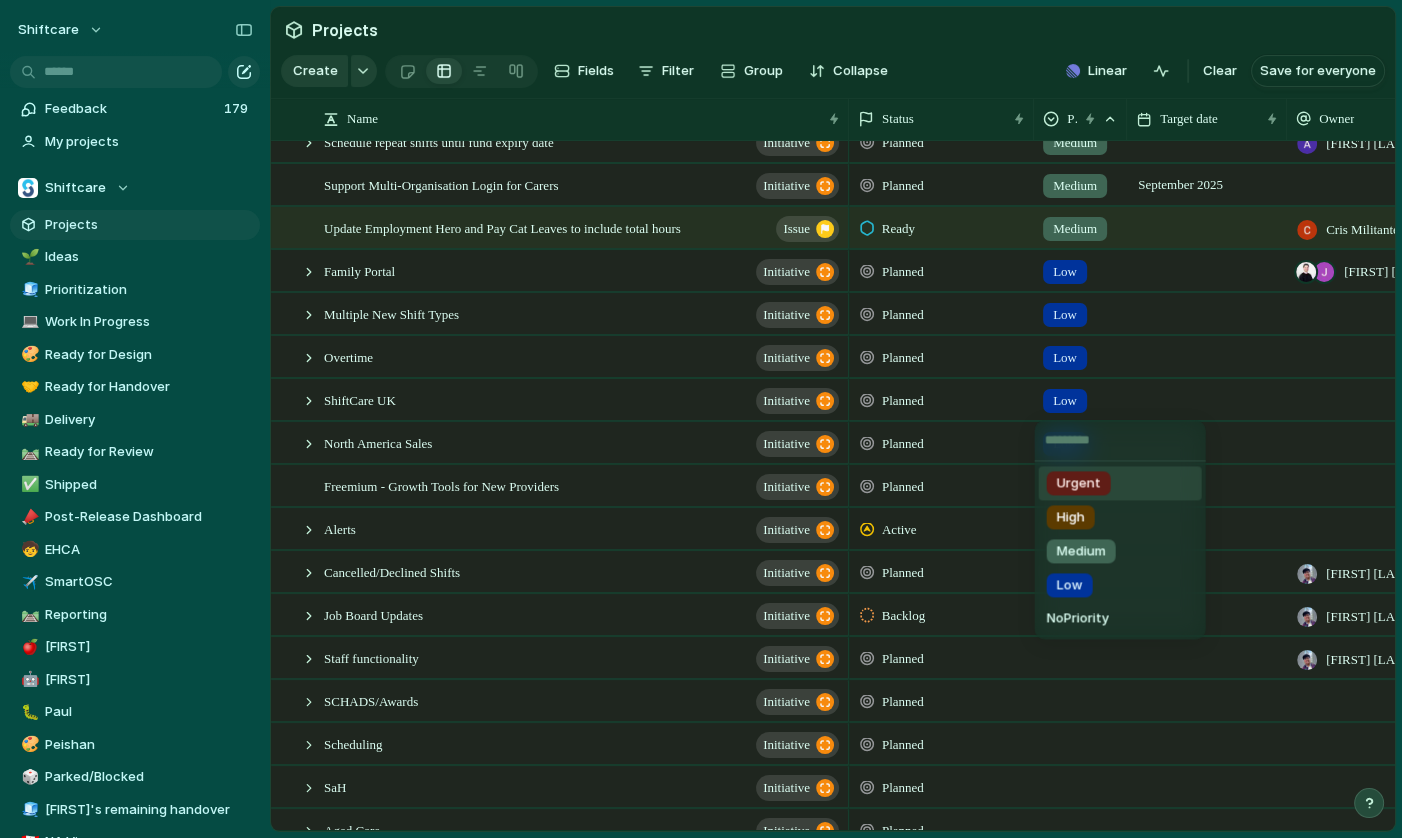 click on "Urgent" at bounding box center [1120, 483] 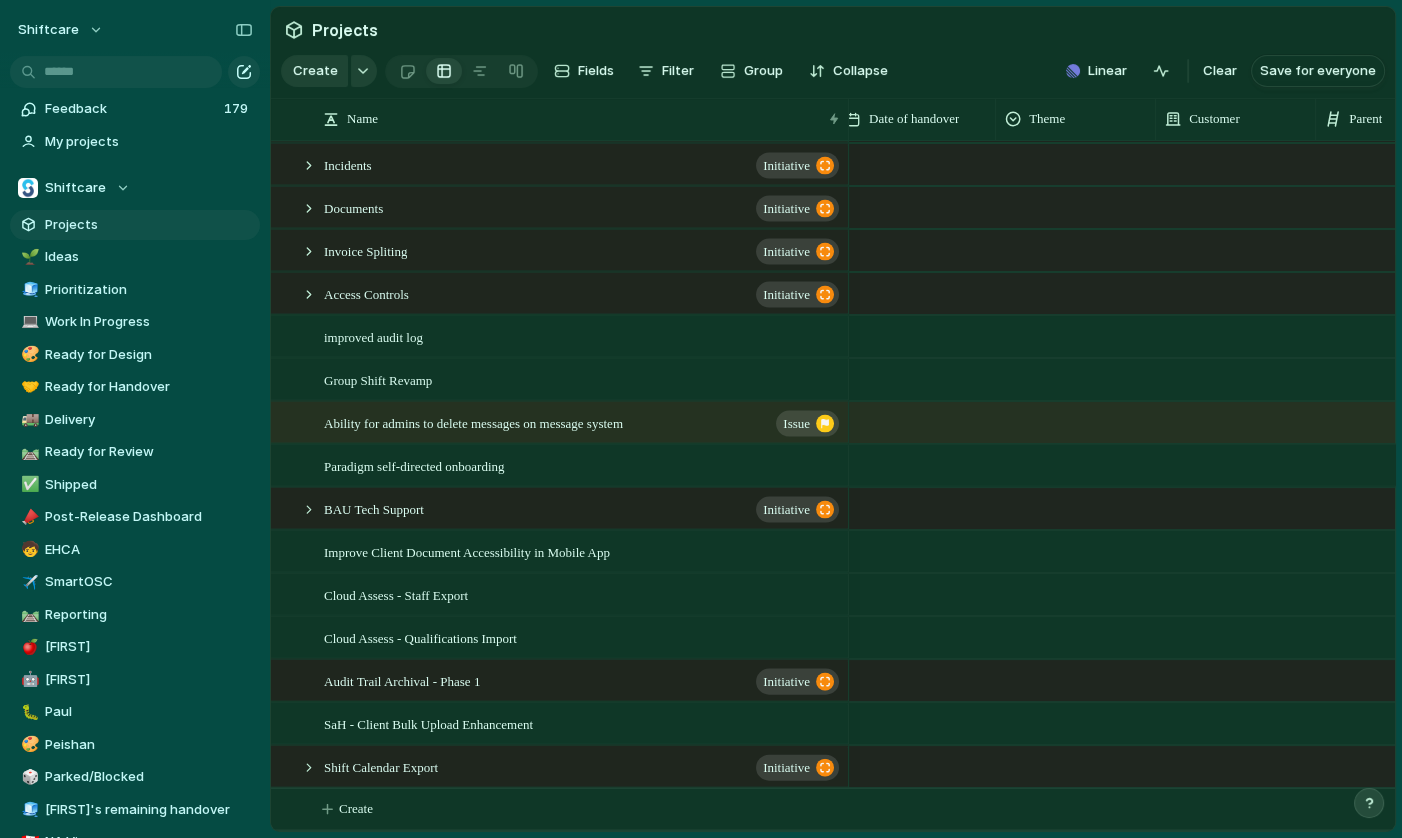 click at bounding box center [1076, 462] 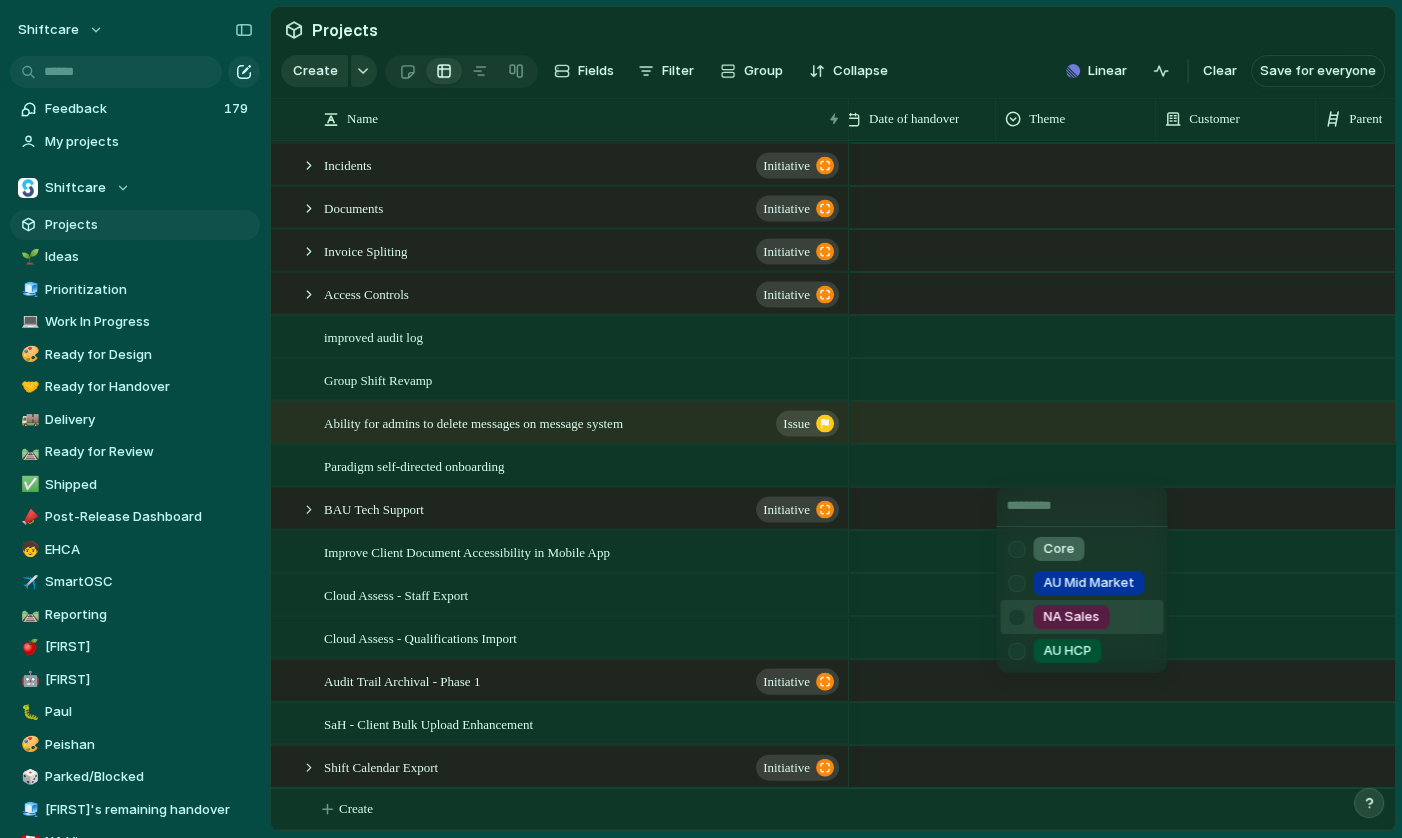 click at bounding box center [1016, 616] 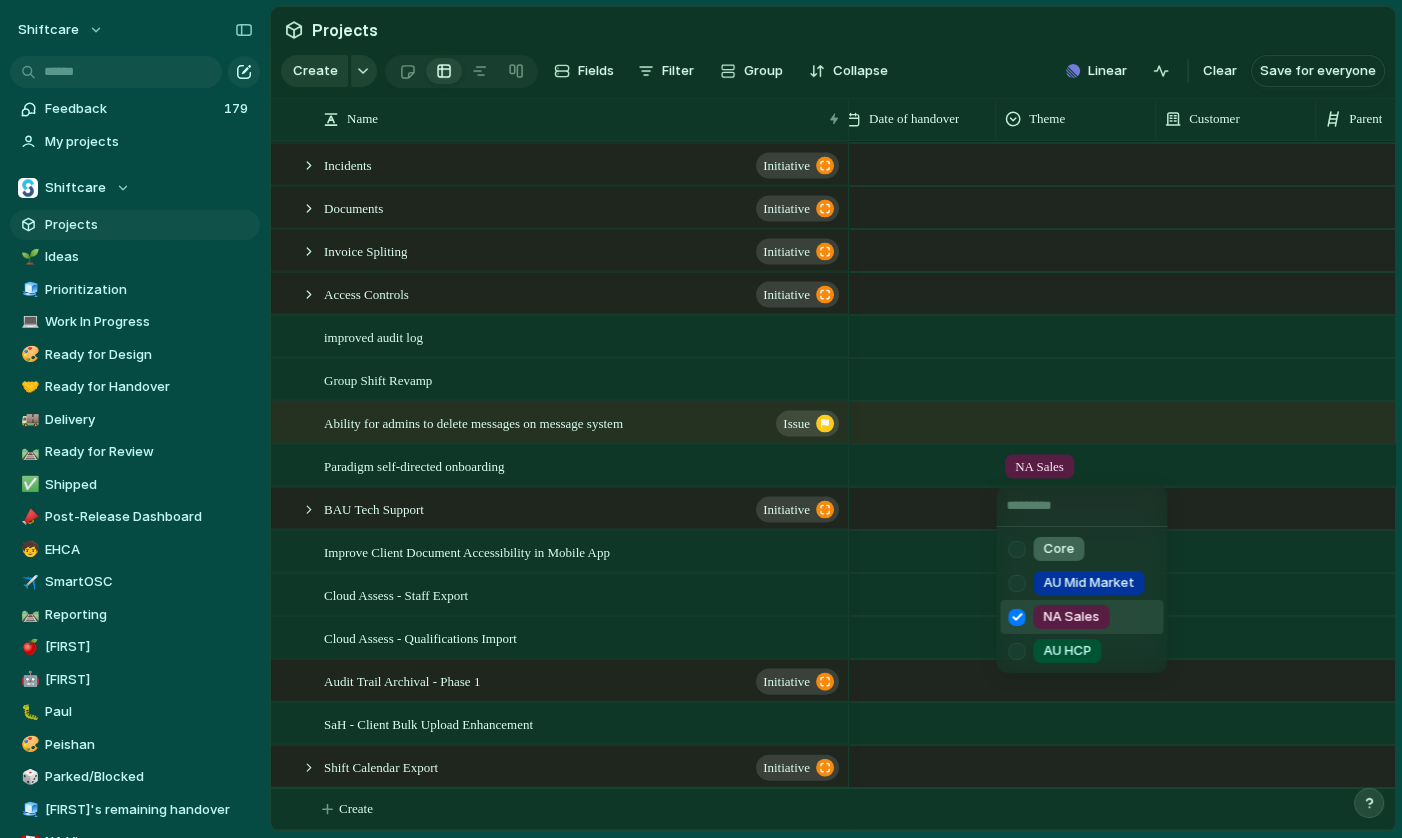 click on "Core   AU Mid Market   NA Sales   AU HCP" at bounding box center (701, 419) 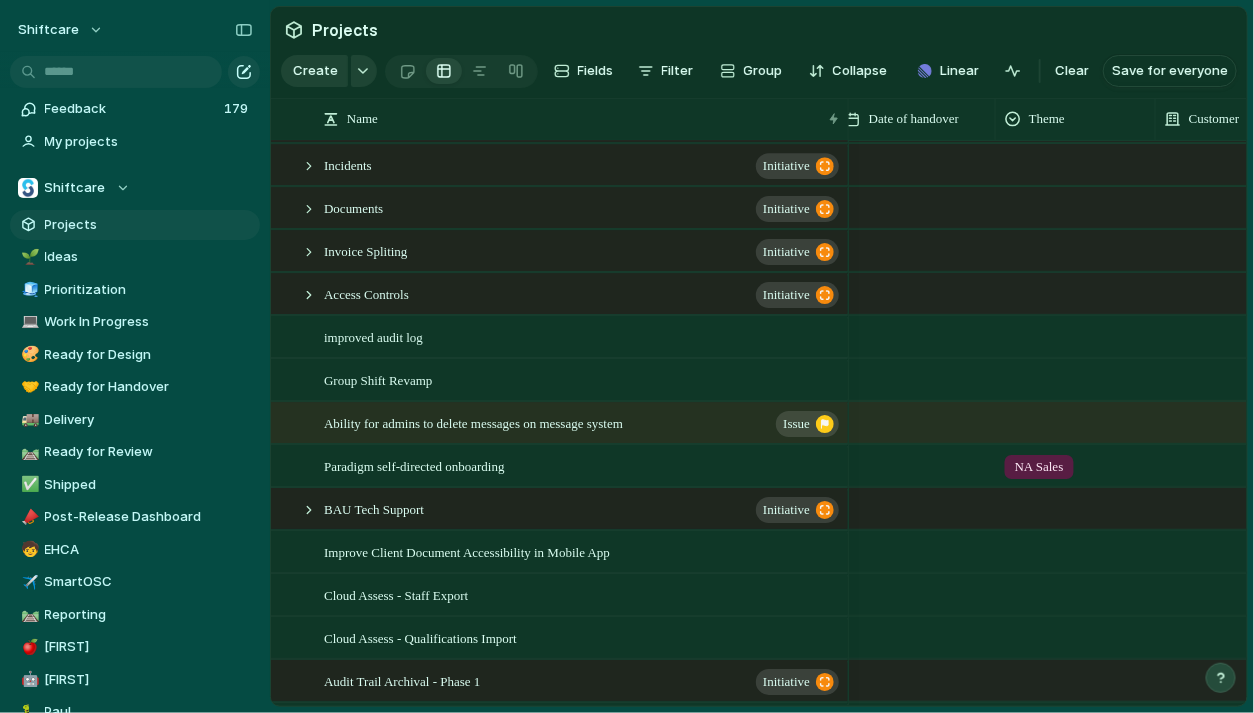 scroll, scrollTop: 0, scrollLeft: 1091, axis: horizontal 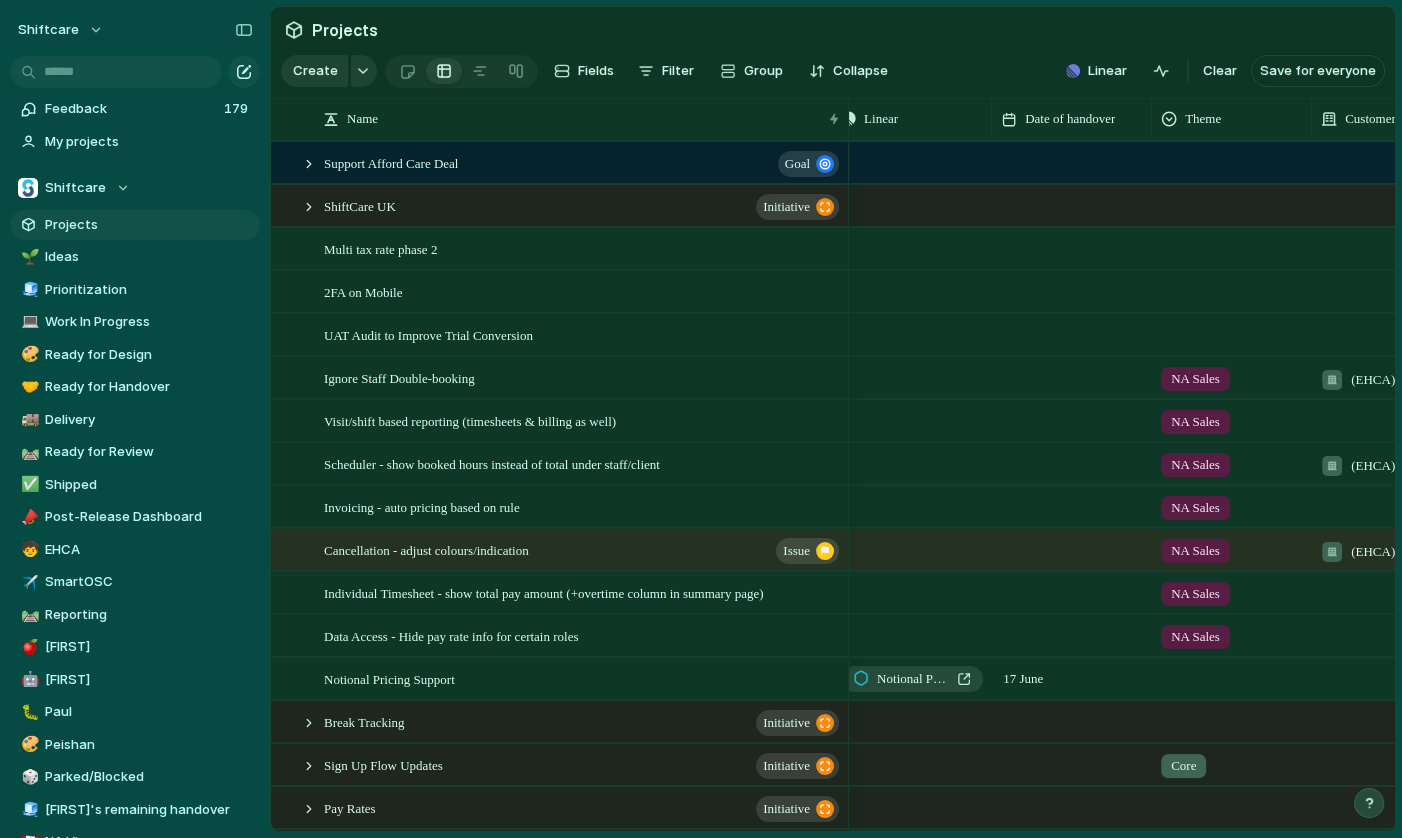 click at bounding box center [1232, 245] 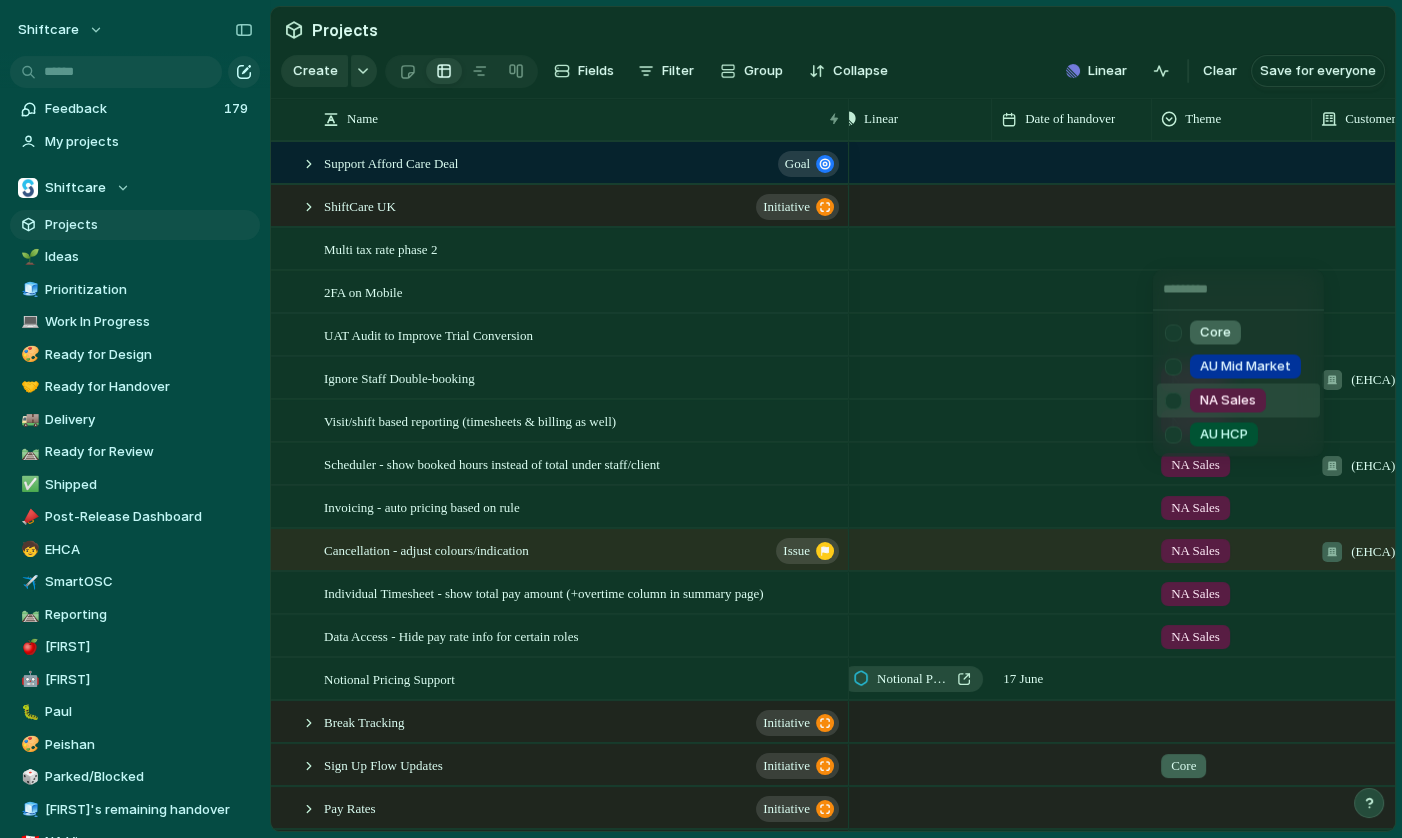 click at bounding box center [1173, 400] 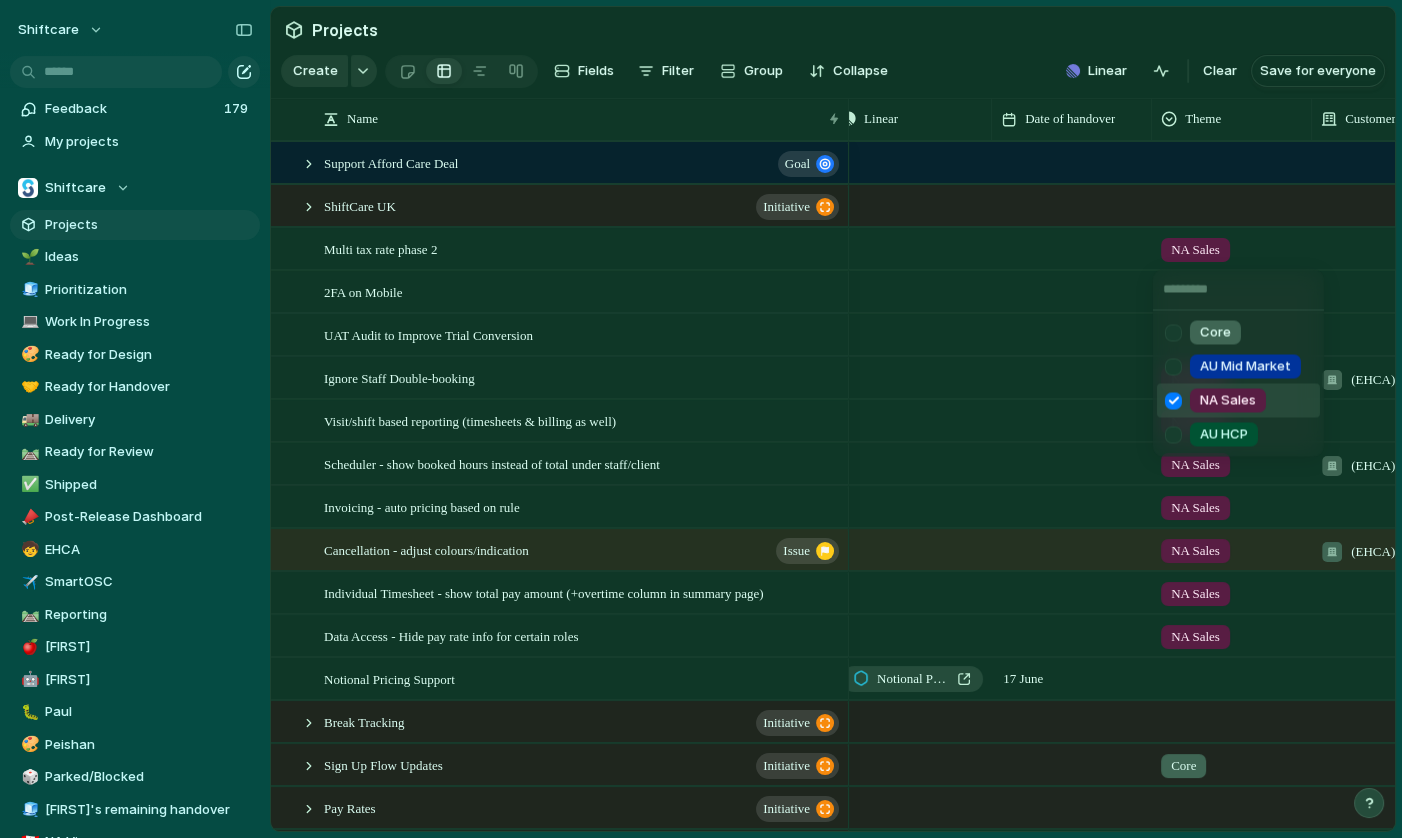 click on "Core   AU Mid Market   NA Sales   AU HCP" at bounding box center [701, 419] 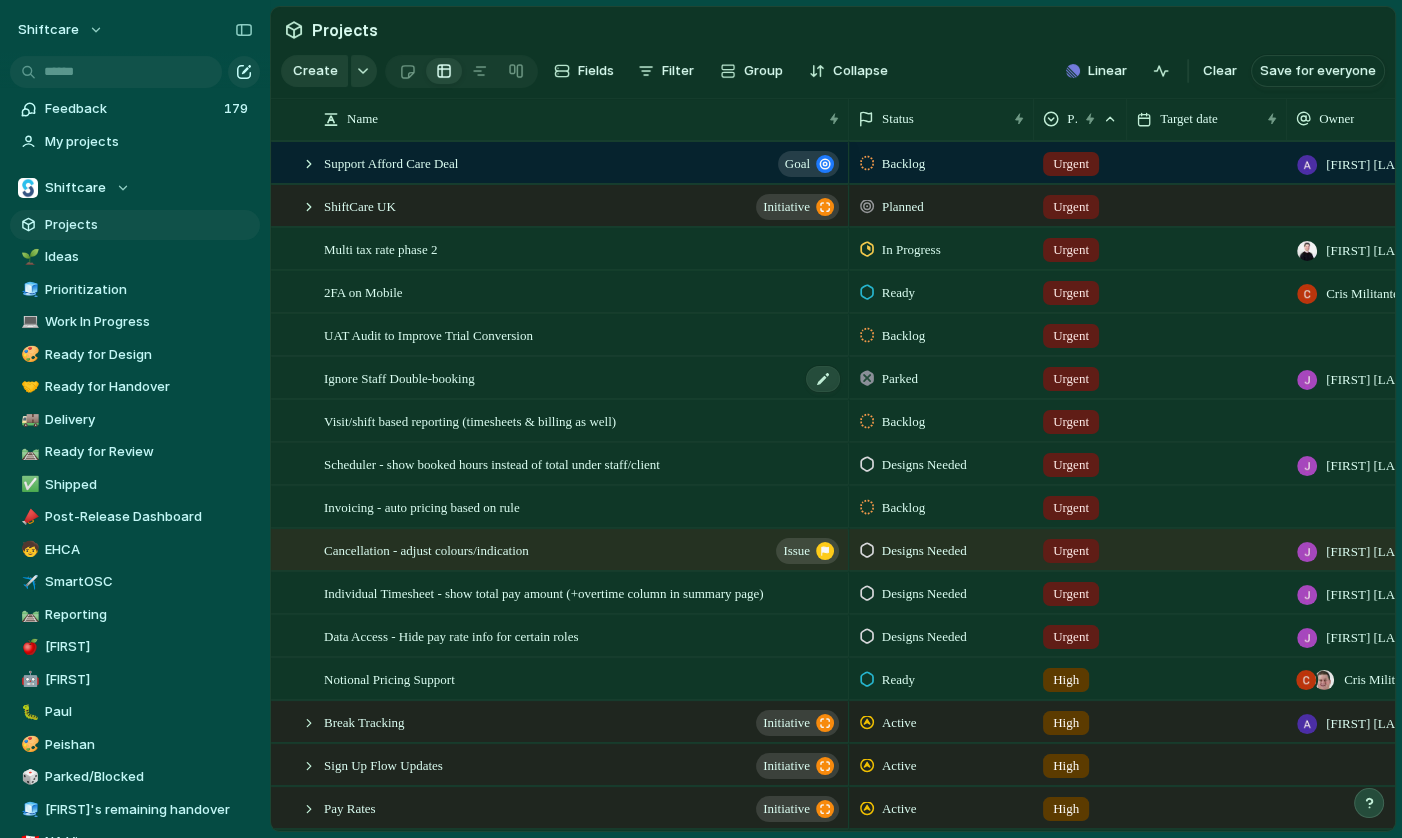 click on "Ignore Staff Double-booking" at bounding box center (583, 378) 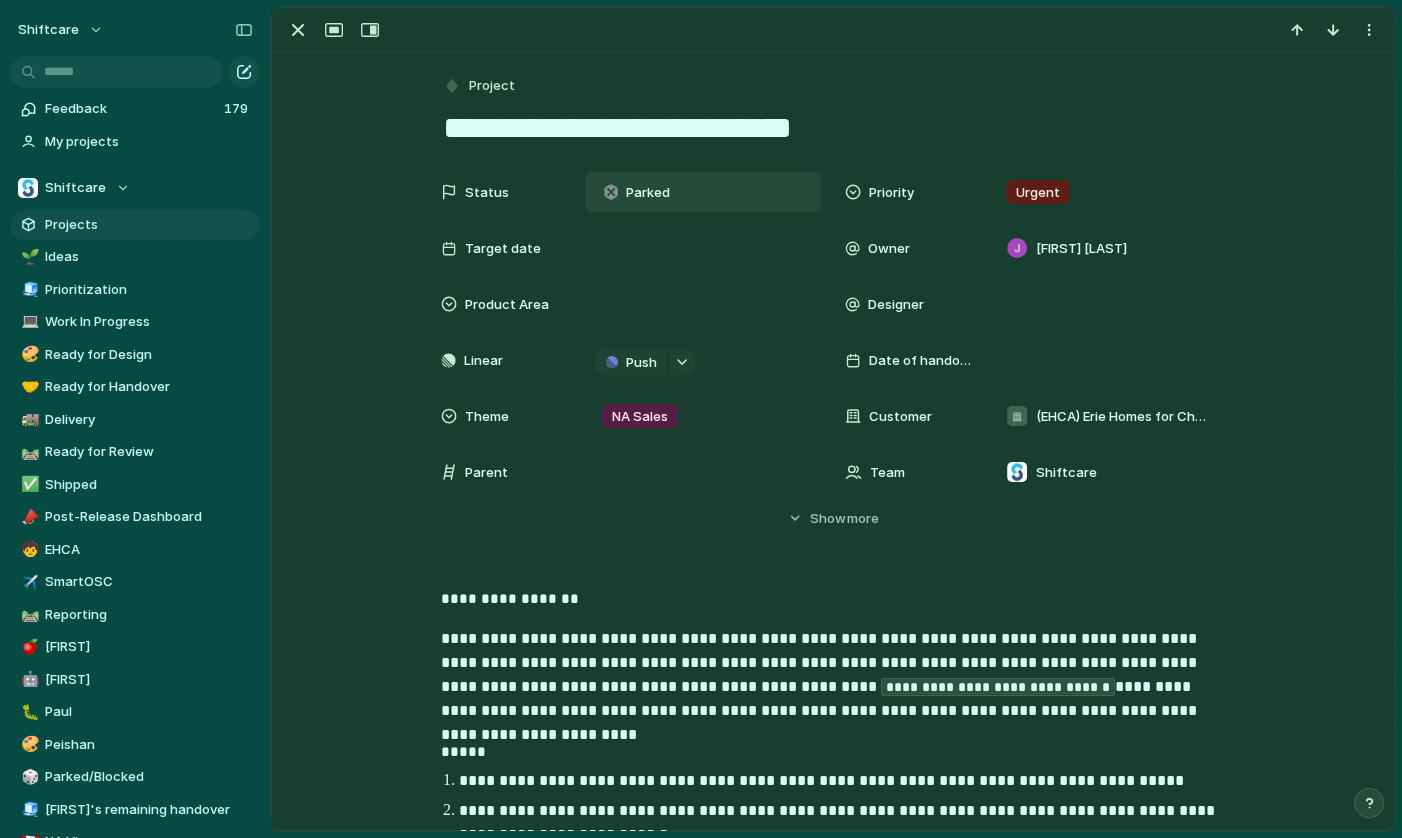 click on "Parked" at bounding box center [648, 193] 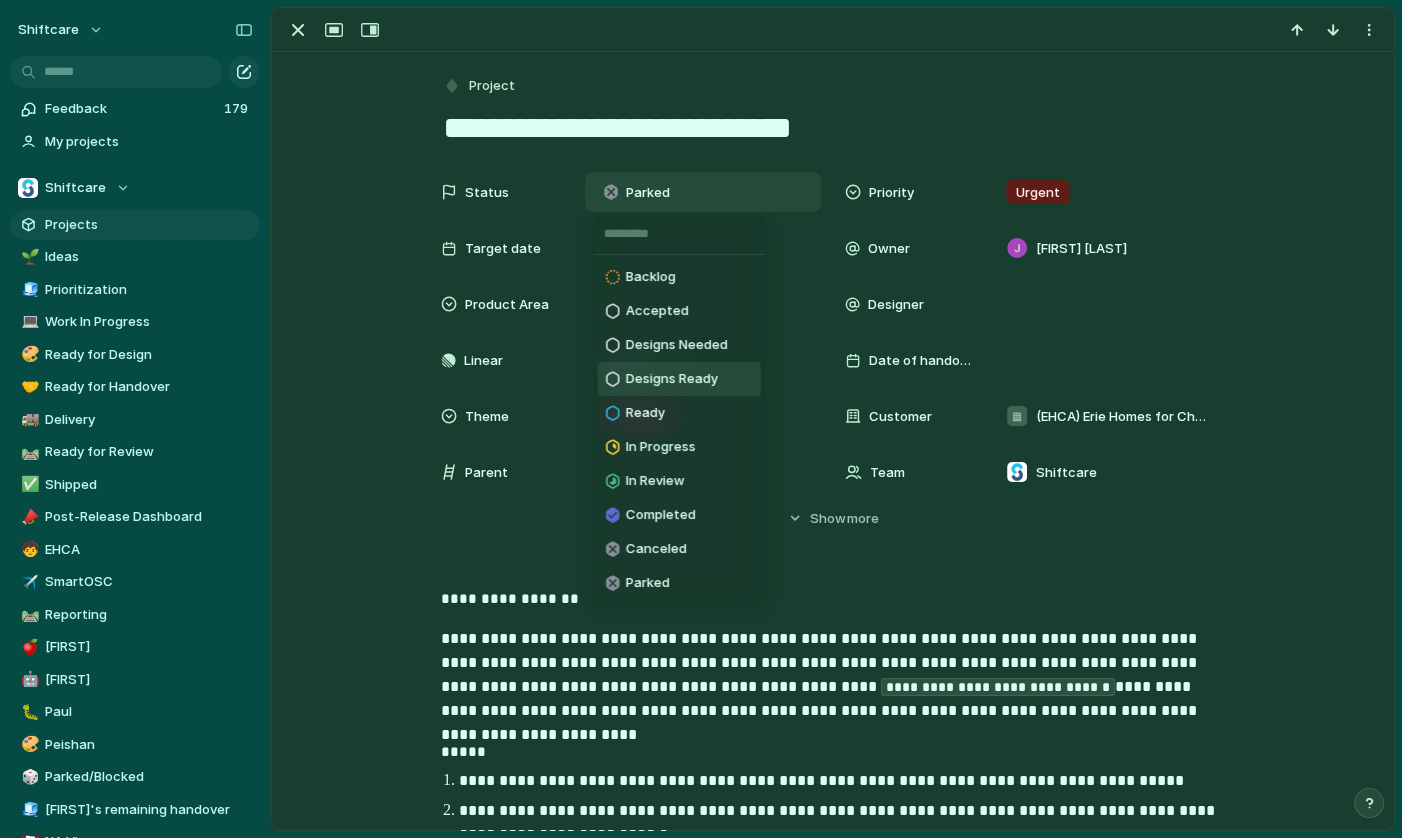 click on "Designs Needed" at bounding box center (679, 345) 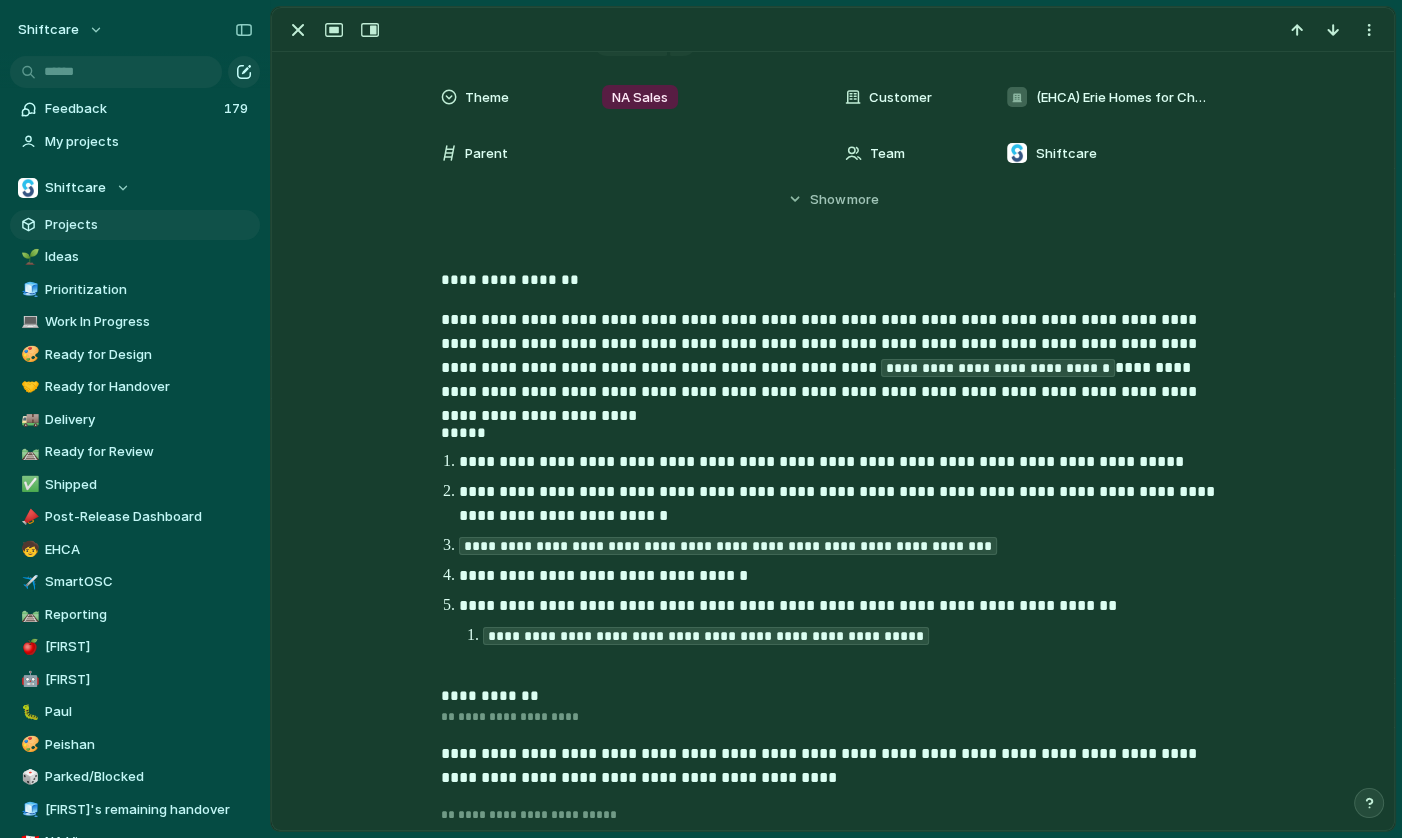 click on "**********" at bounding box center (998, 368) 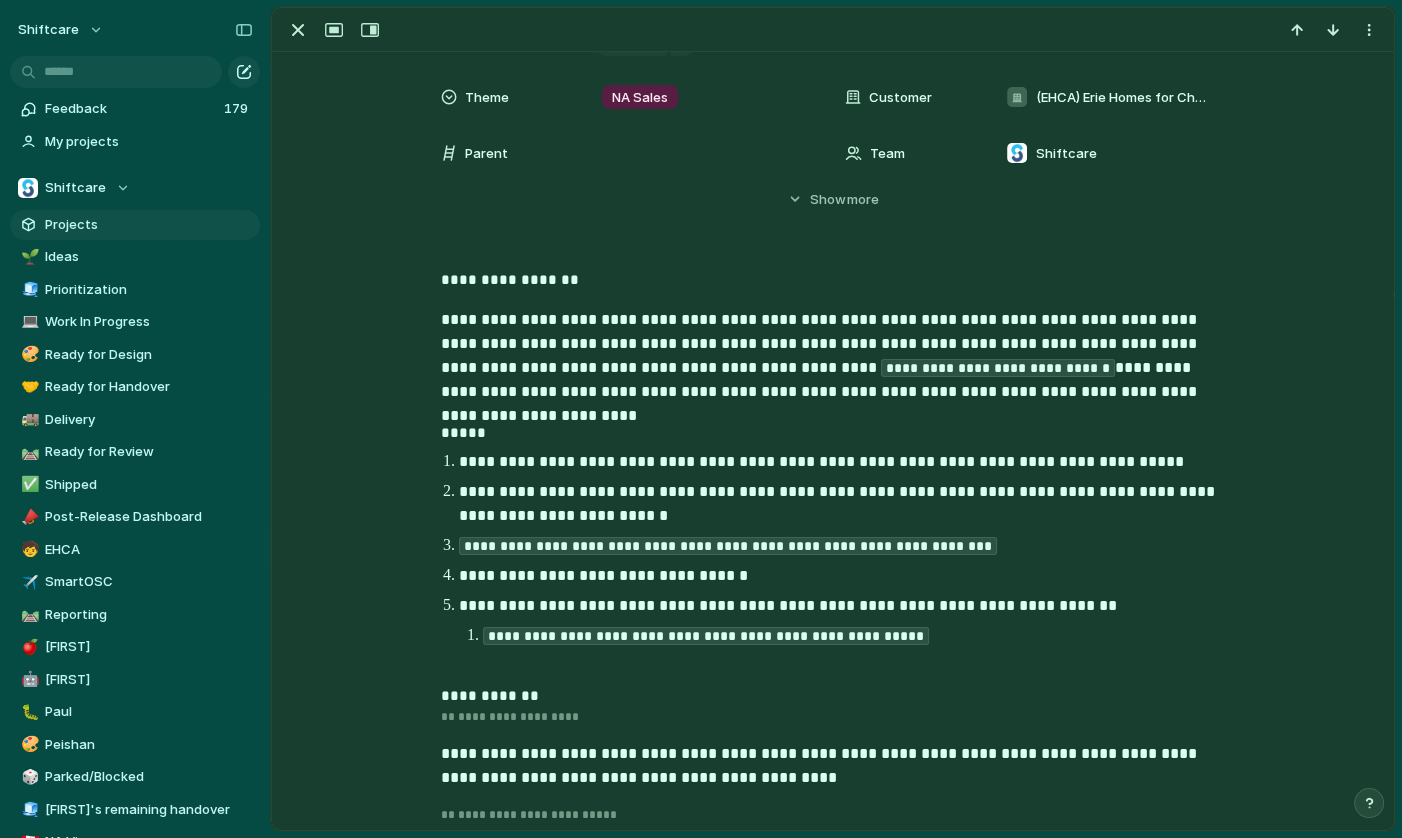 type 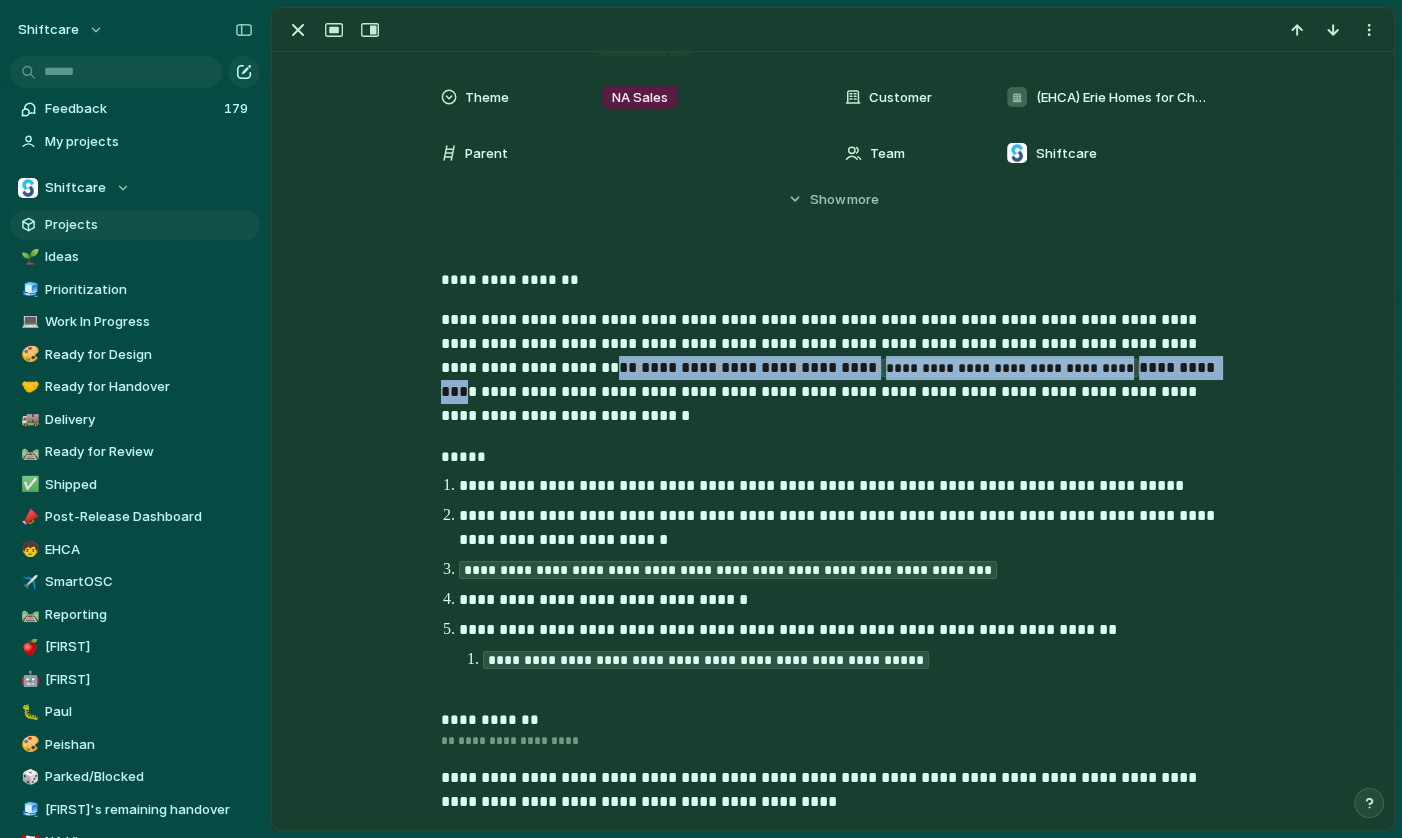 click on "**********" at bounding box center [833, 1279] 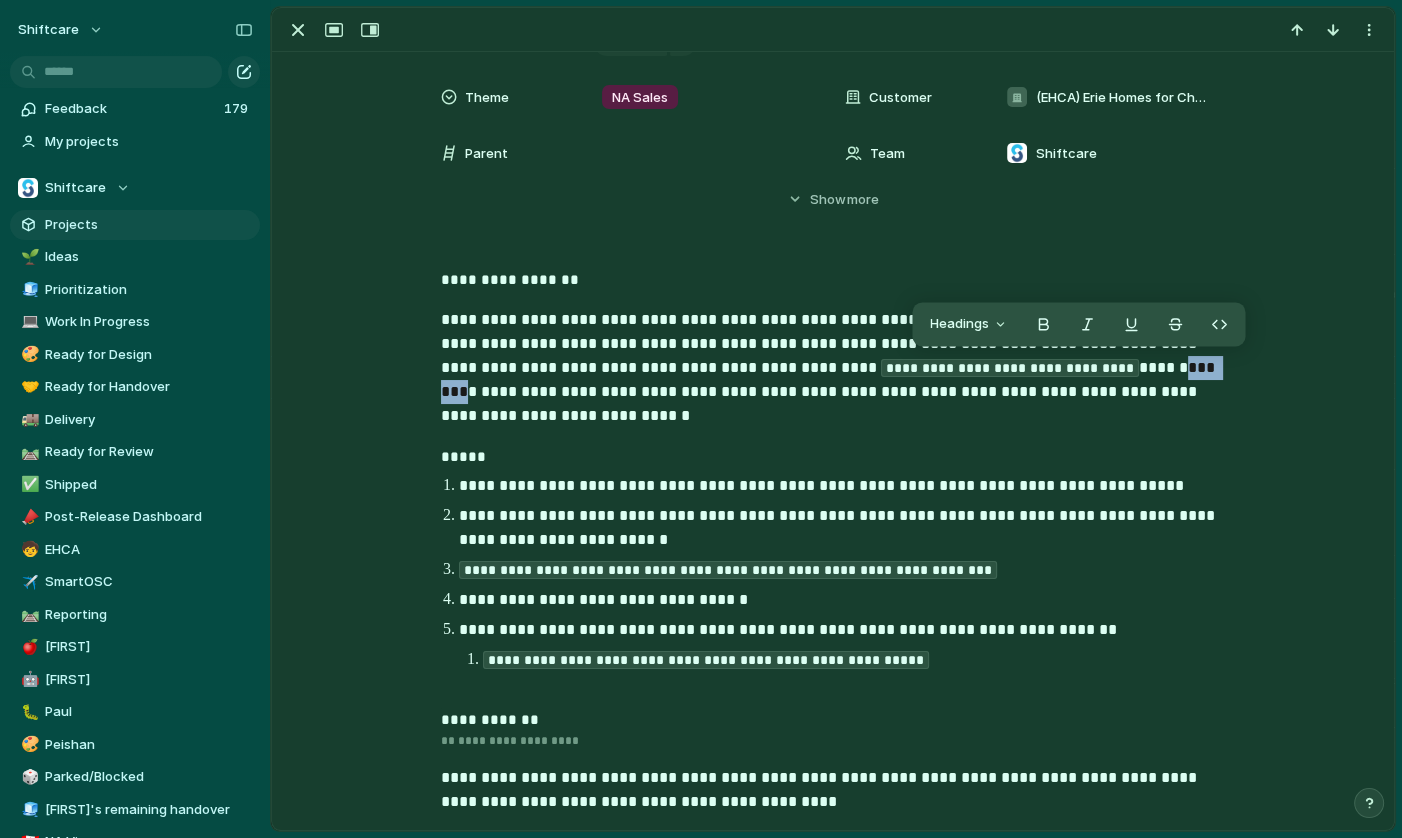 drag, startPoint x: 1092, startPoint y: 369, endPoint x: 1034, endPoint y: 372, distance: 58.077534 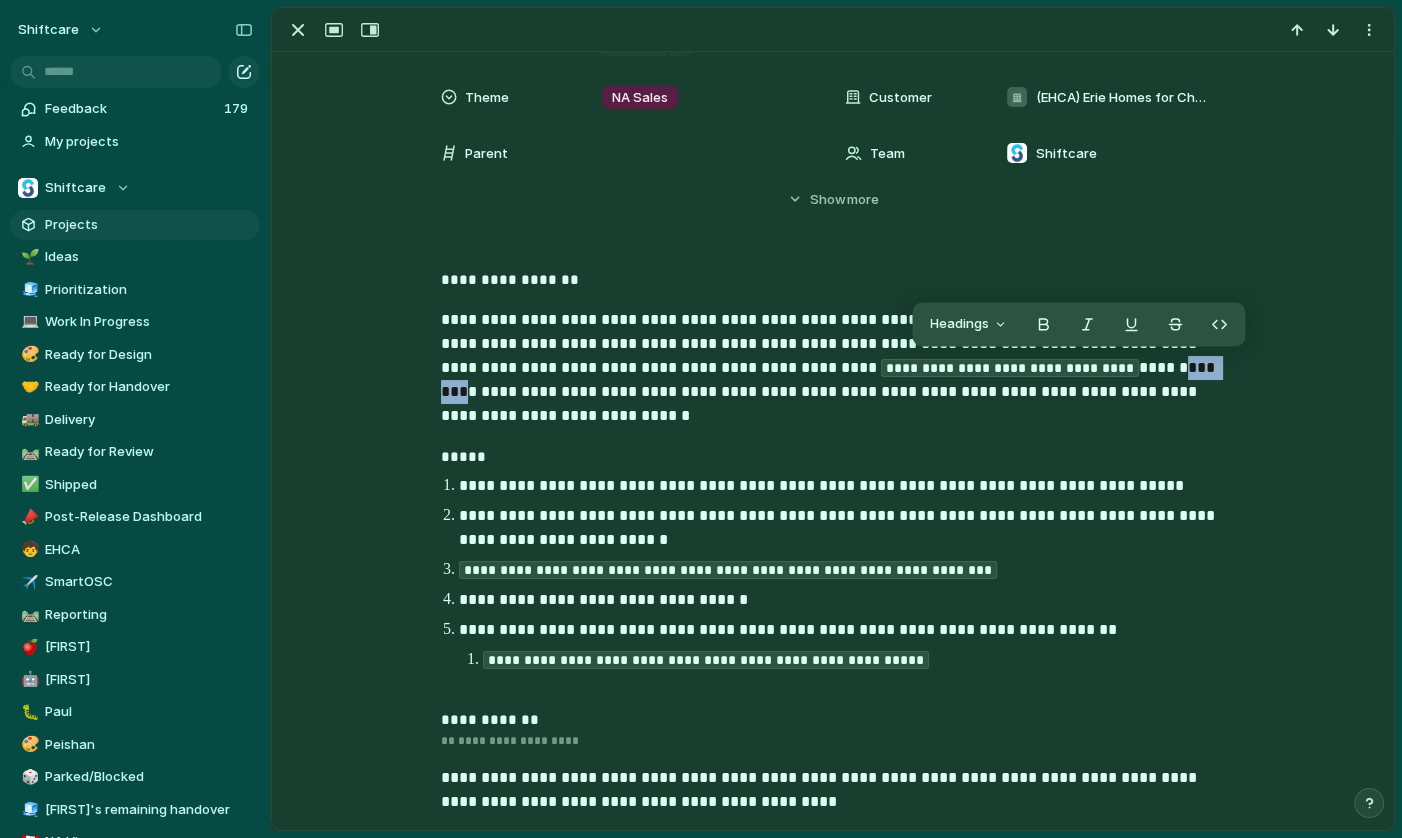 click on "**********" at bounding box center (833, 368) 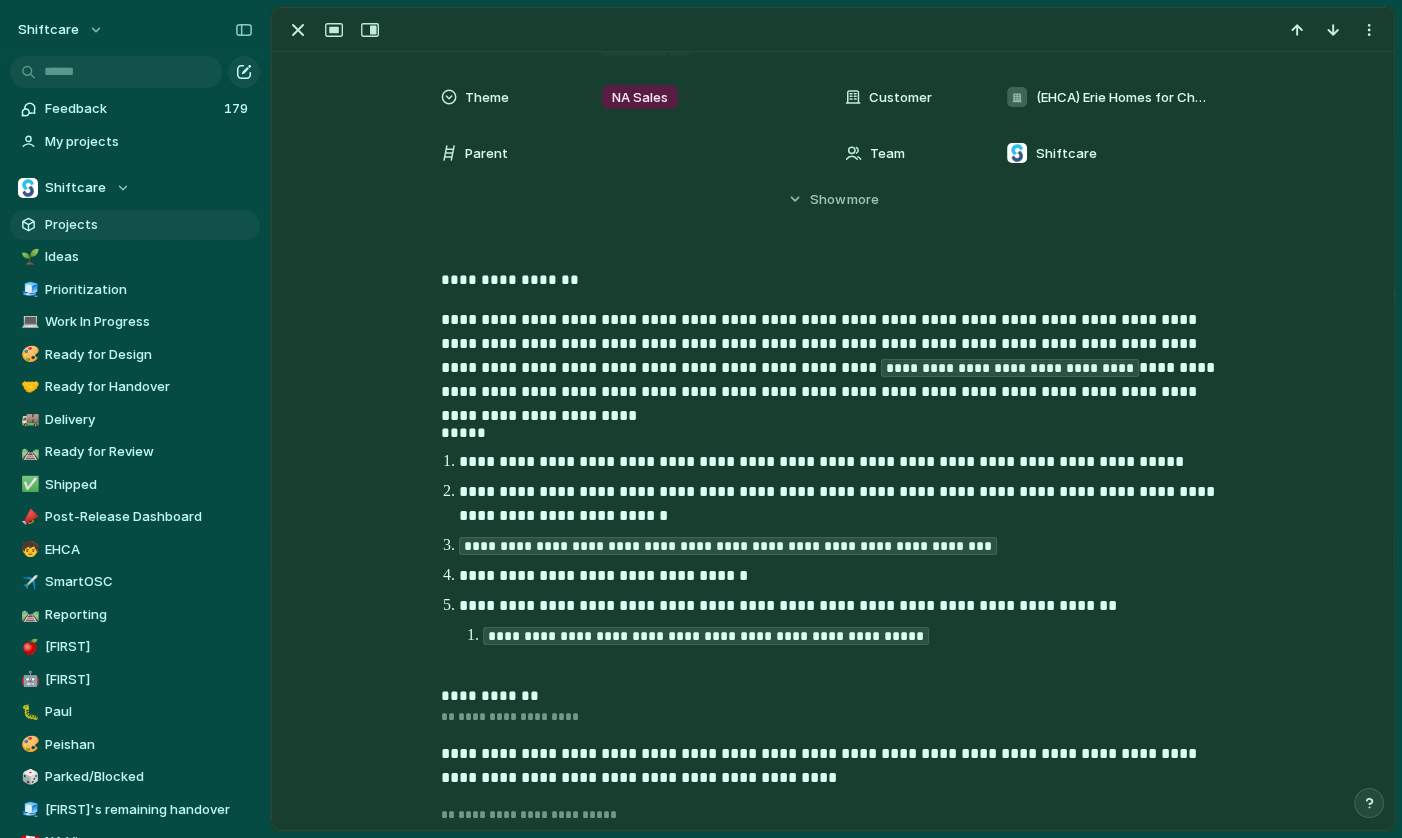 click on "**********" at bounding box center (1010, 368) 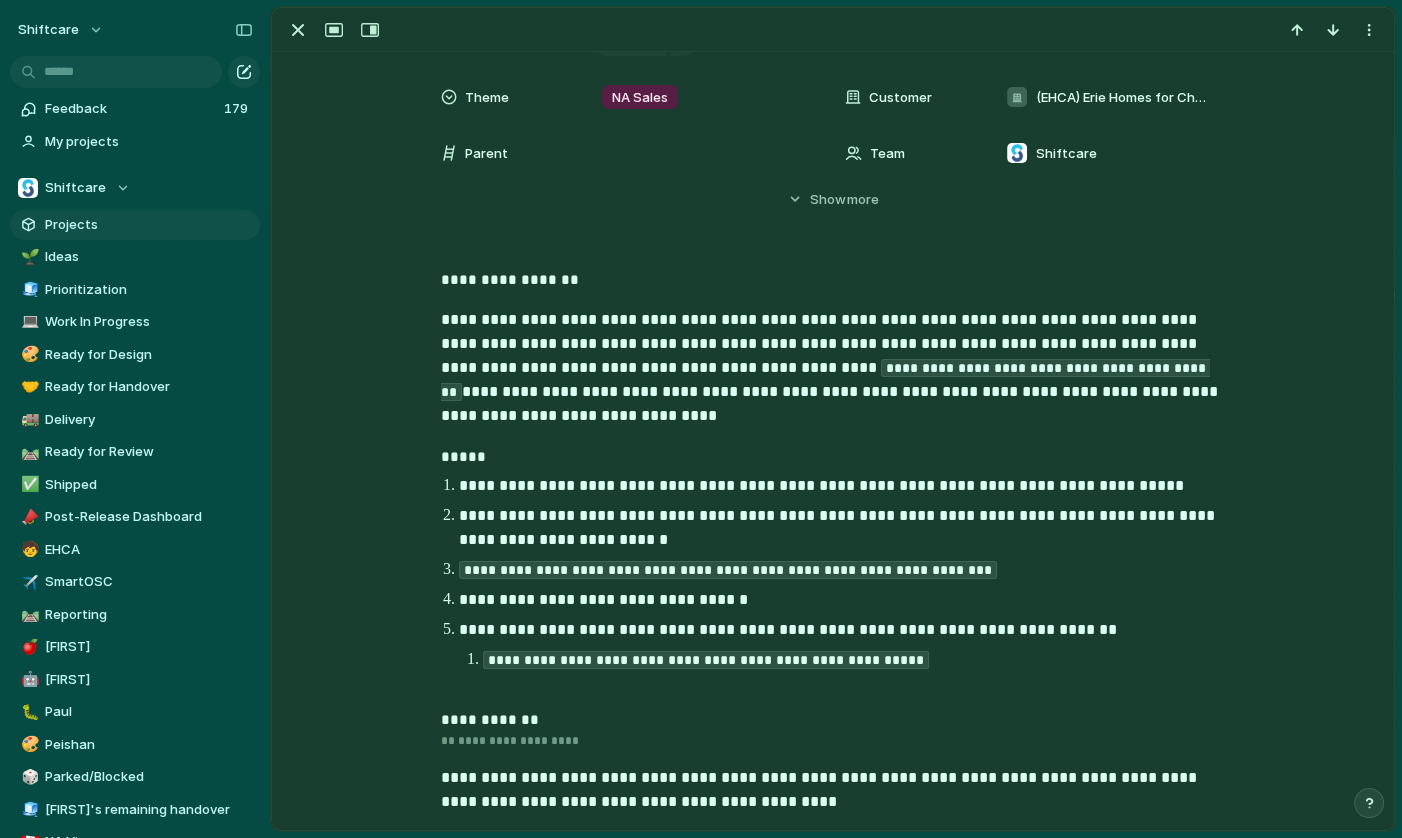 click on "**********" at bounding box center (851, 528) 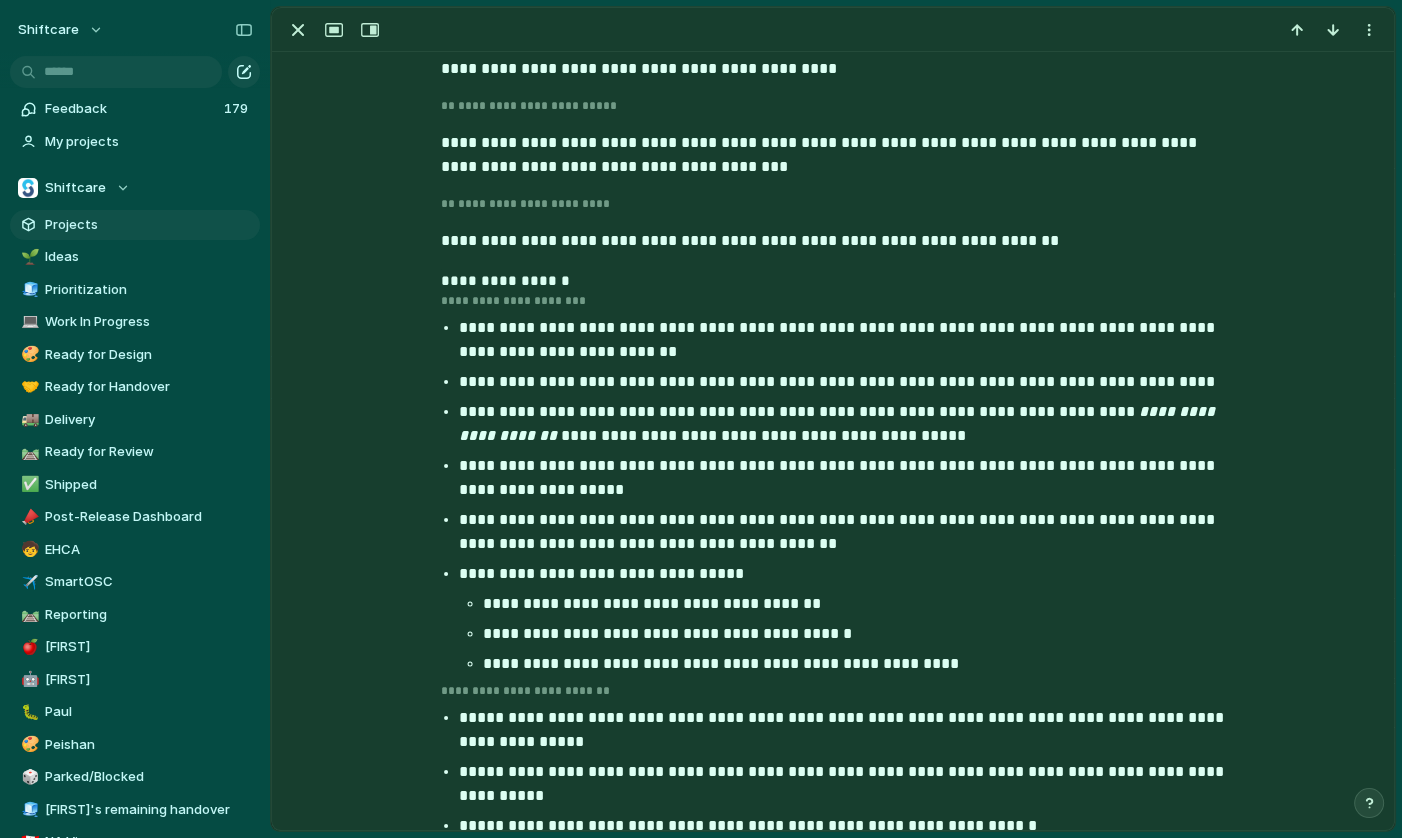 scroll, scrollTop: 0, scrollLeft: 0, axis: both 